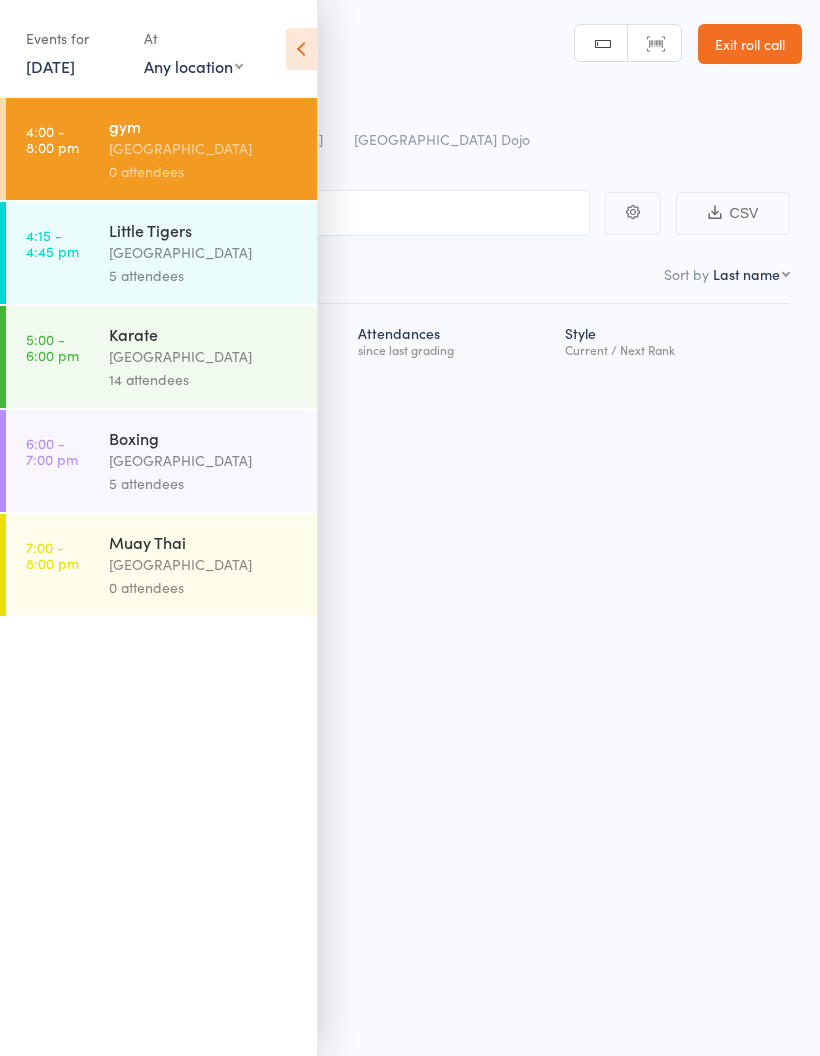 scroll, scrollTop: 0, scrollLeft: 0, axis: both 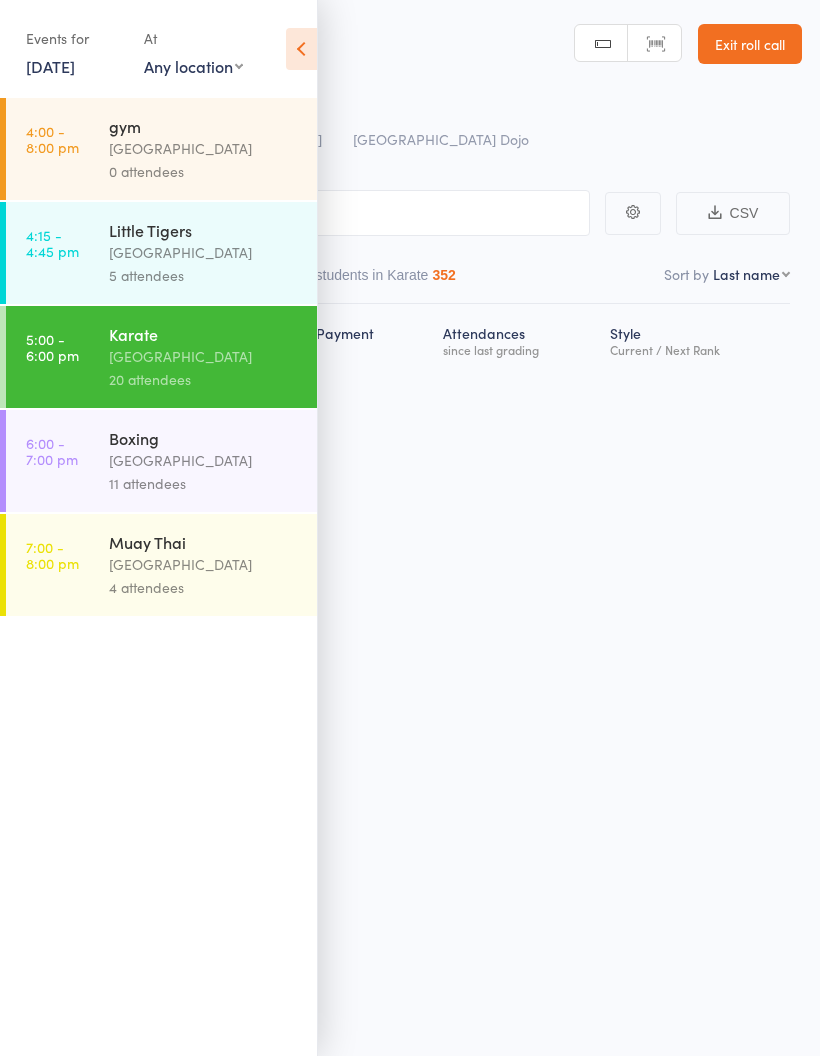click at bounding box center (301, 49) 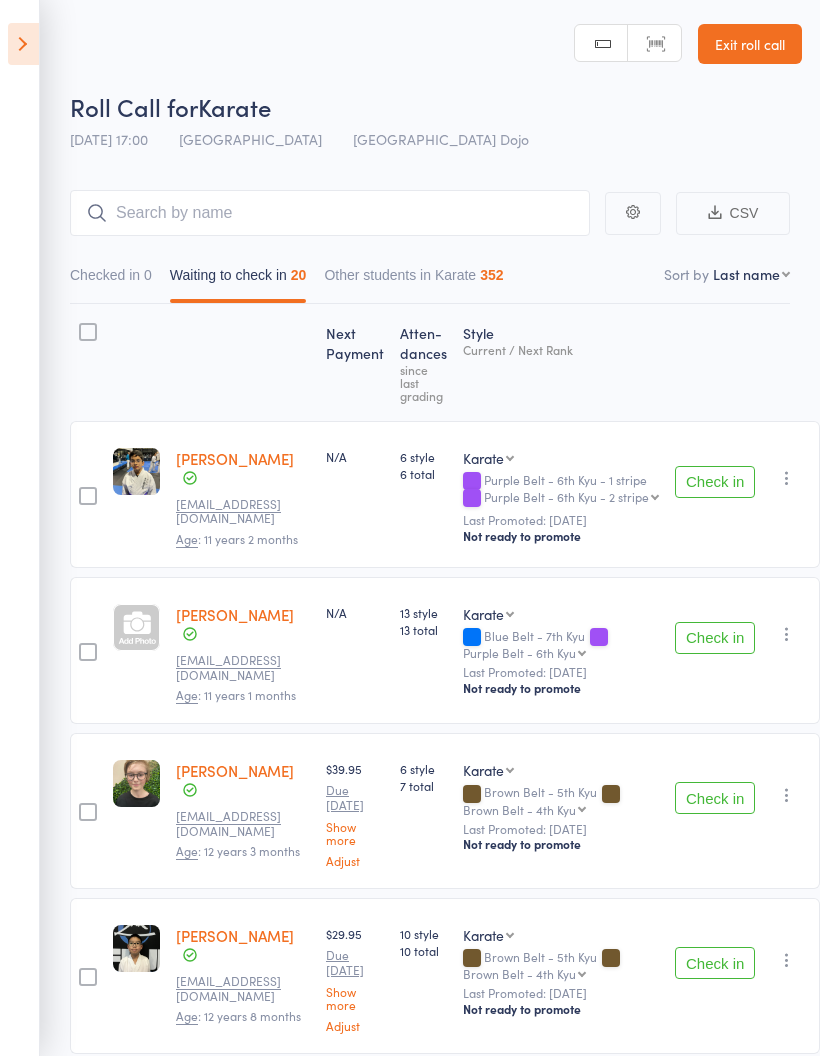 click on "First name Last name Birthday [DATE]? Behind on payments? Check in time Next payment date Next payment amount Membership name Membership expires Ready to grade Style and Rank Style attendance count All attendance count Last Promoted" at bounding box center [751, 274] 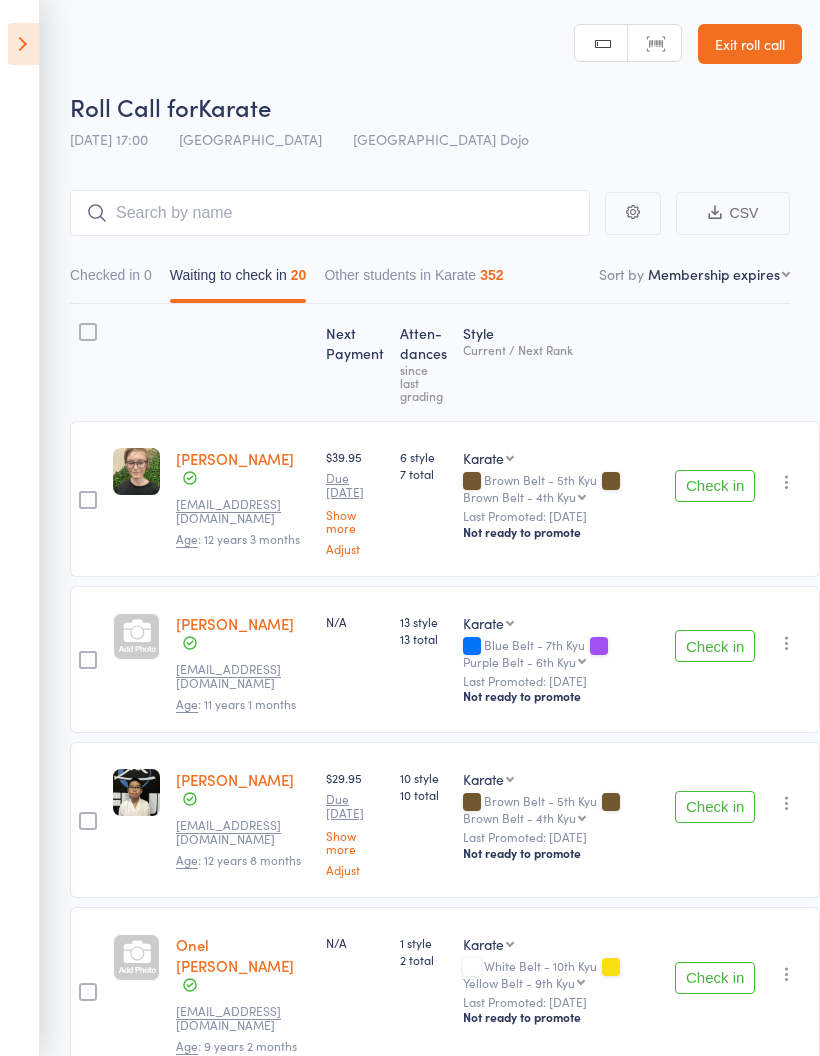click on "First name Last name Birthday [DATE]? Behind on payments? Check in time Next payment date Next payment amount Membership name Membership expires Ready to grade Style and Rank Style attendance count All attendance count Last Promoted" at bounding box center (719, 274) 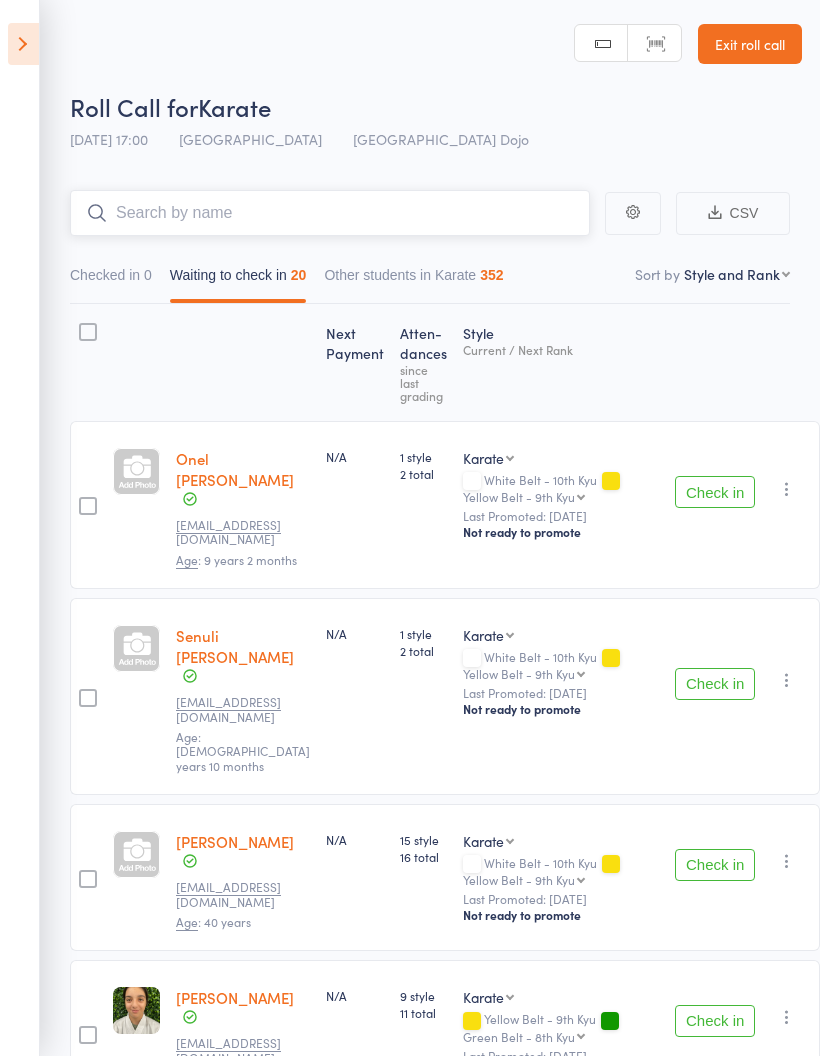click at bounding box center [330, 213] 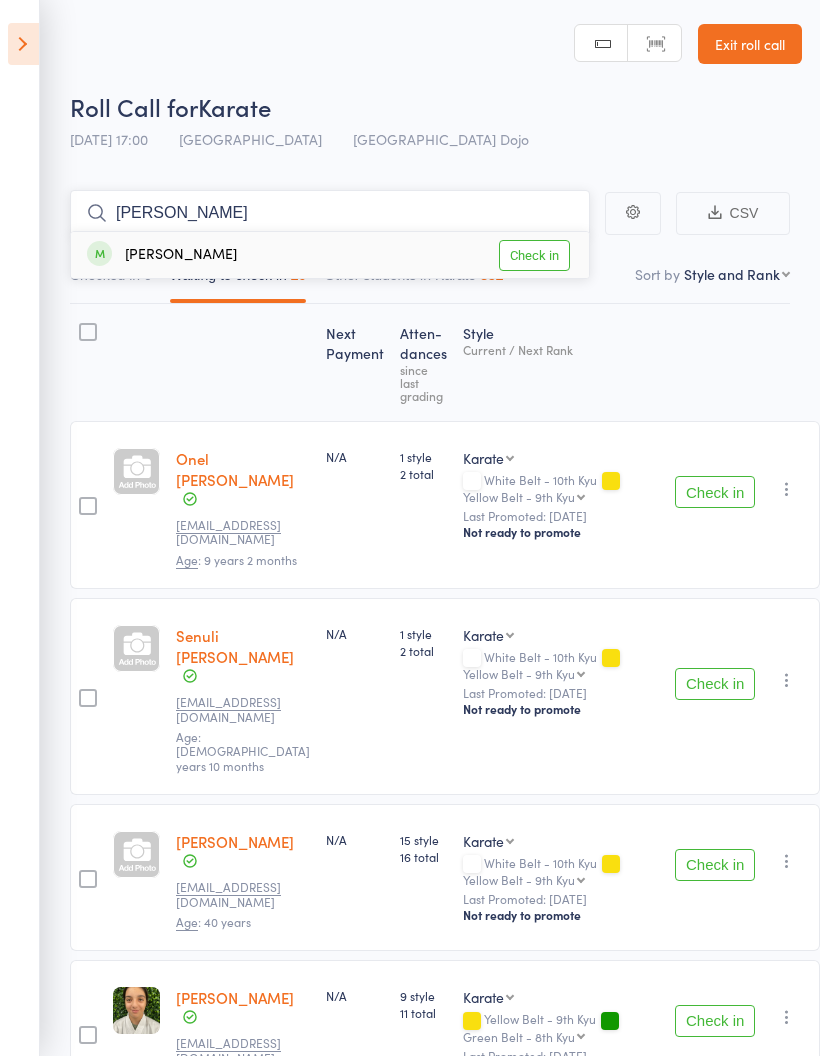type on "[PERSON_NAME]" 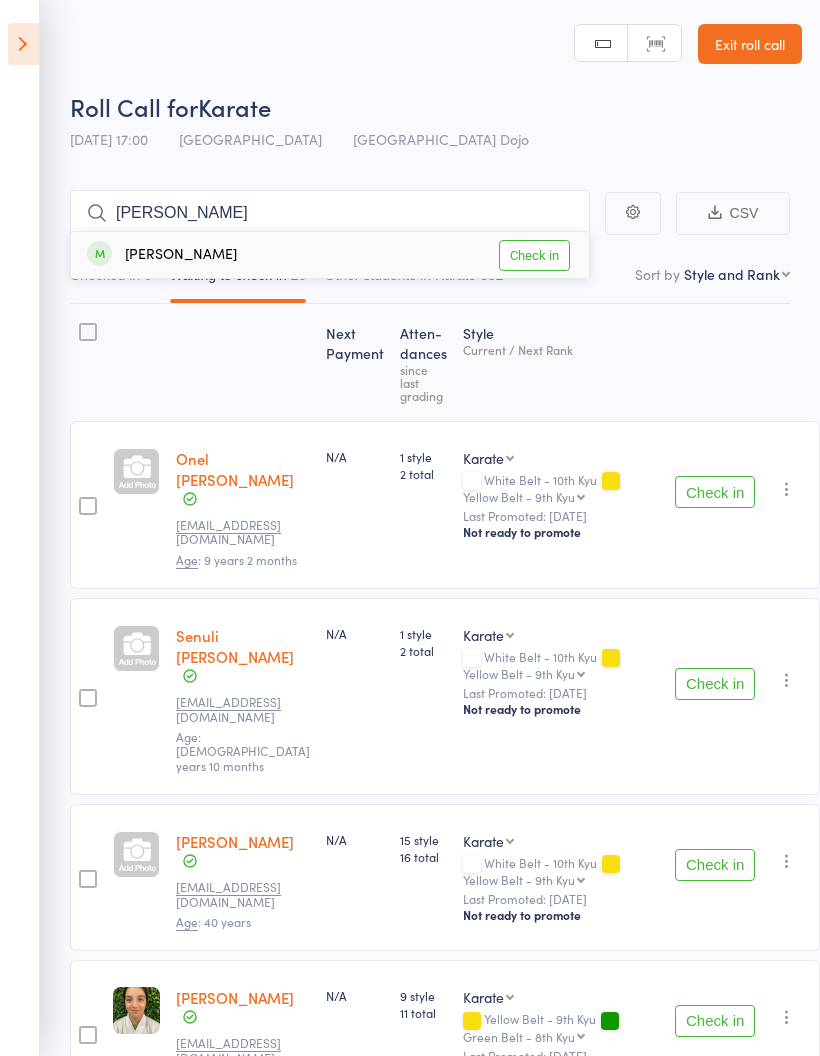 click on "Check in" at bounding box center [534, 255] 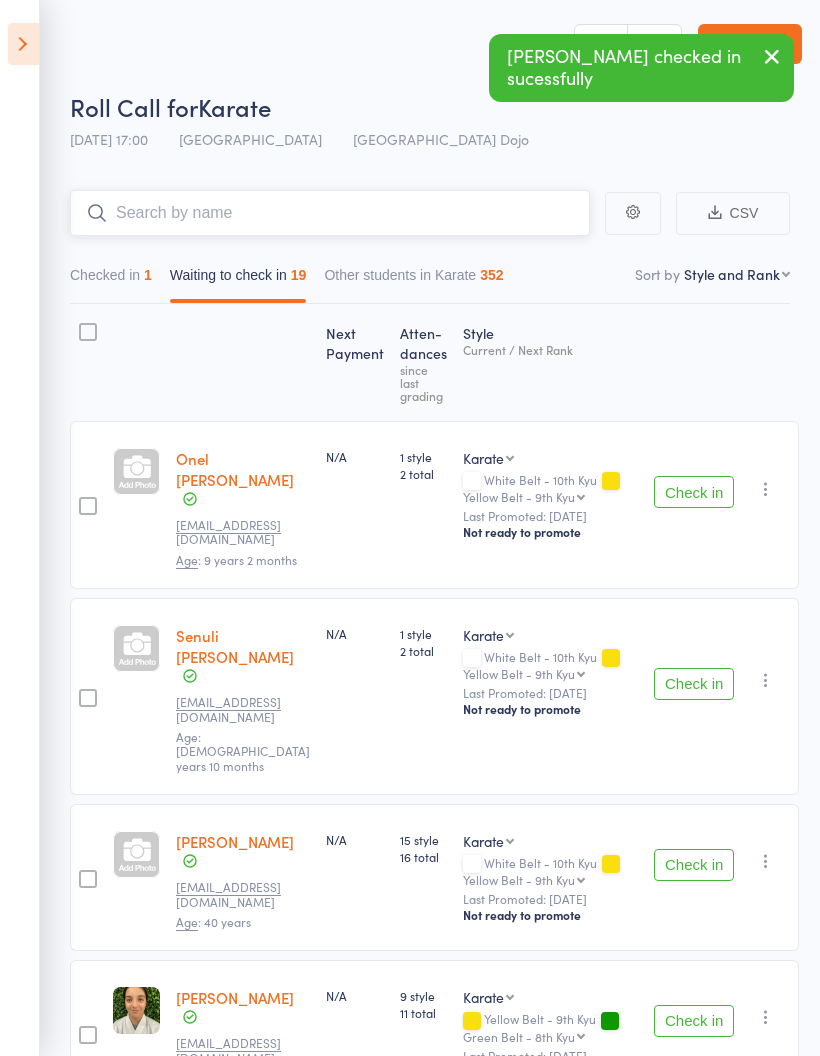 click on "Checked in  1 Waiting to check in  19 Other students in Karate  352" at bounding box center [430, 280] 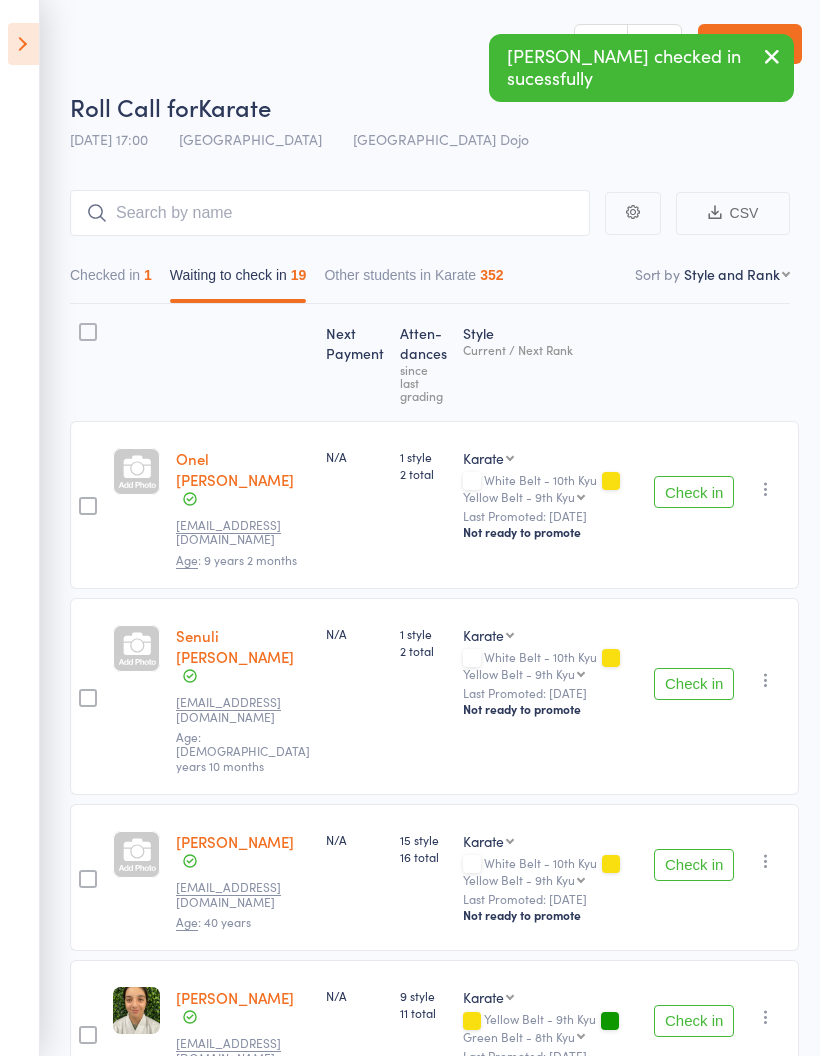 click on "First name Last name Birthday [DATE]? Behind on payments? Check in time Next payment date Next payment amount Membership name Membership expires Ready to grade Style and Rank Style attendance count All attendance count Last Promoted" at bounding box center [737, 274] 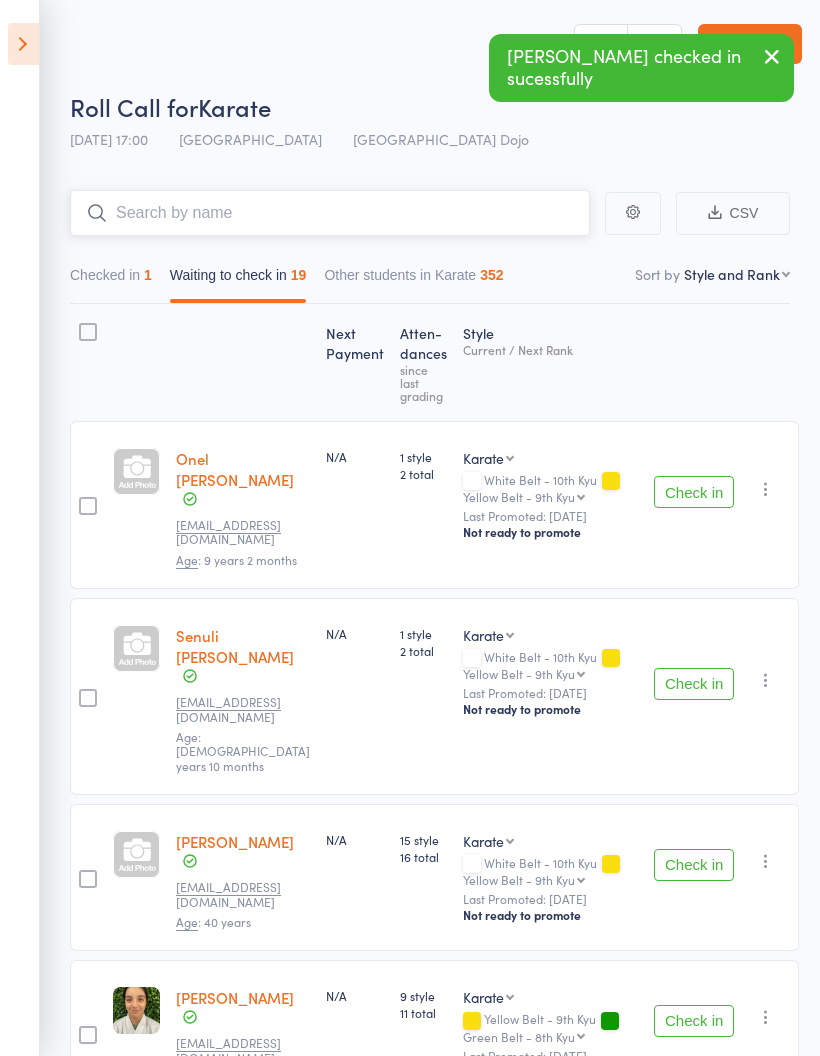 click at bounding box center [330, 213] 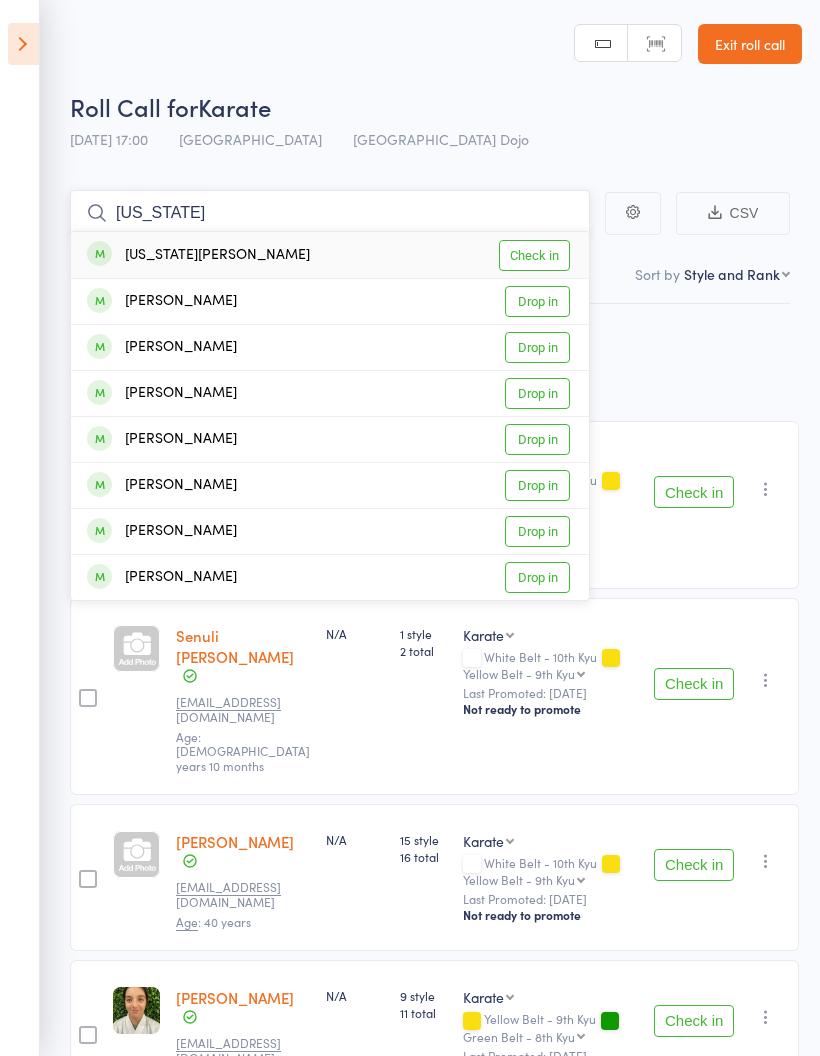 type on "[US_STATE]" 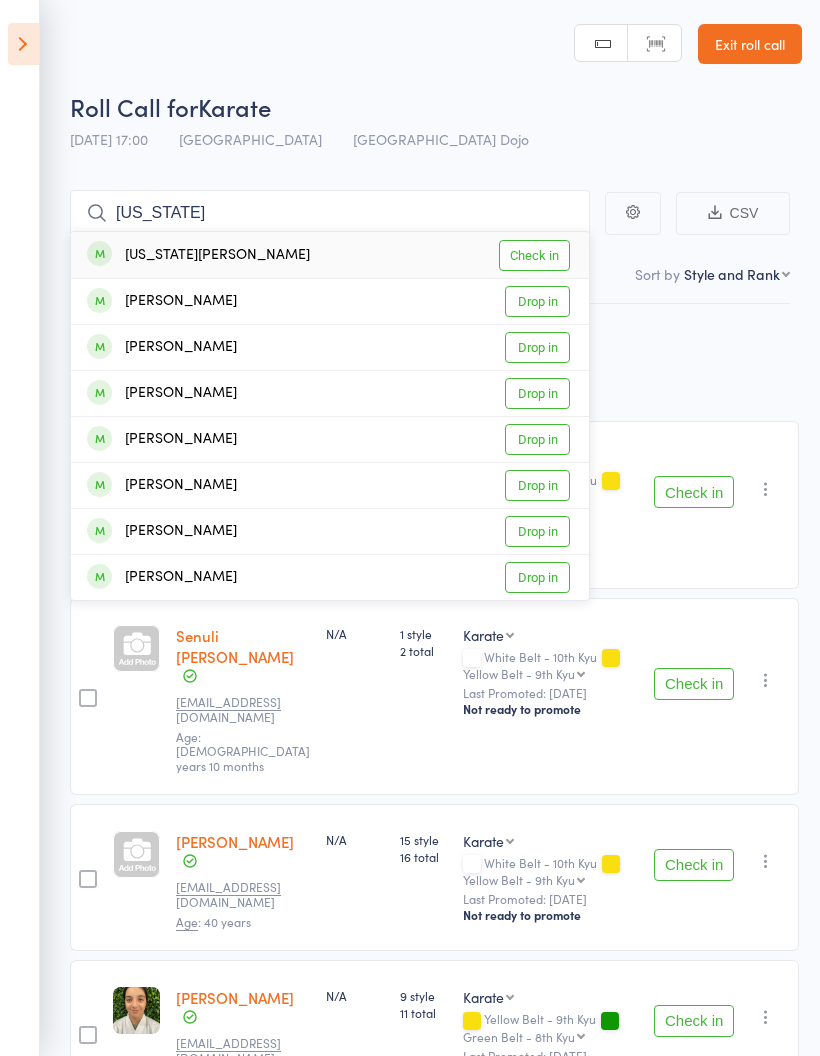click on "Check in" at bounding box center (534, 255) 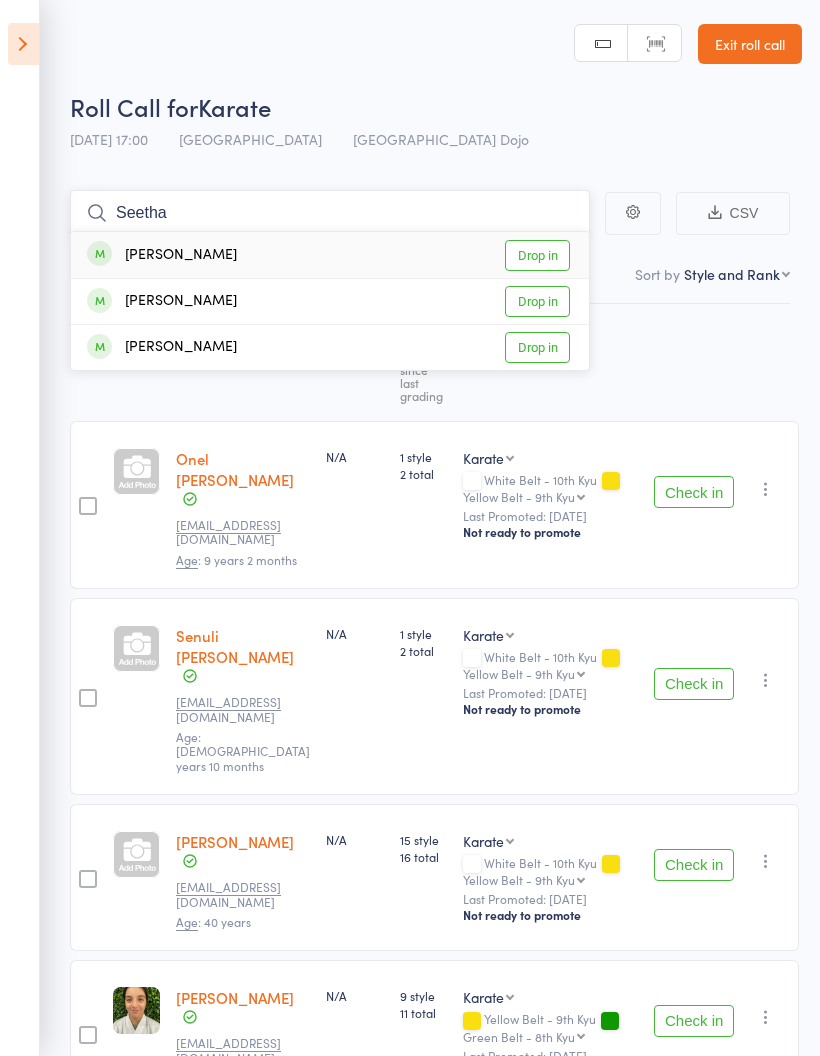 type on "Seetha" 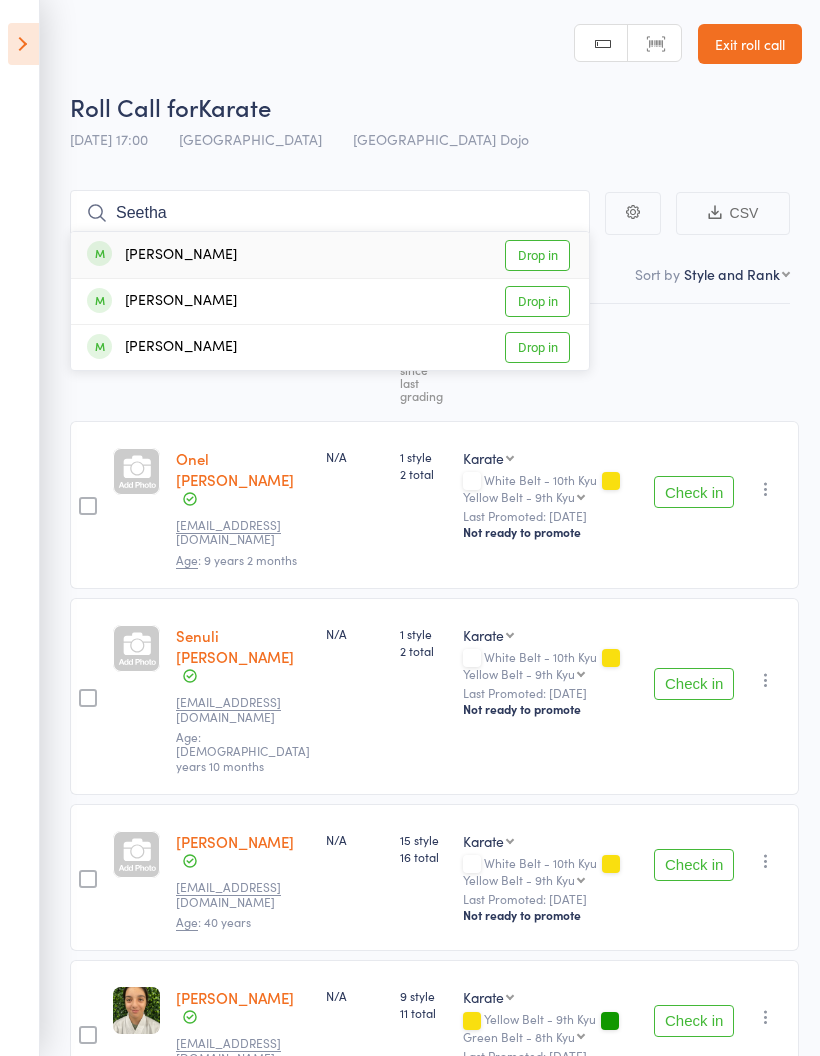 click on "Drop in" at bounding box center (537, 255) 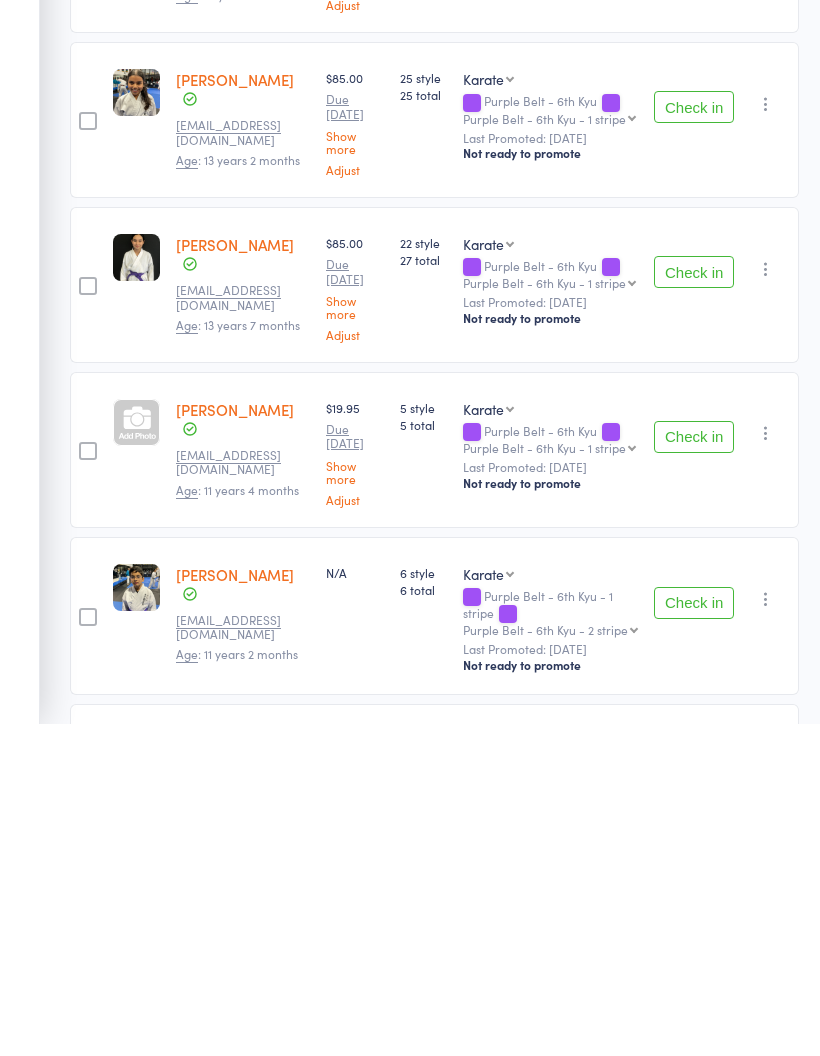 scroll, scrollTop: 2206, scrollLeft: 0, axis: vertical 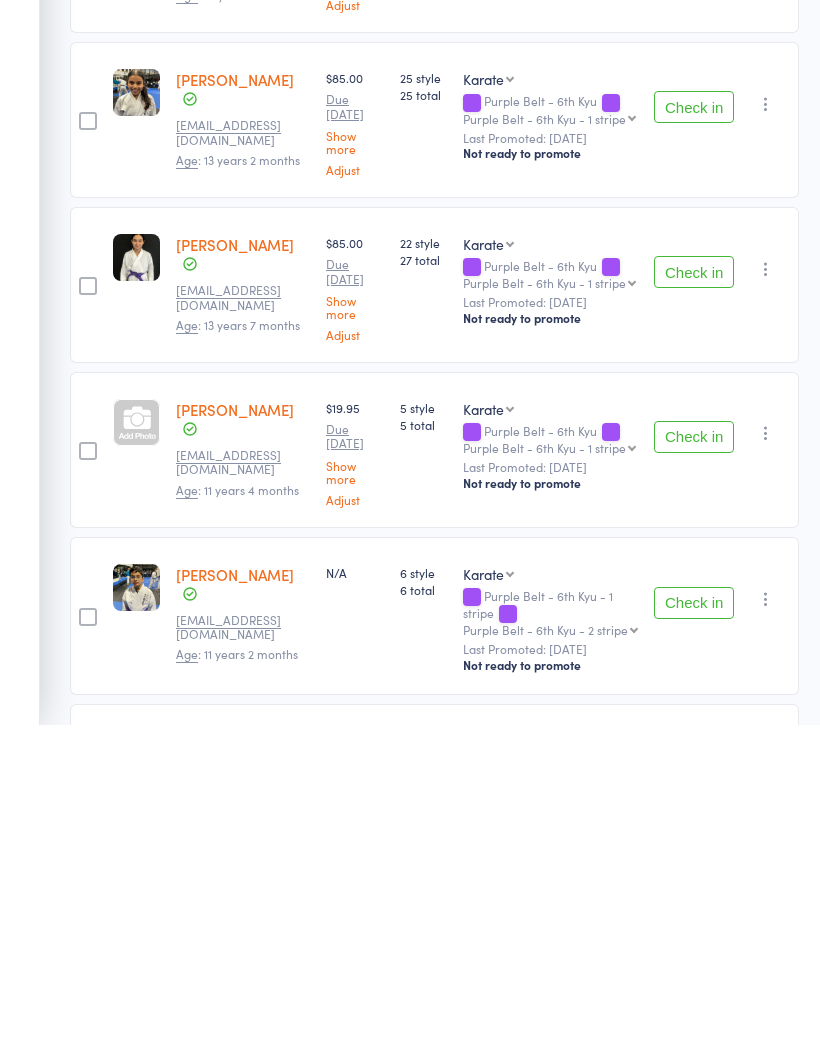 click on "Check in" at bounding box center (694, 1264) 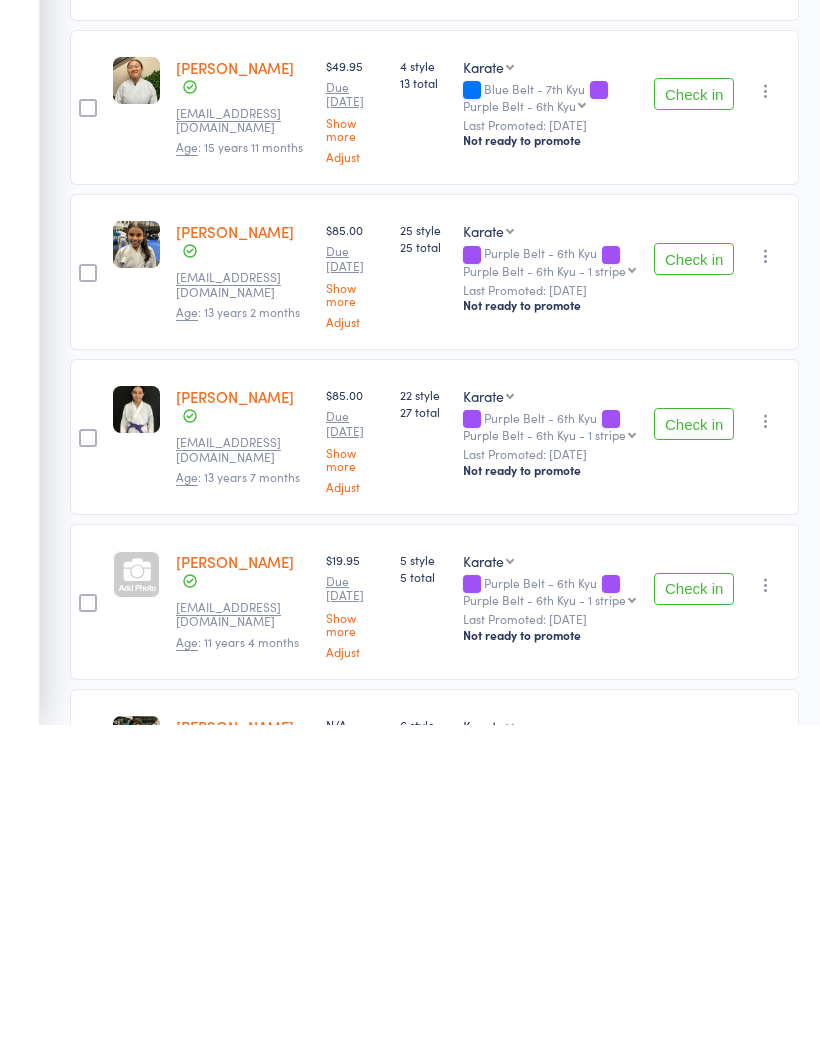 click on "Check in" at bounding box center (694, 1086) 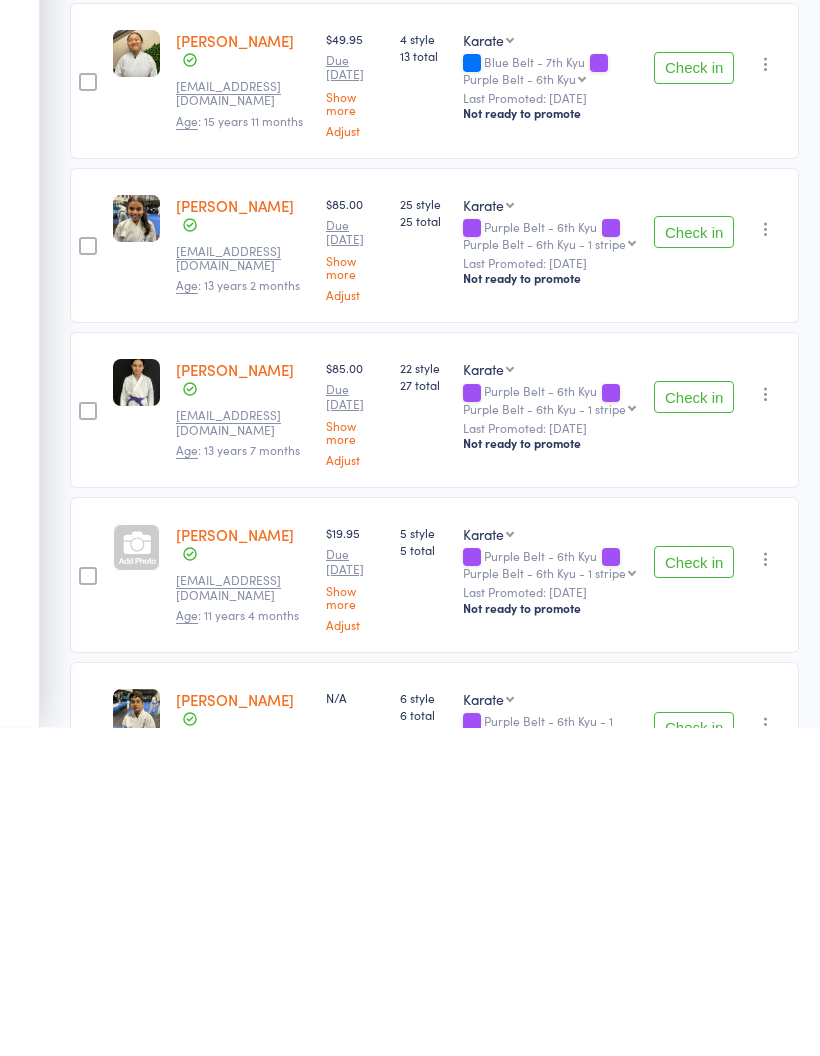 scroll, scrollTop: 1888, scrollLeft: 0, axis: vertical 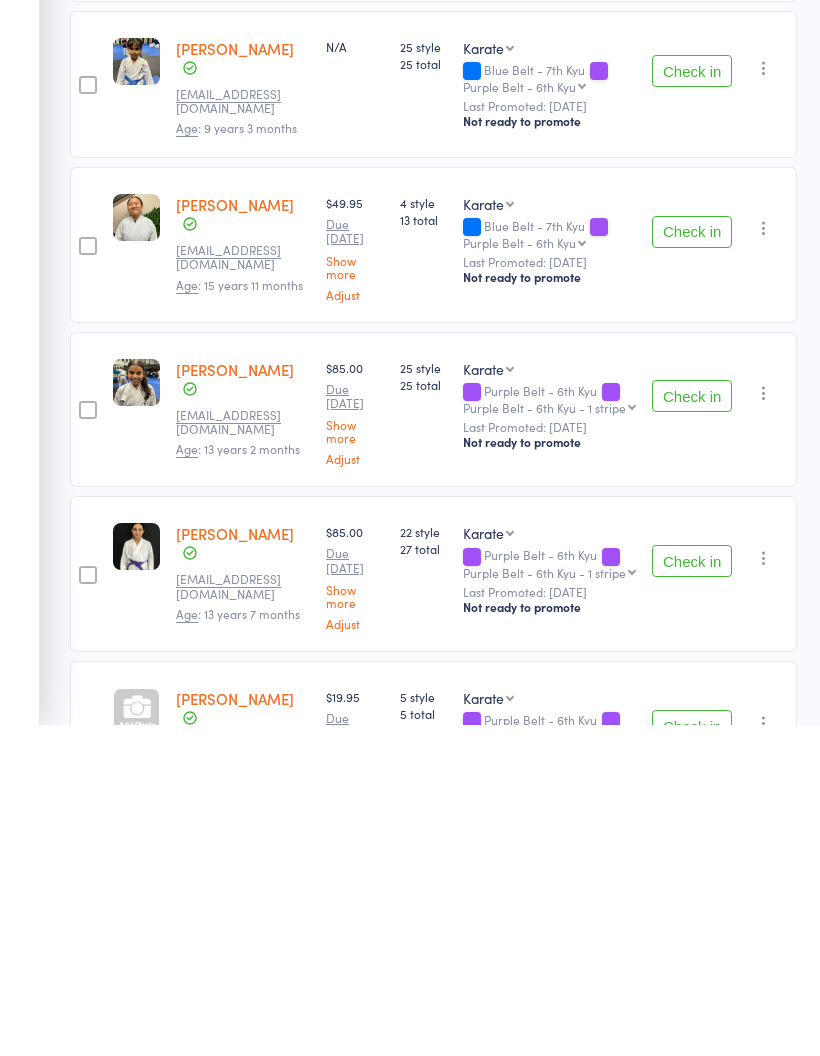 click on "Check in" at bounding box center [692, 1222] 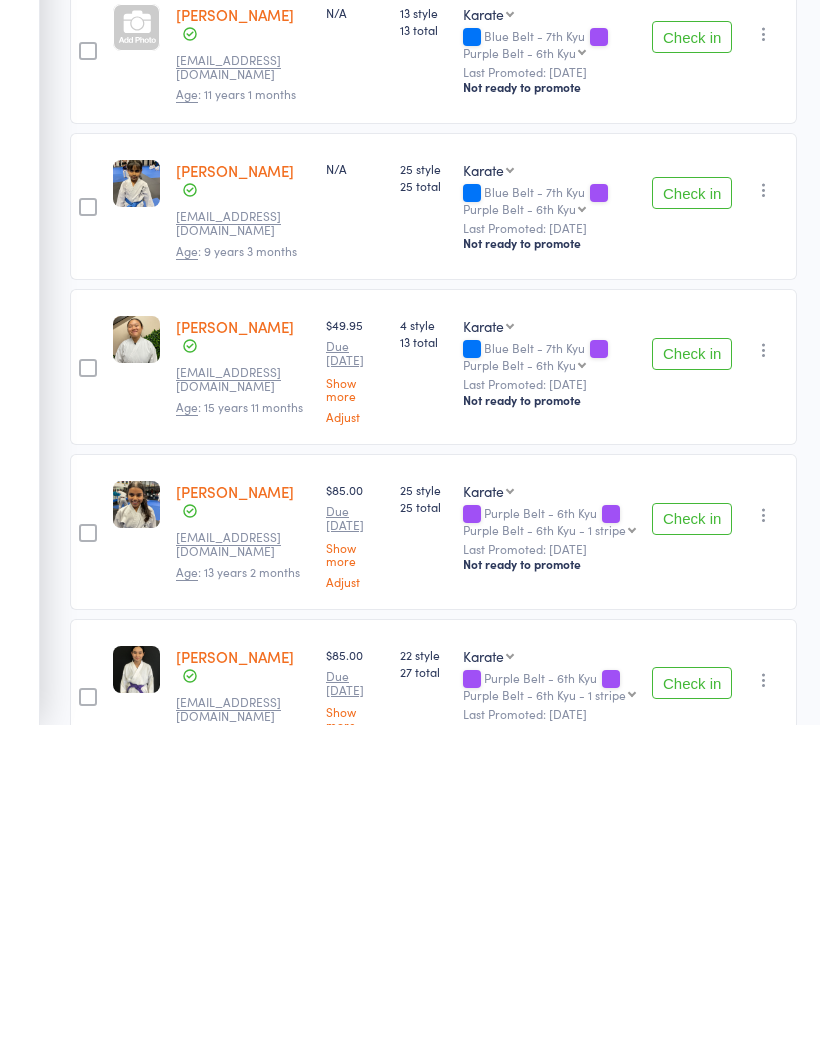 click on "Check in" at bounding box center [692, 850] 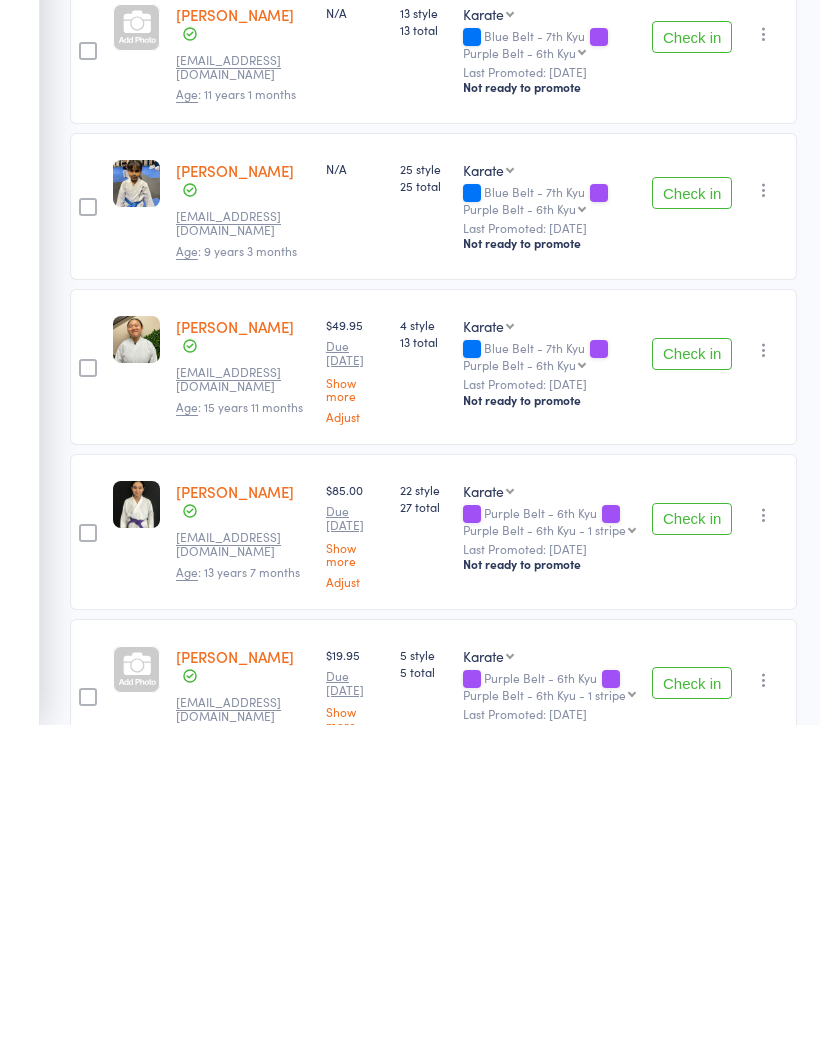 scroll, scrollTop: 1586, scrollLeft: 0, axis: vertical 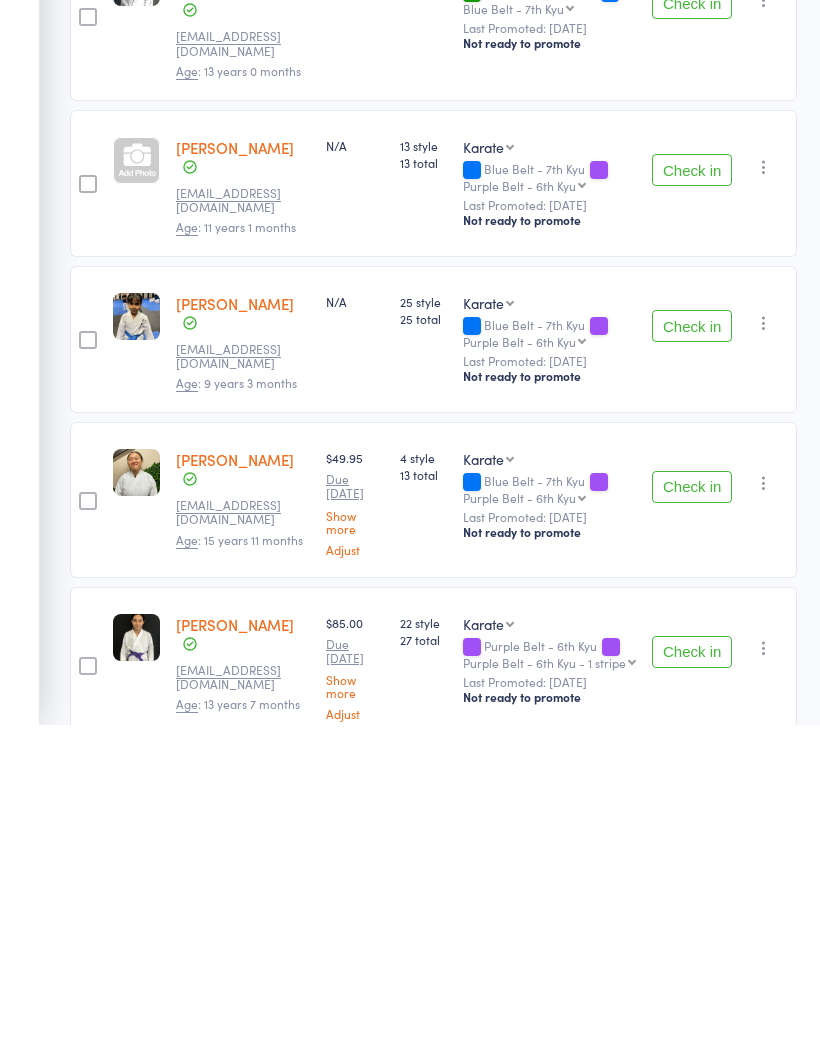click on "Check in" at bounding box center (692, 1147) 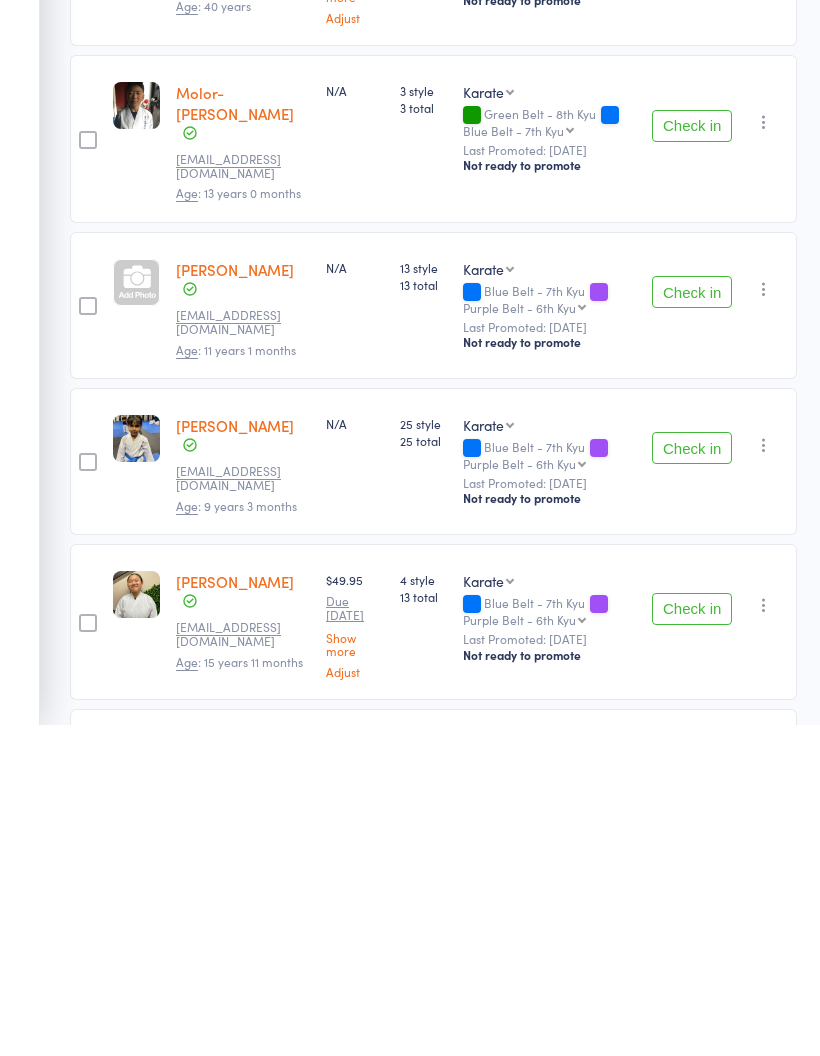 click on "Check in" at bounding box center [692, 1105] 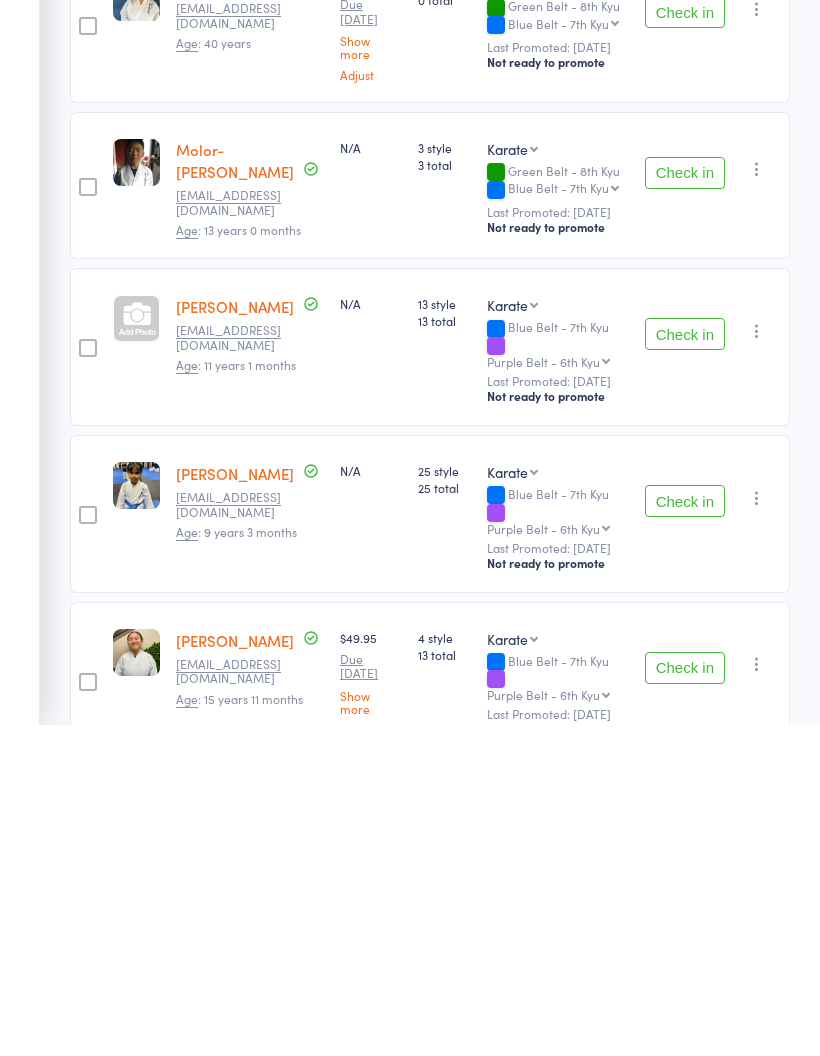 click on "Check in" at bounding box center [685, 999] 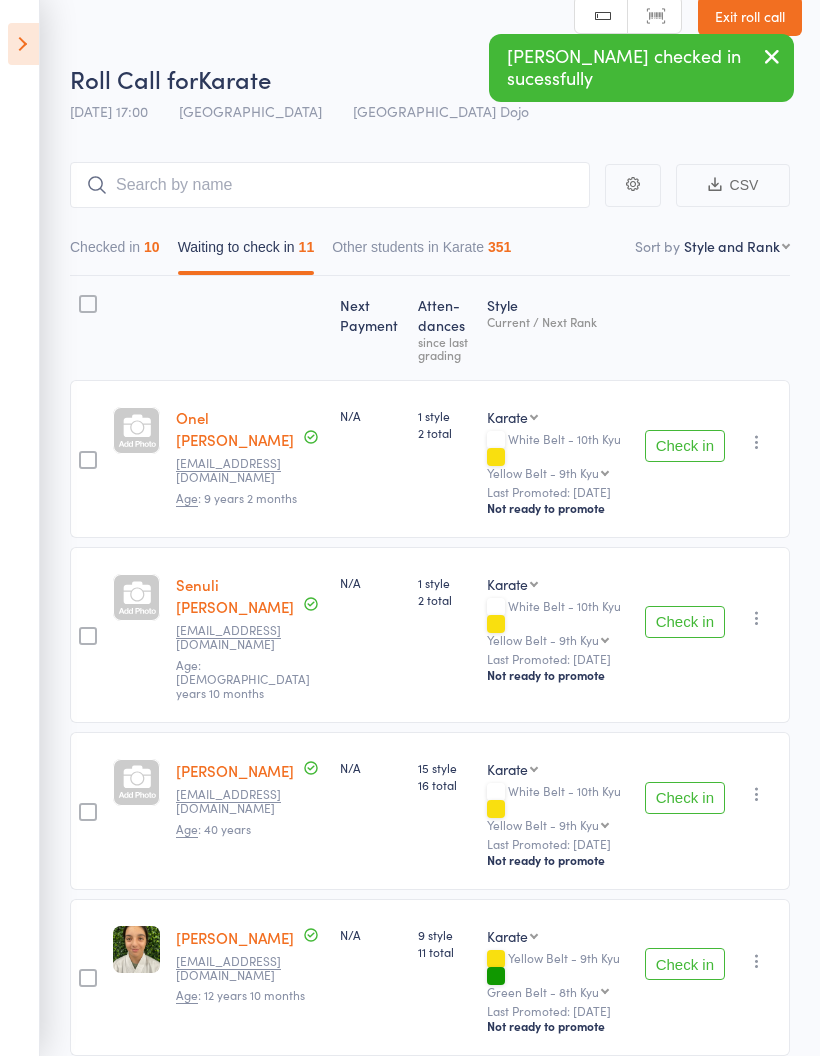 scroll, scrollTop: 0, scrollLeft: 0, axis: both 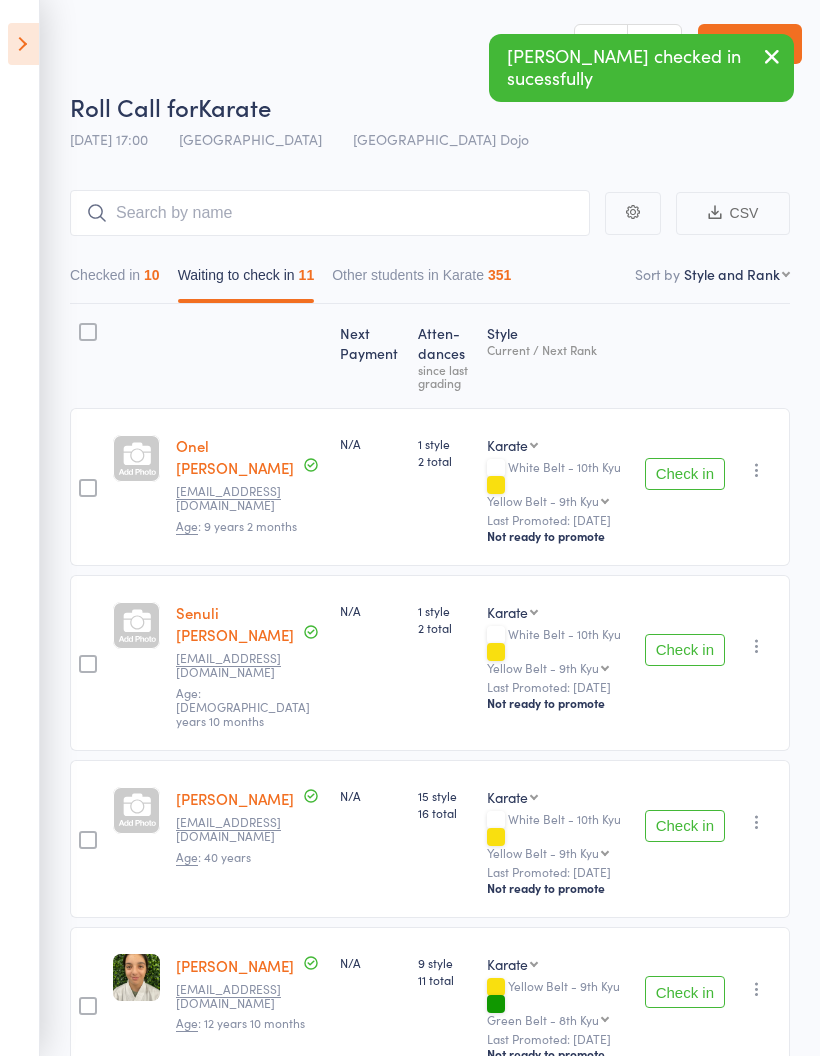 click on "Checked in  10" at bounding box center (115, 280) 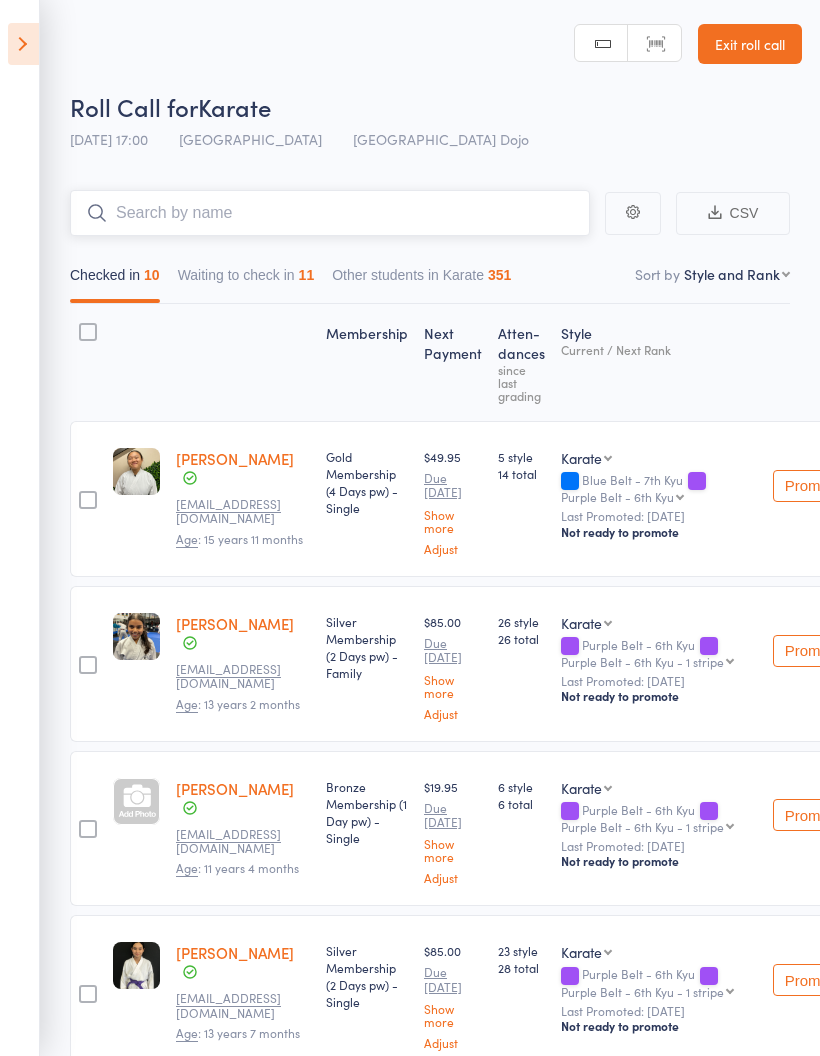 click at bounding box center (330, 213) 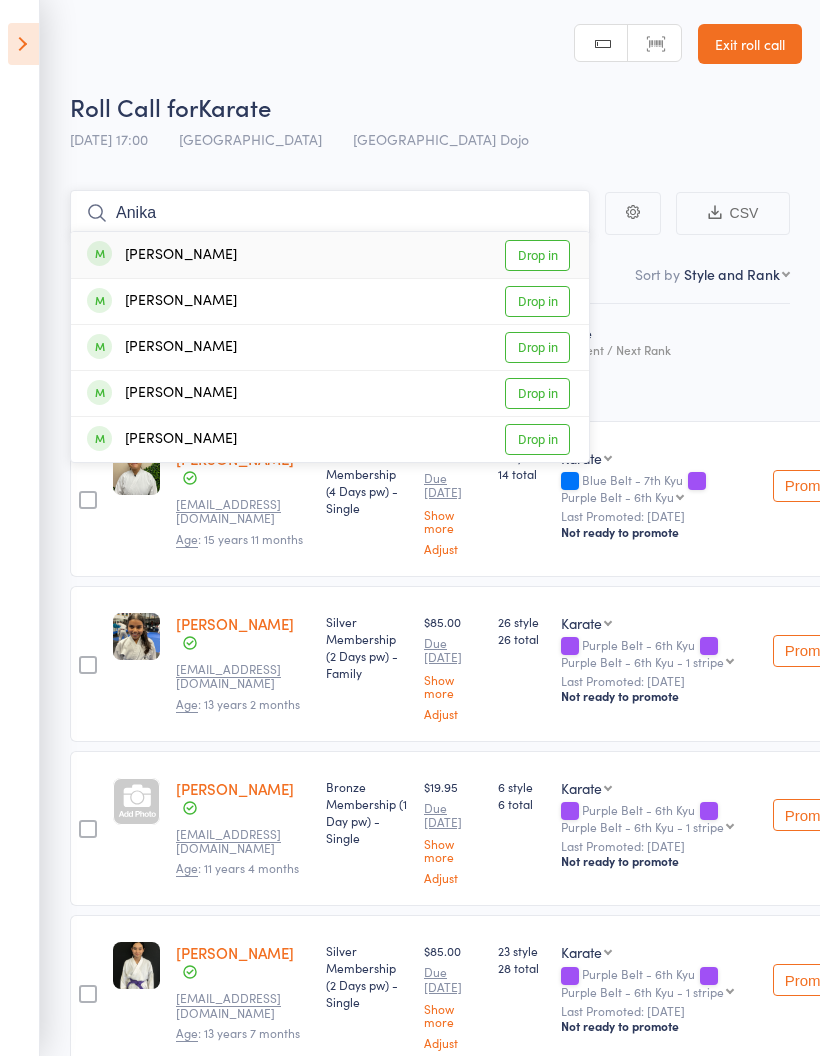 type on "Anika" 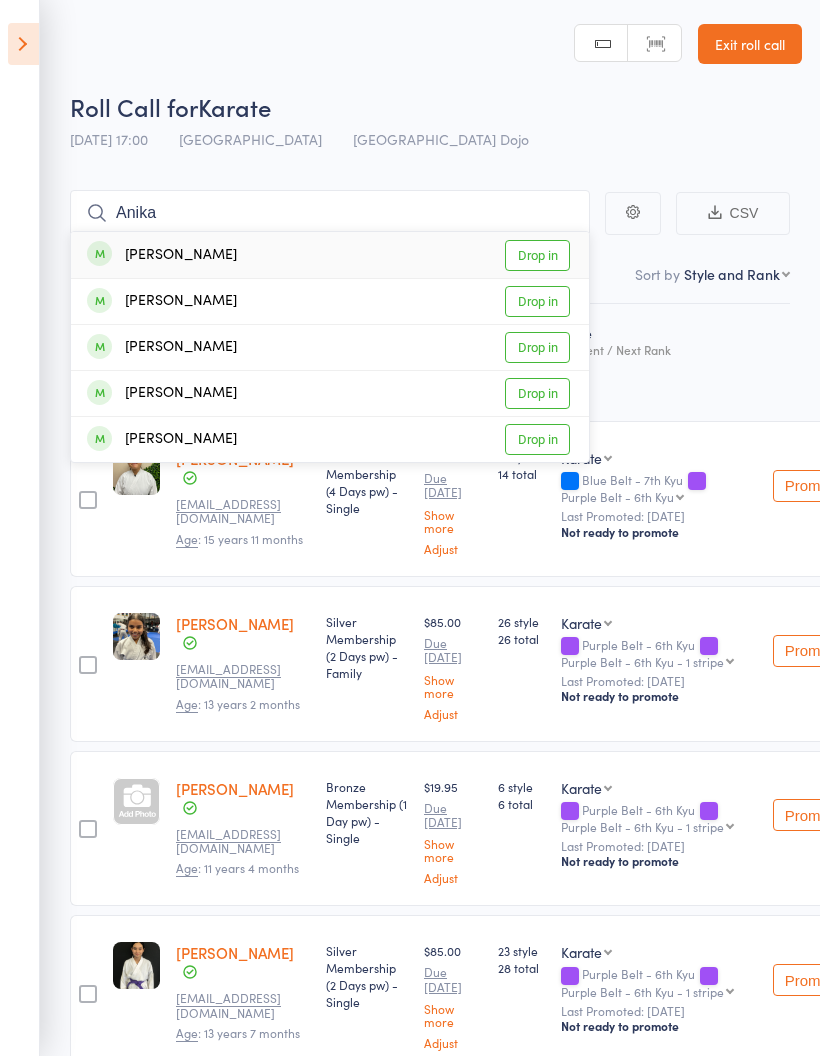 click on "Drop in" at bounding box center (537, 255) 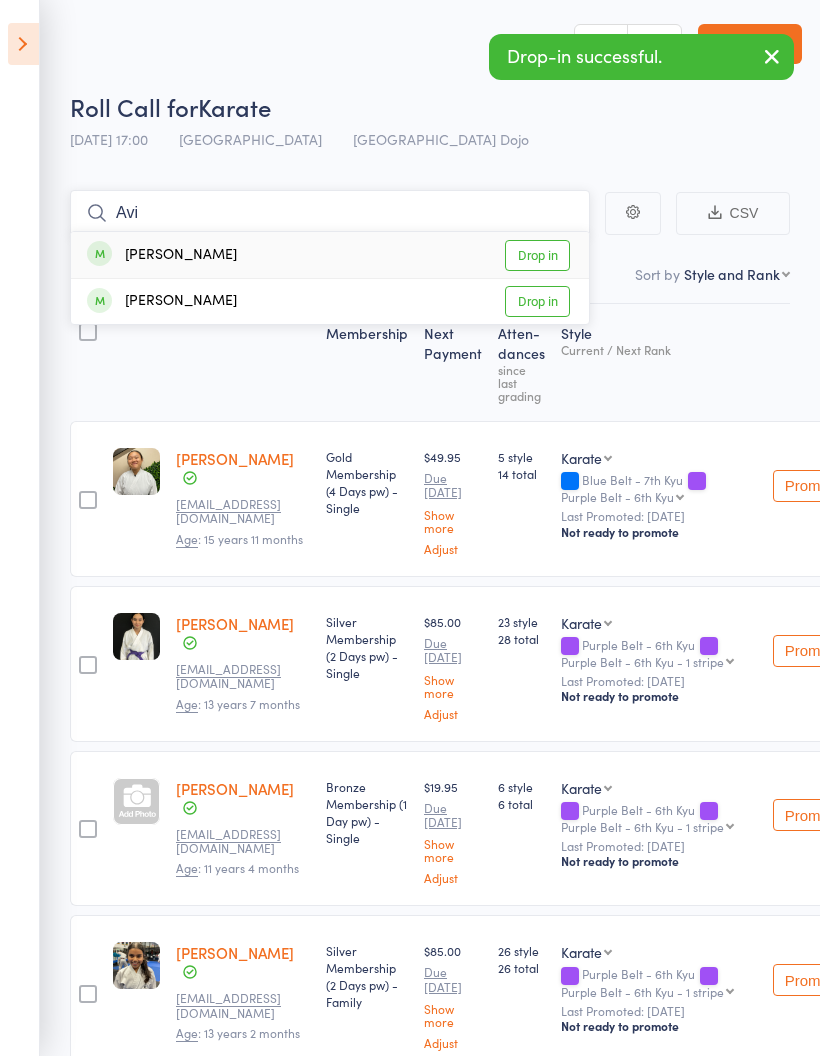 type on "Avi" 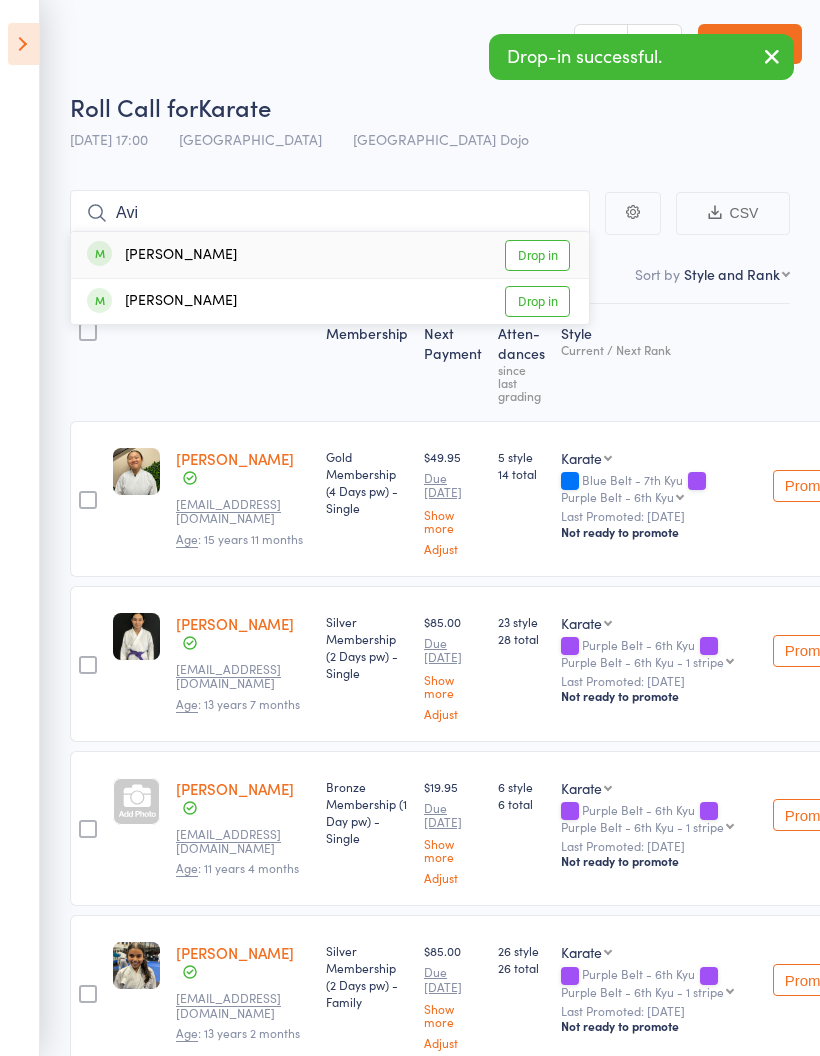 click on "Drop in" at bounding box center (537, 255) 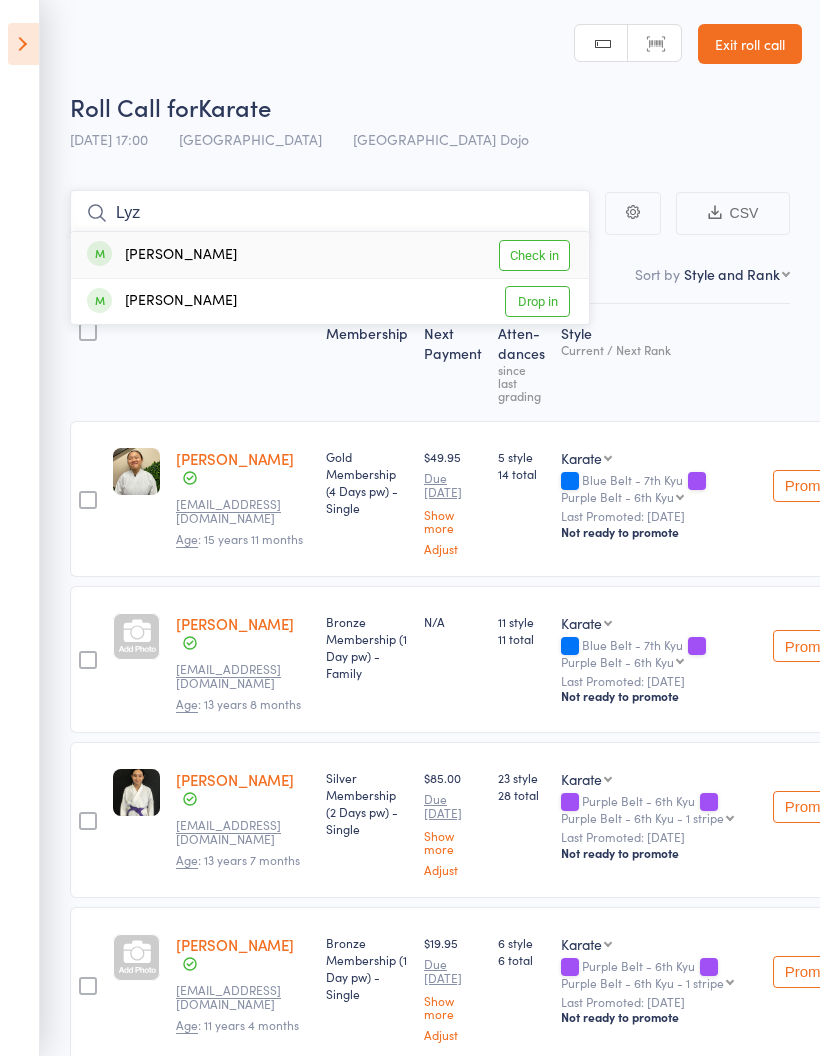type on "Lyz" 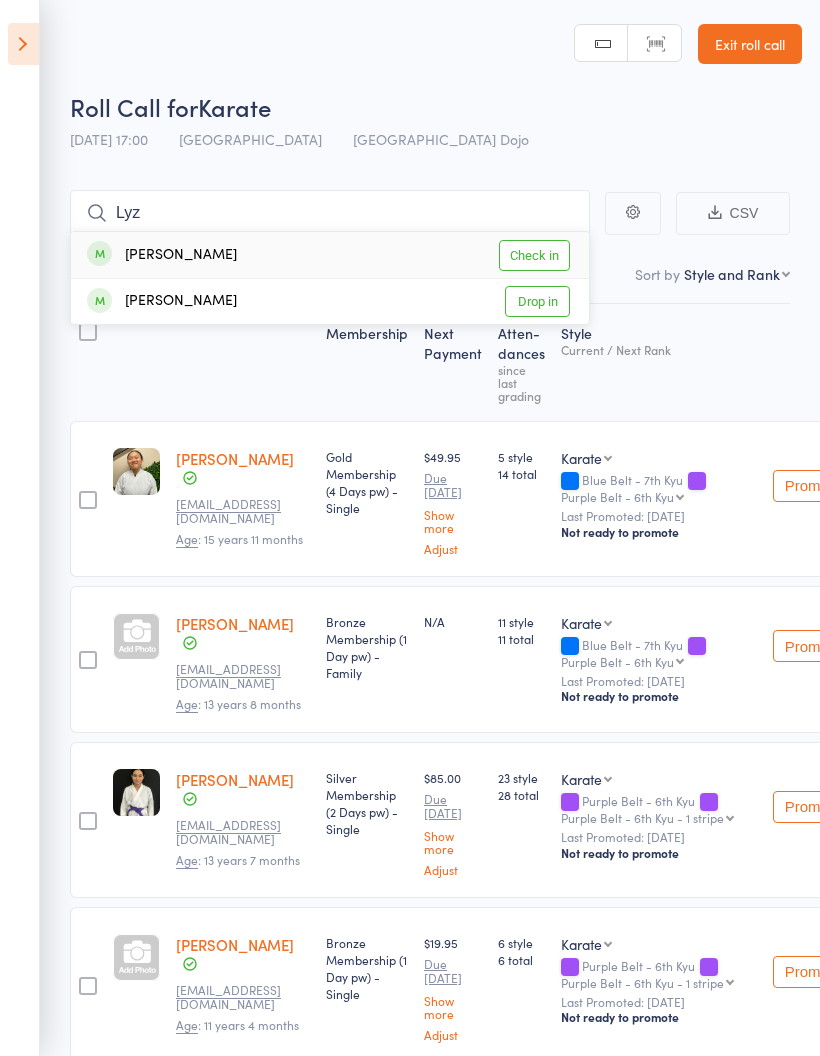 click on "Check in" at bounding box center (534, 255) 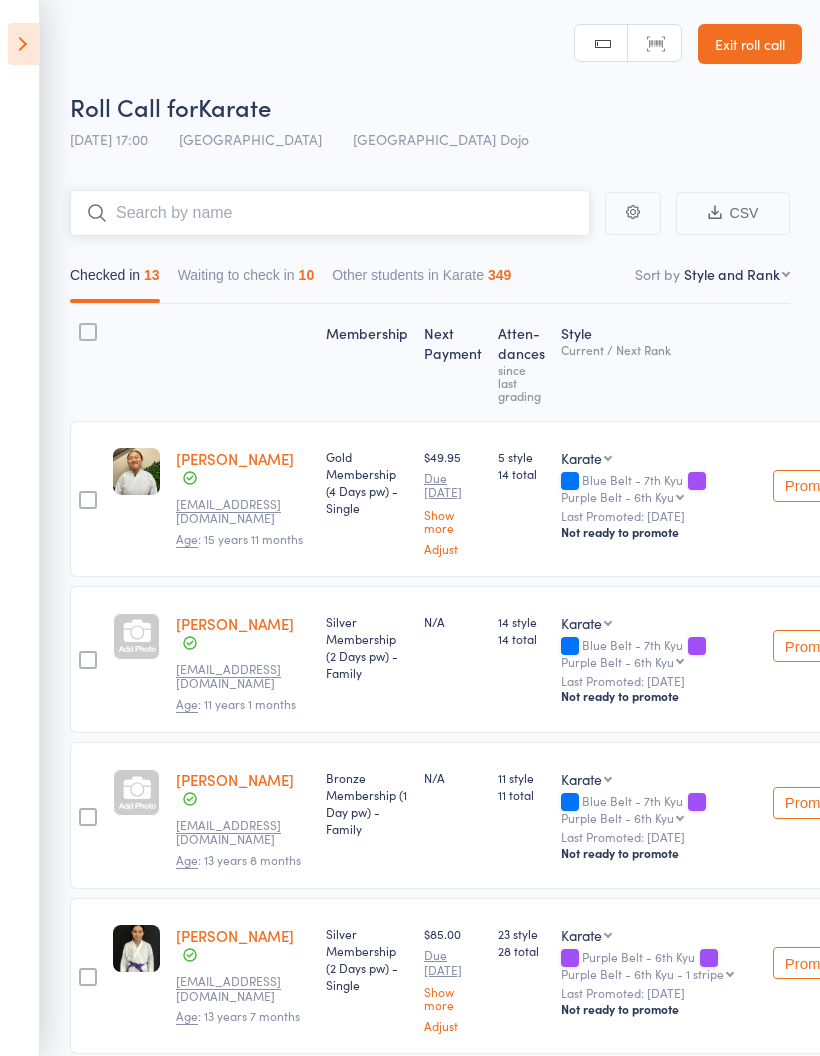 click on "Waiting to check in  10" at bounding box center [246, 280] 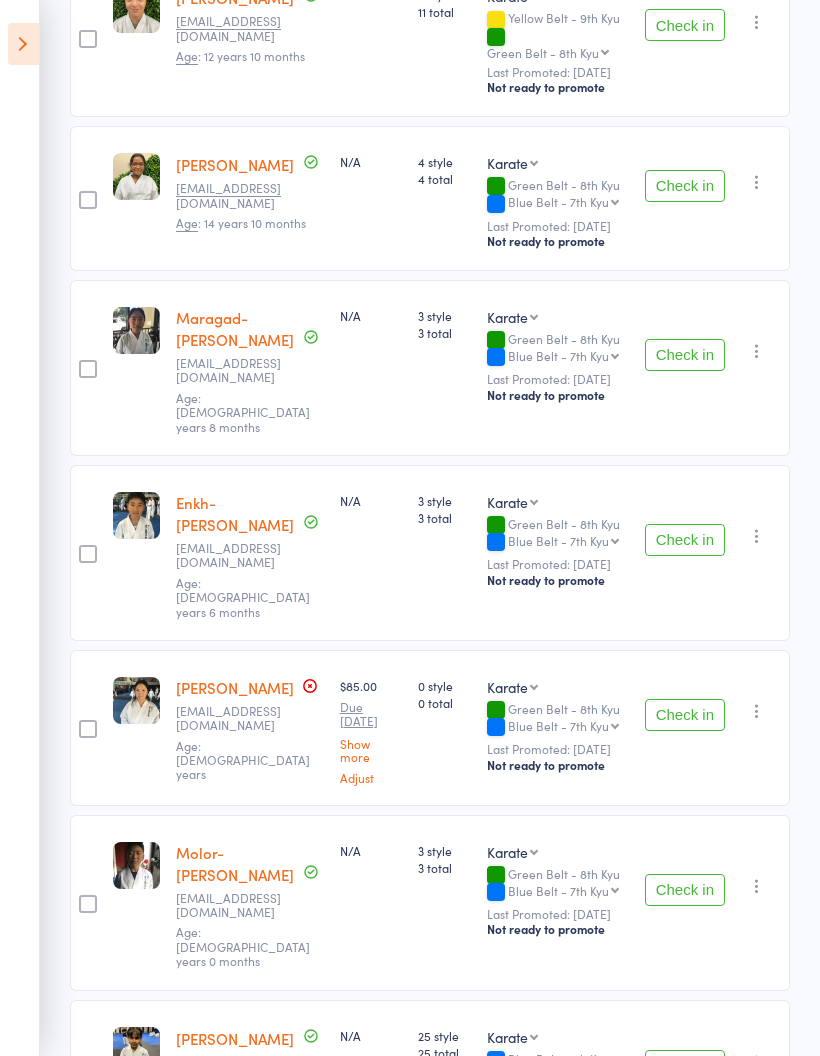 scroll, scrollTop: 980, scrollLeft: 0, axis: vertical 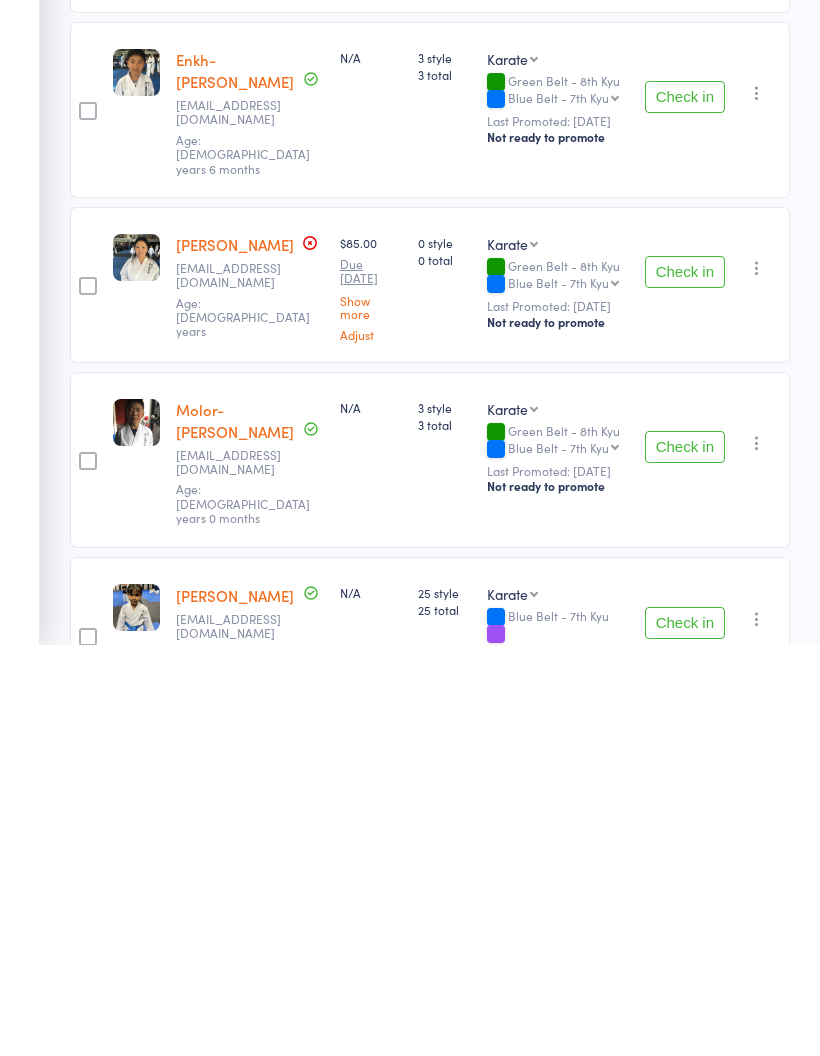 click on "Check in" at bounding box center (685, 1034) 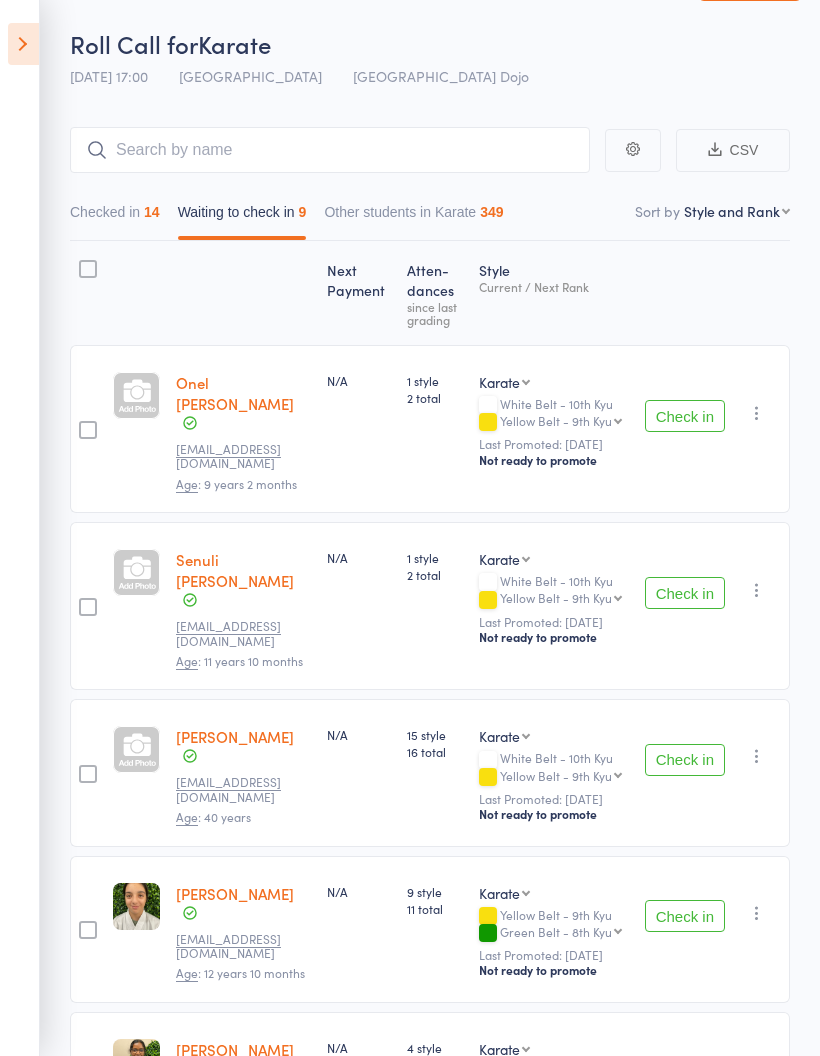 scroll, scrollTop: 0, scrollLeft: 0, axis: both 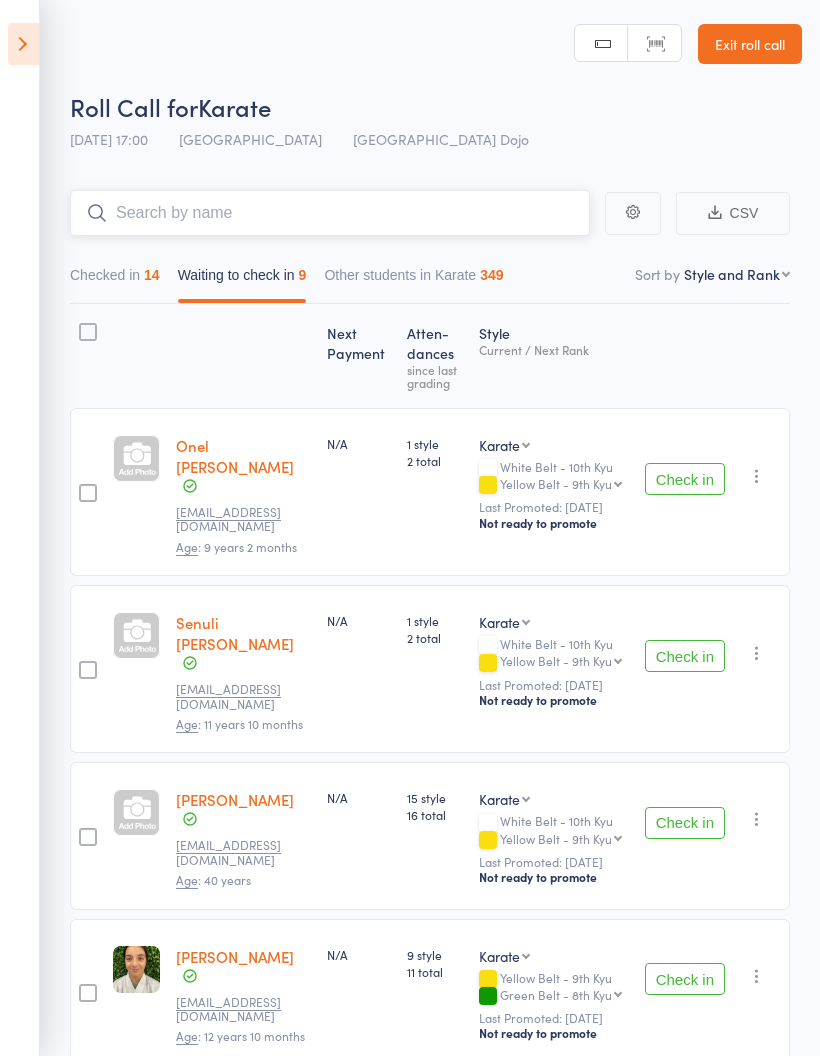 click at bounding box center [330, 213] 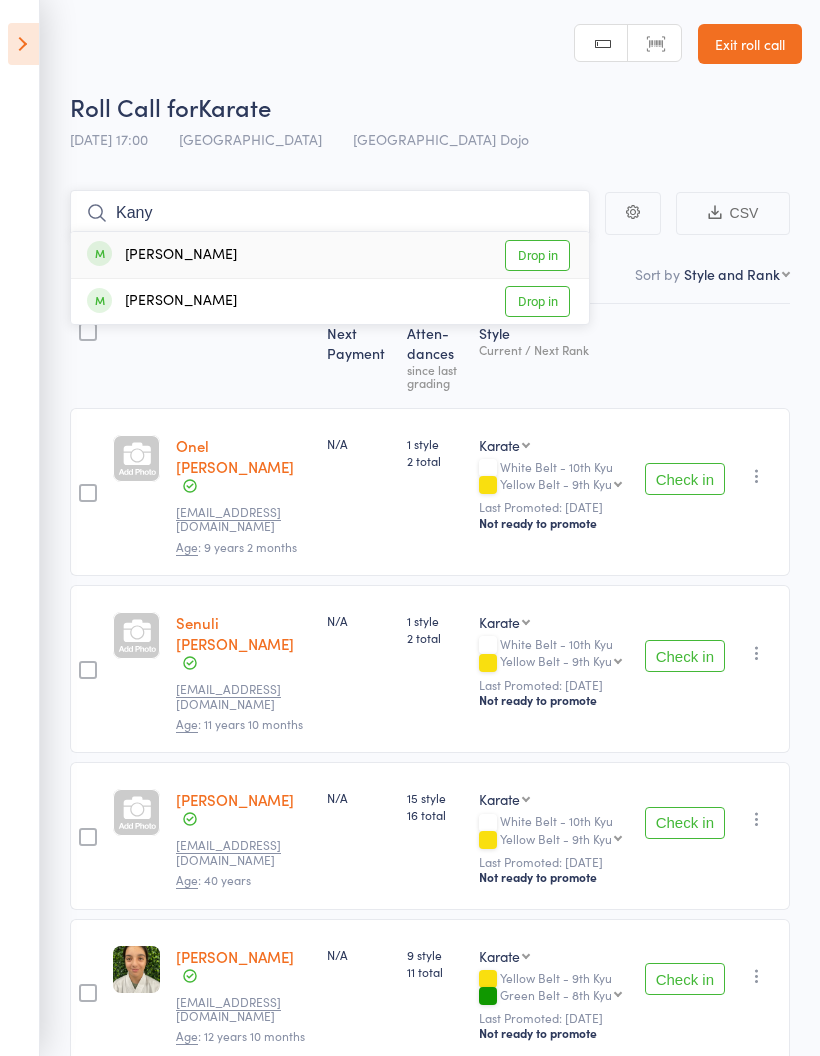 type on "Kany" 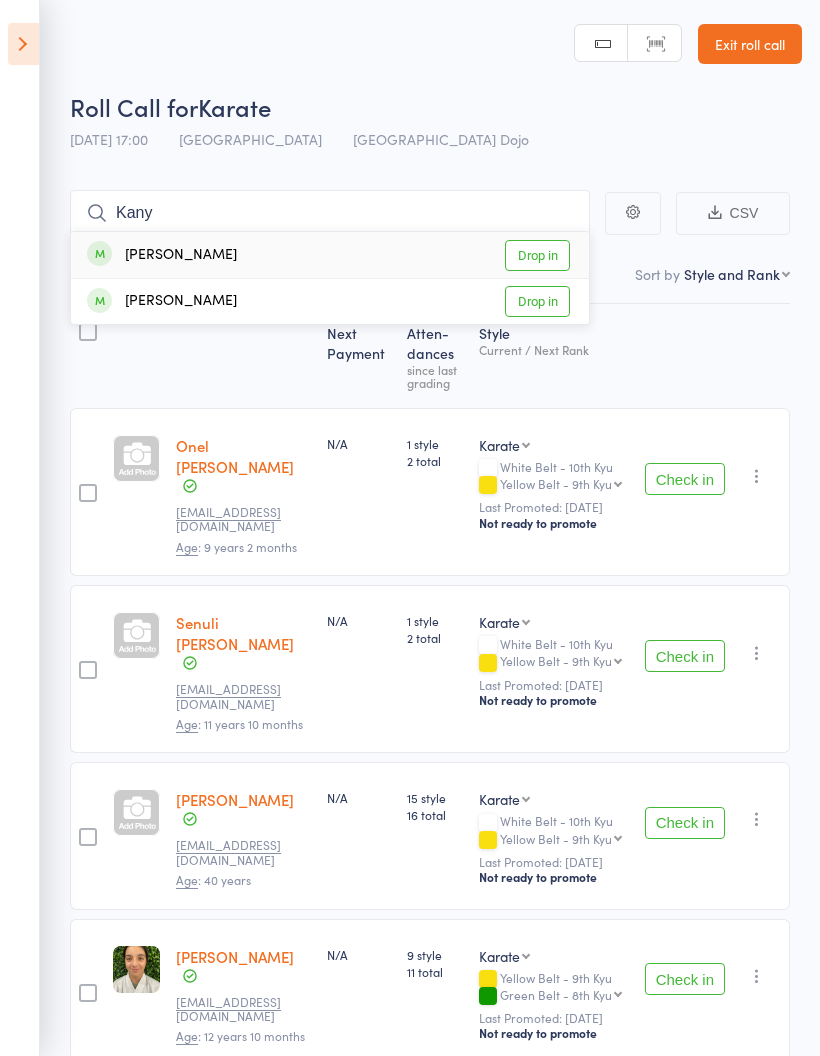 click on "Drop in" at bounding box center [537, 255] 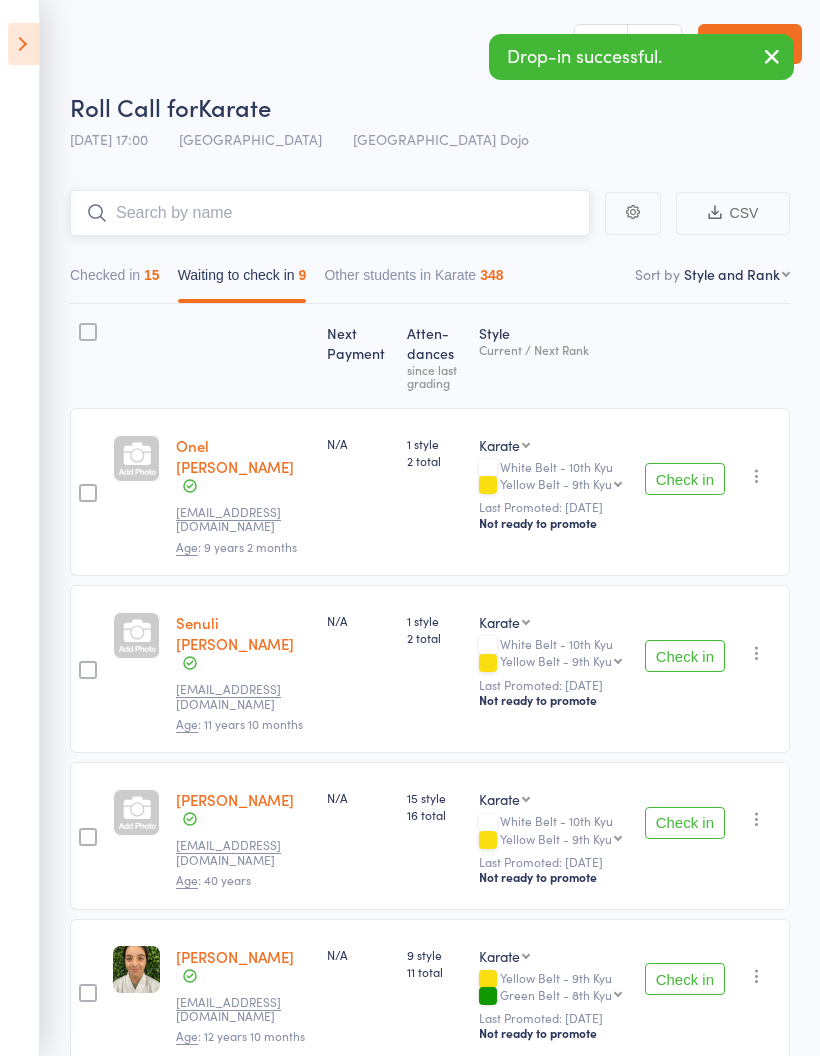 click on "15" at bounding box center [152, 275] 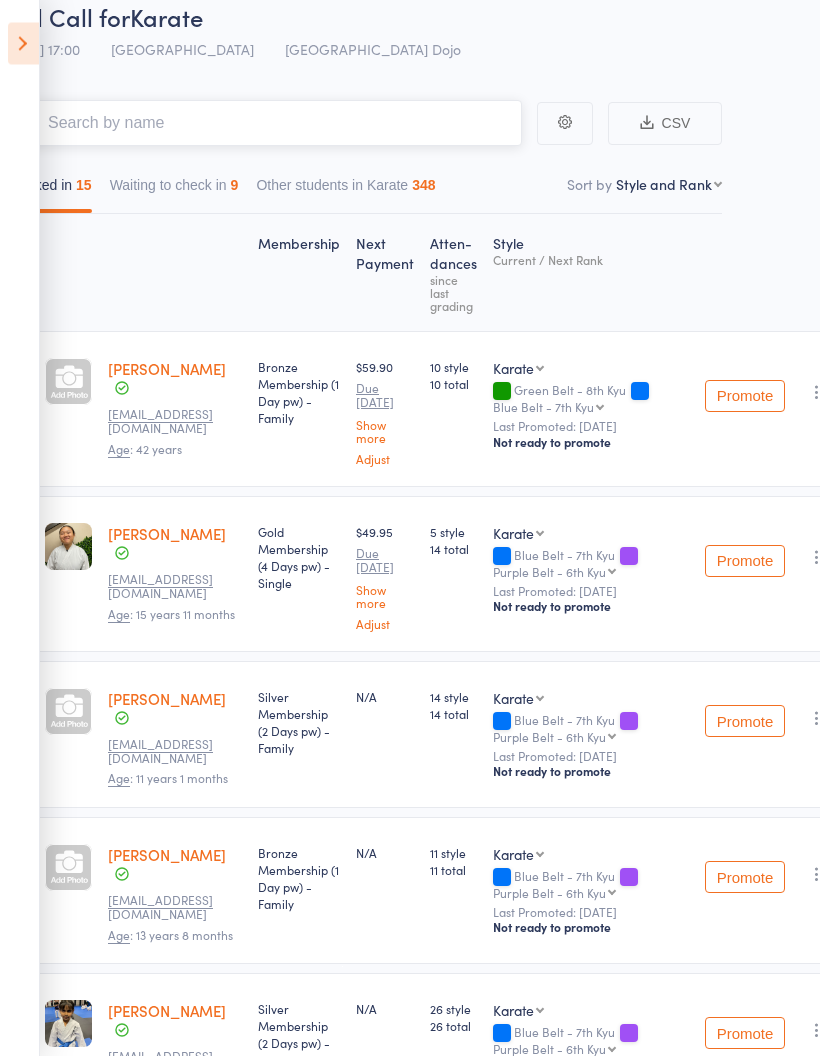 scroll, scrollTop: 90, scrollLeft: 68, axis: both 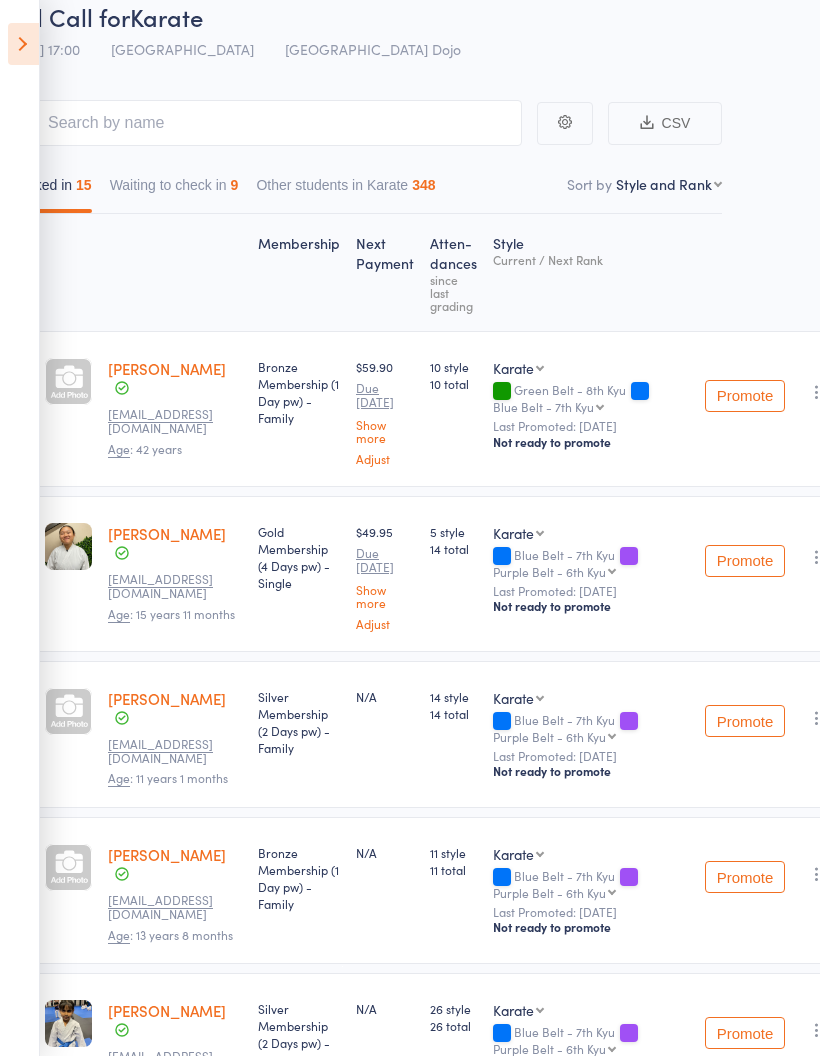click at bounding box center (817, 392) 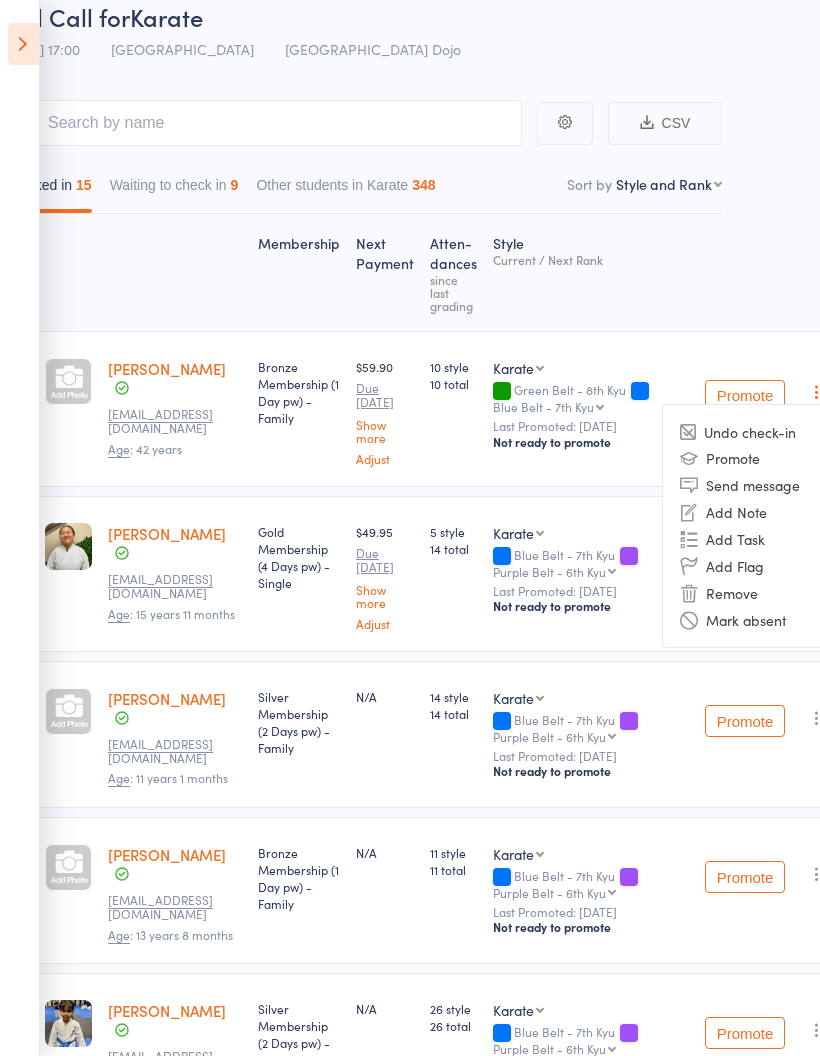 click on "Remove" at bounding box center [745, 592] 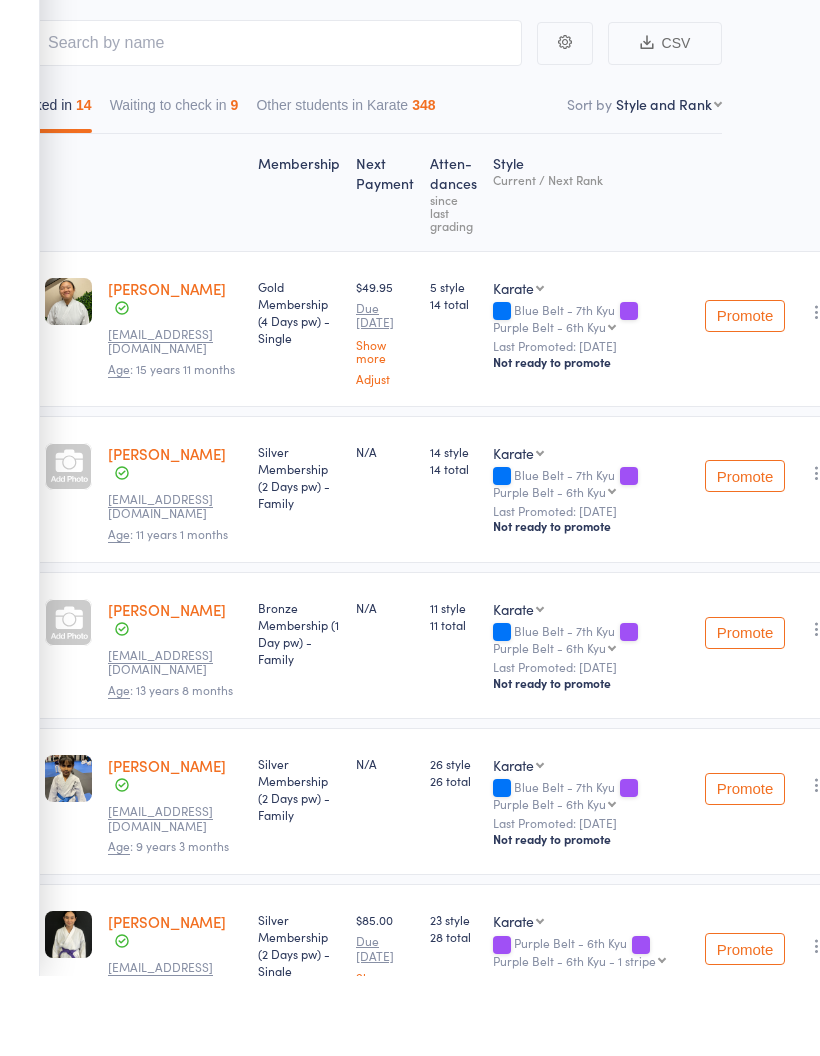 scroll, scrollTop: 170, scrollLeft: 68, axis: both 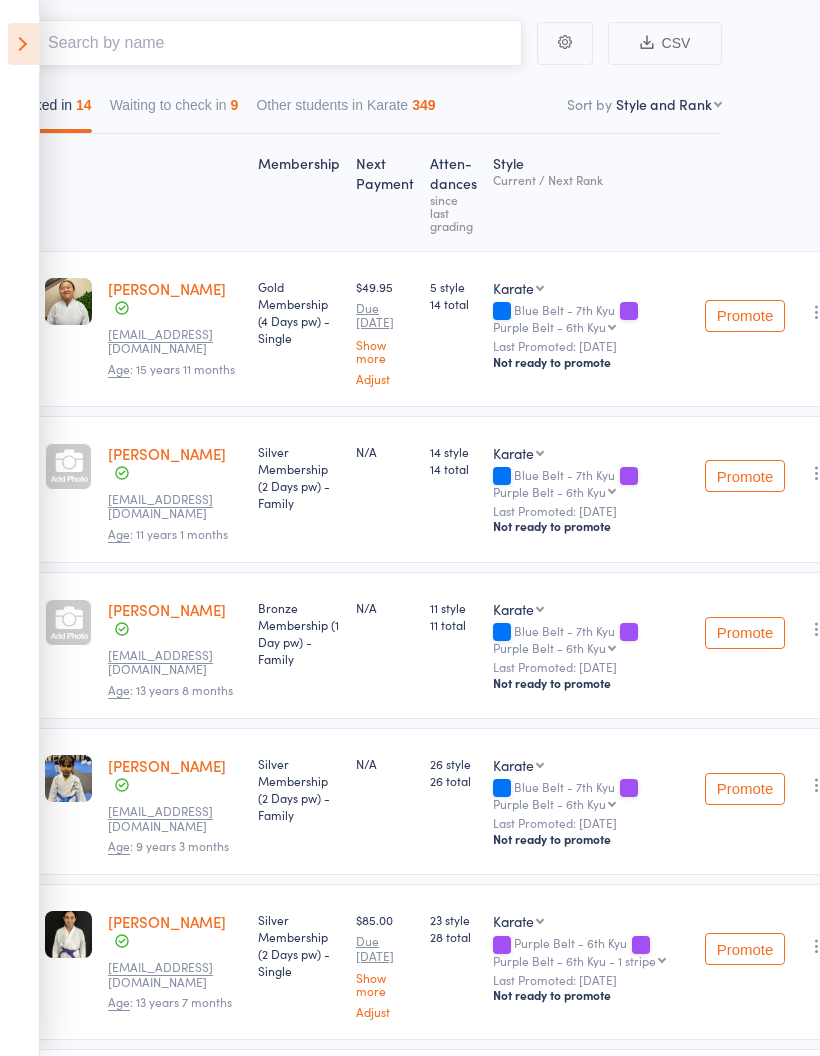 click at bounding box center [262, 43] 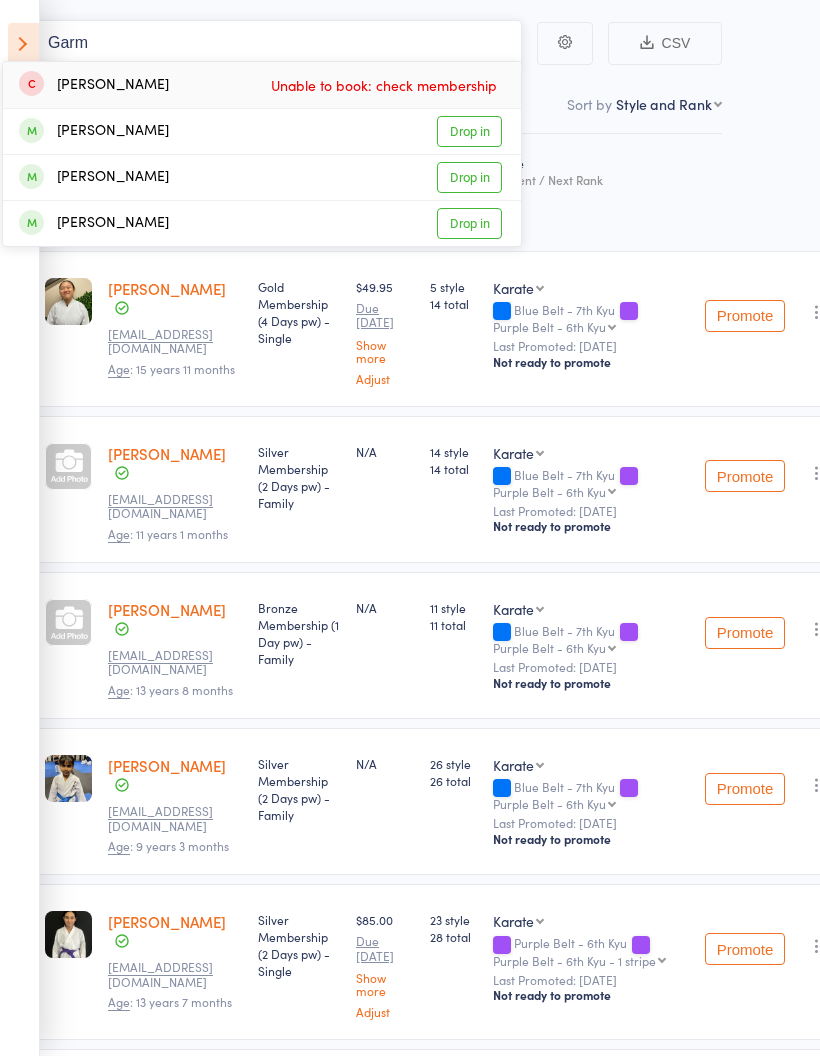 type on "Garm" 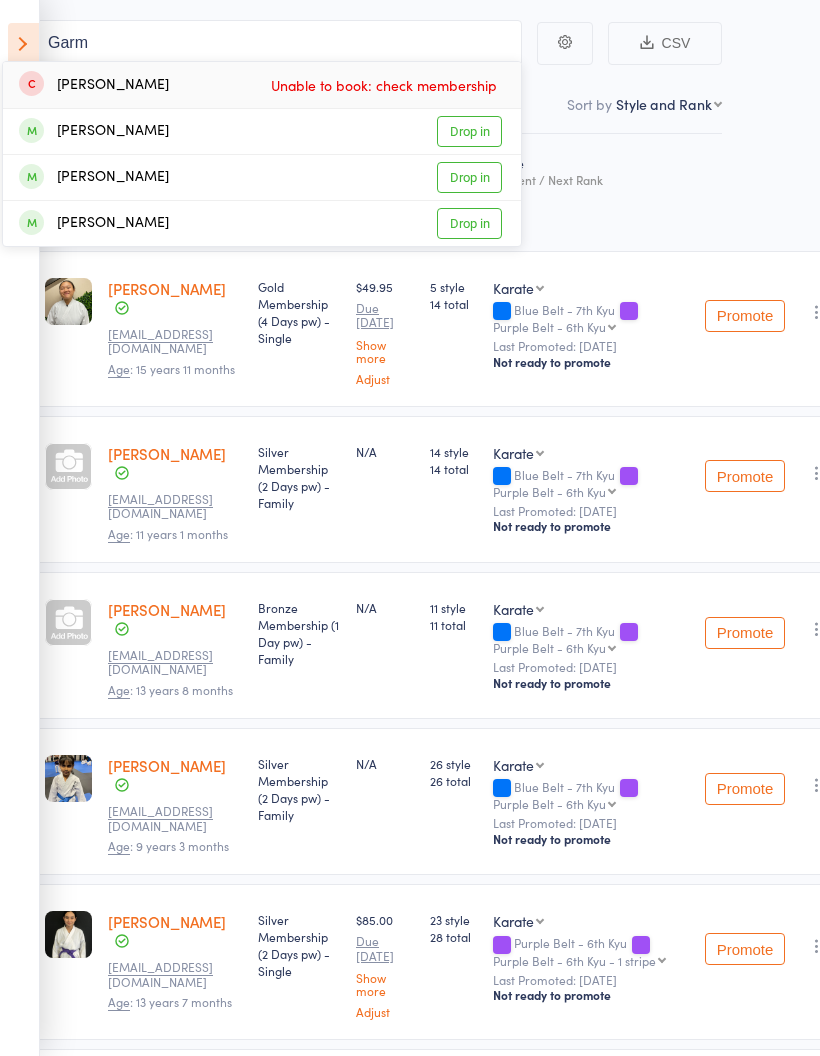 click on "Drop in" at bounding box center [469, 131] 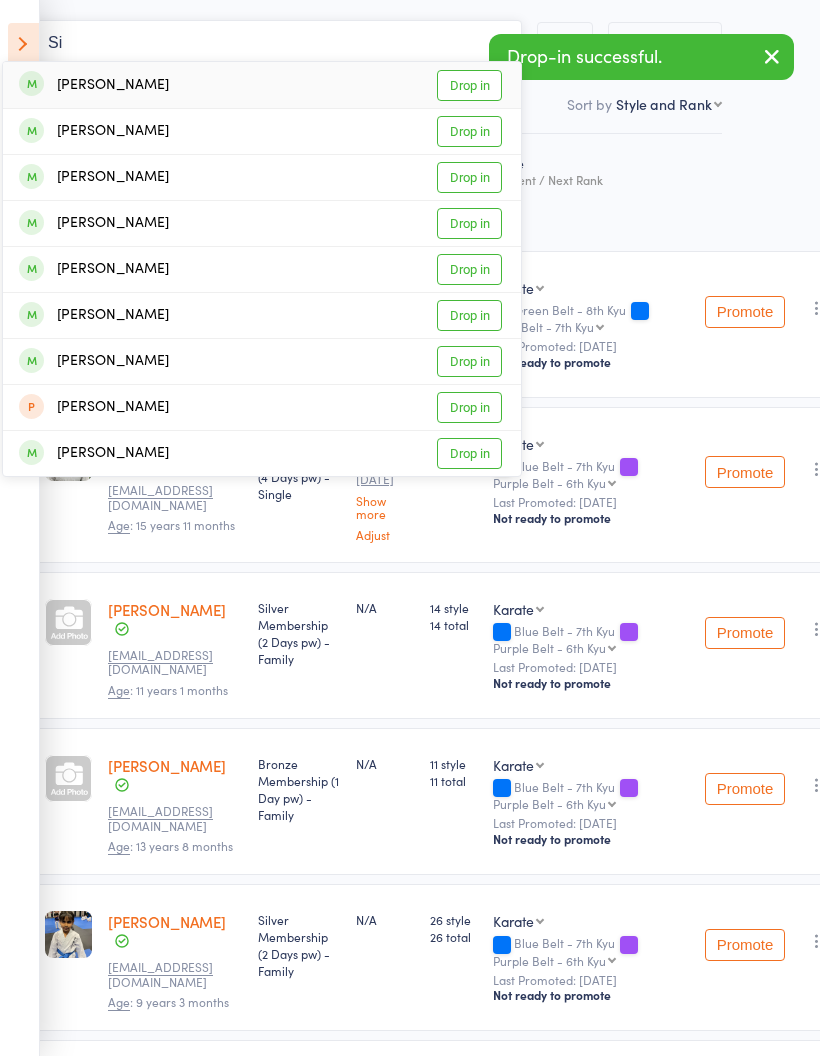 type on "S" 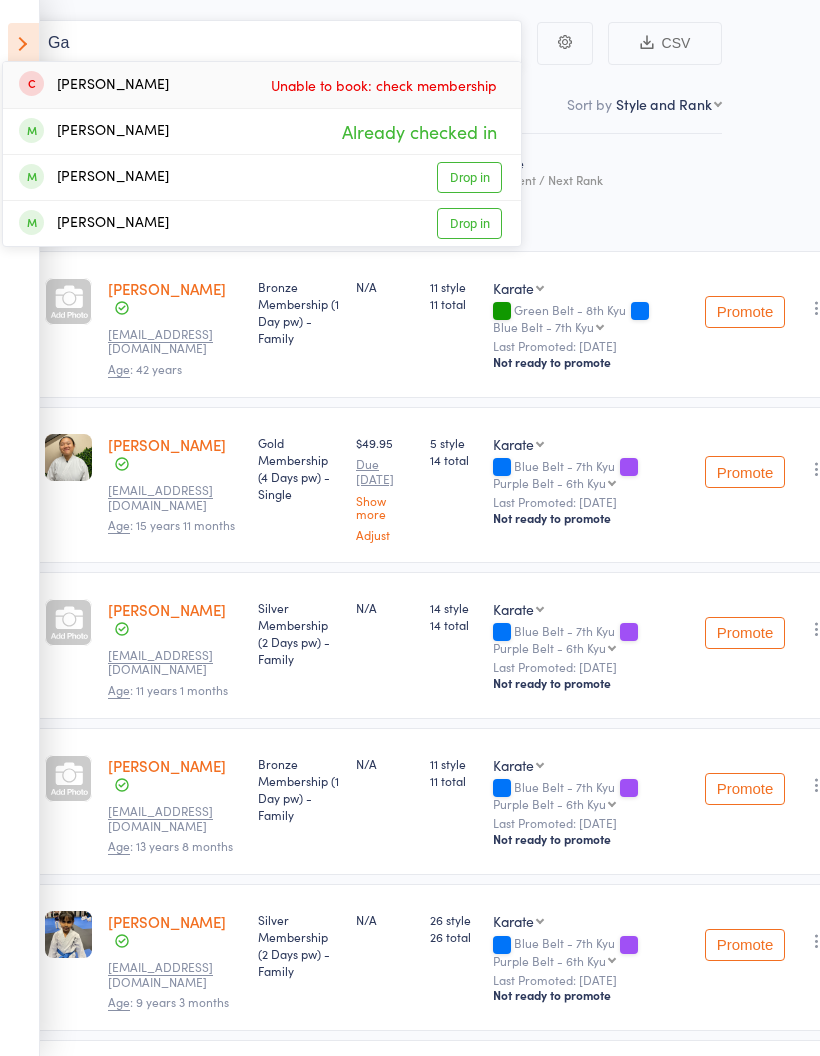 type on "G" 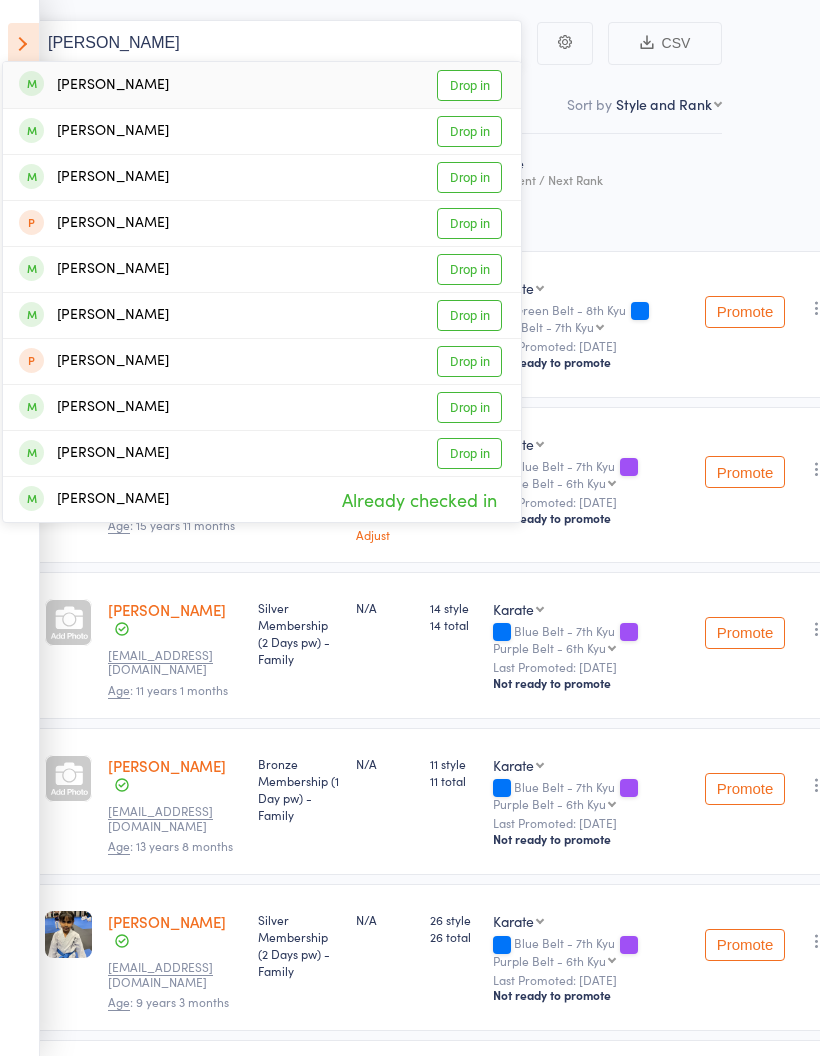 click on "[PERSON_NAME]" at bounding box center (262, 43) 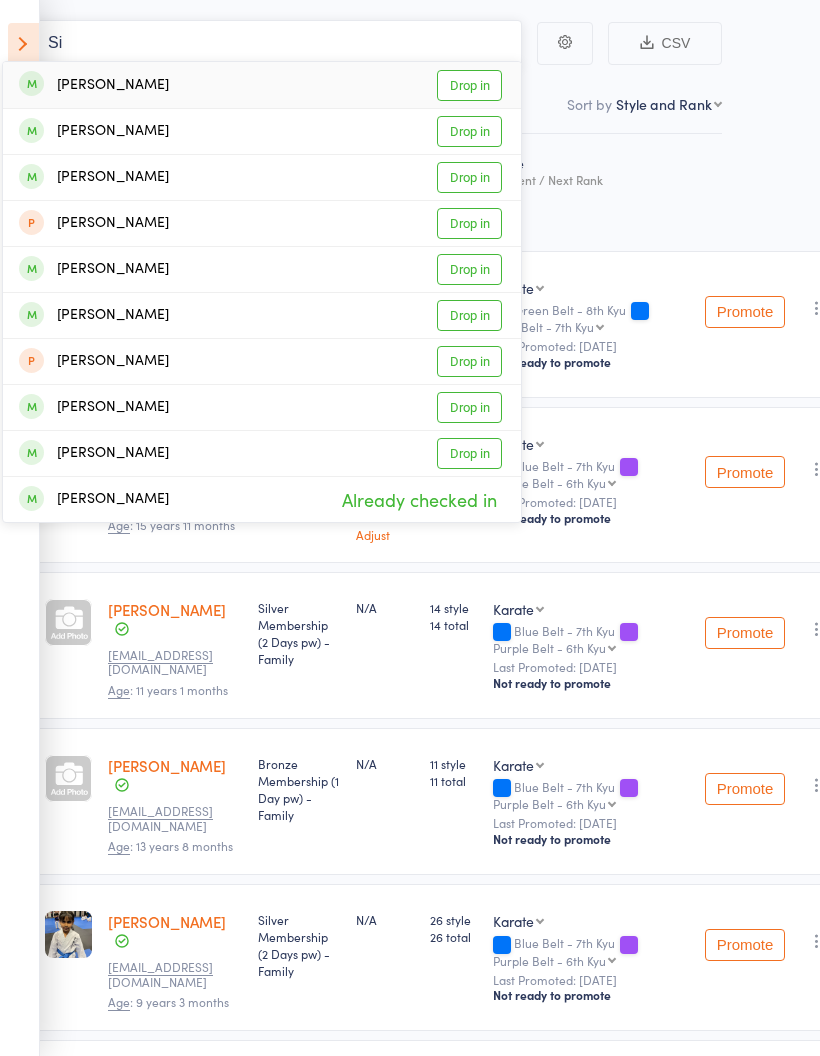 type on "S" 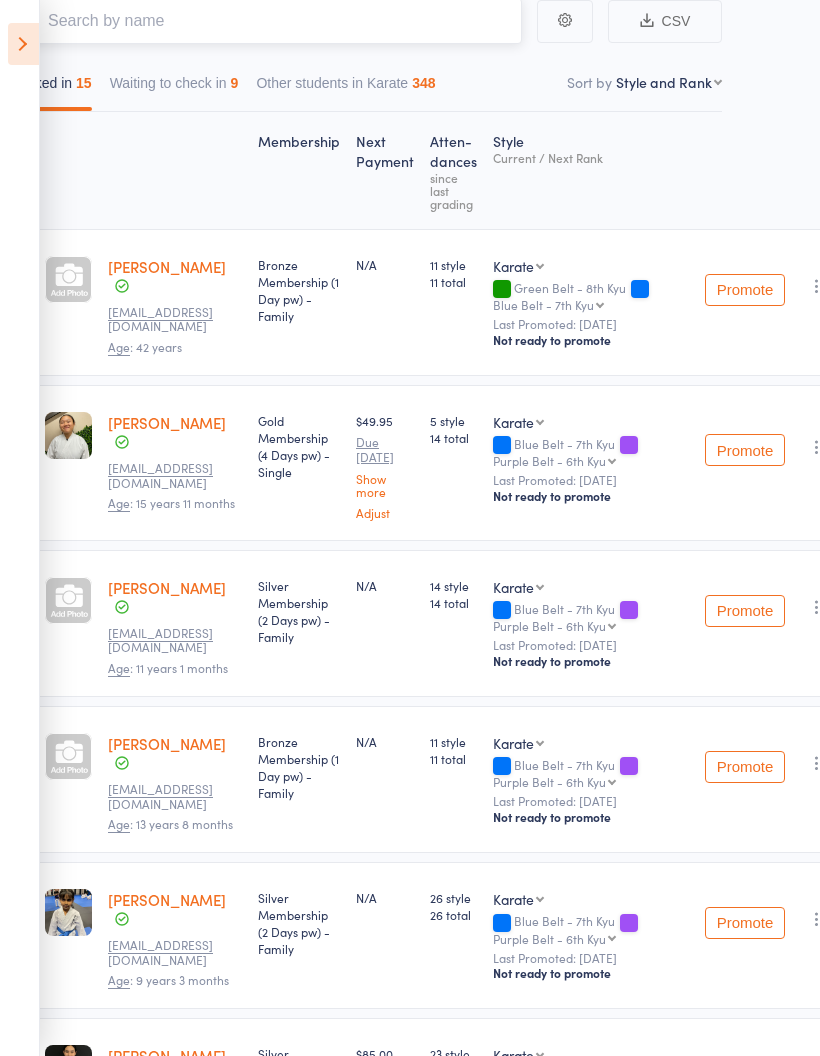 scroll, scrollTop: 0, scrollLeft: 68, axis: horizontal 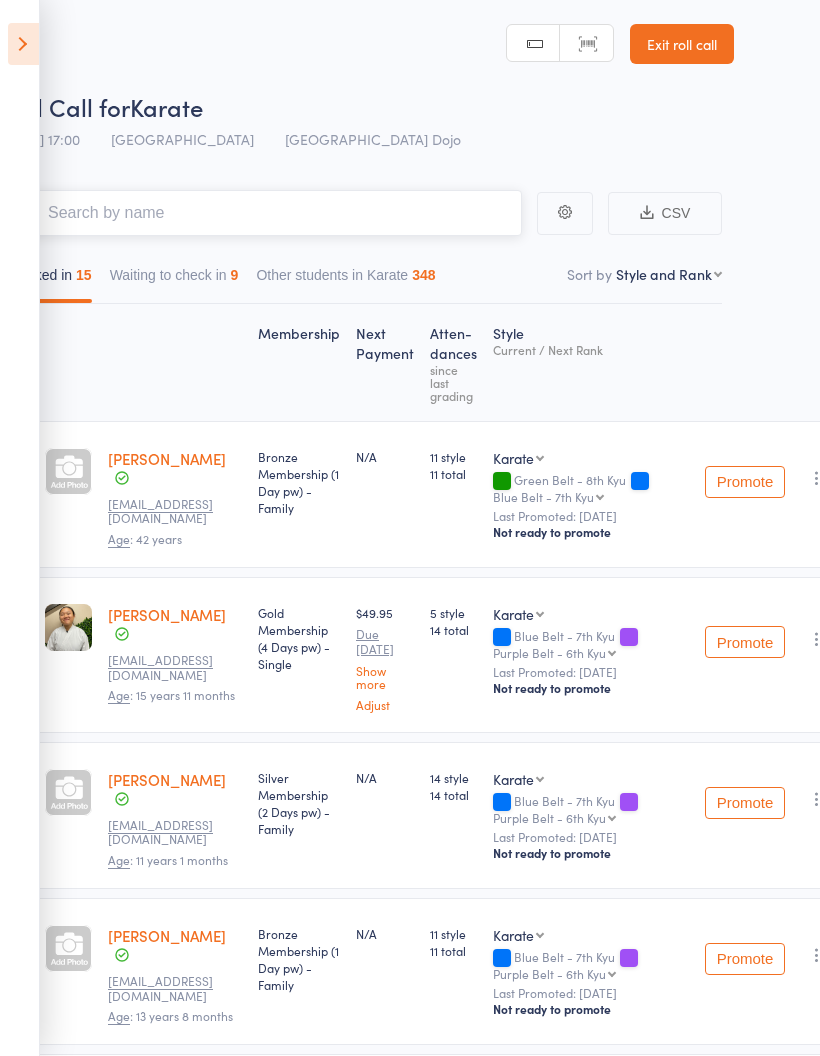 click at bounding box center [262, 213] 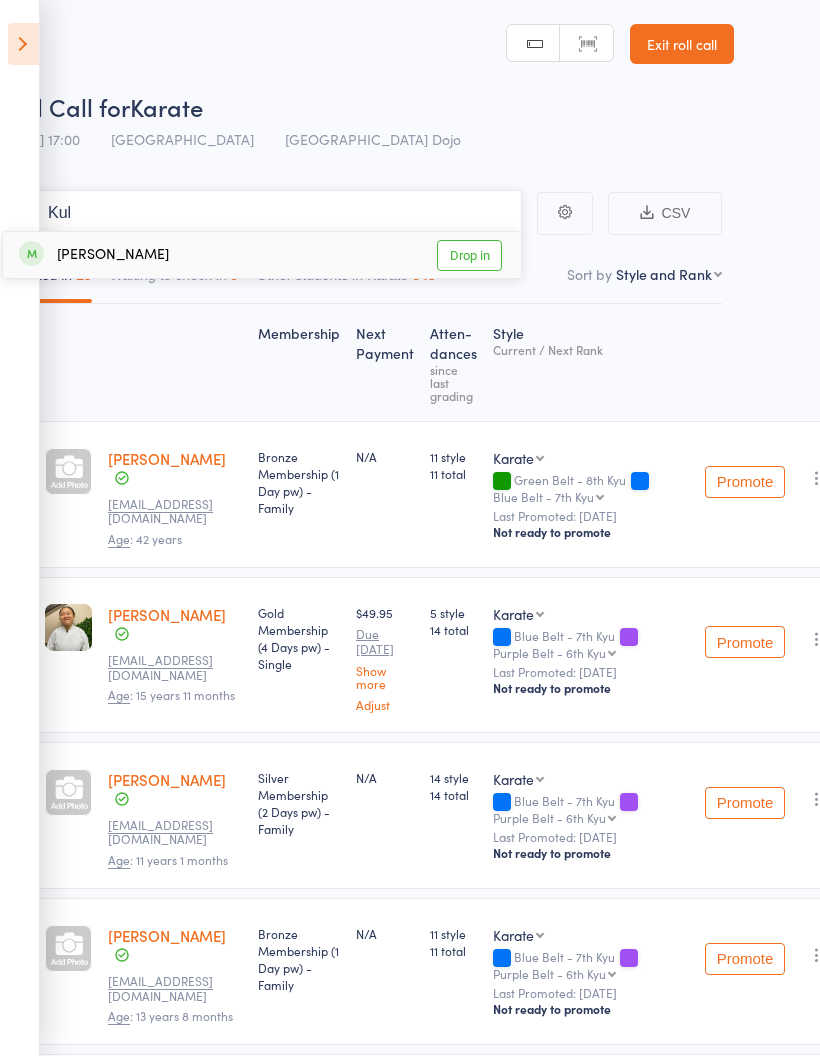 type on "Kul" 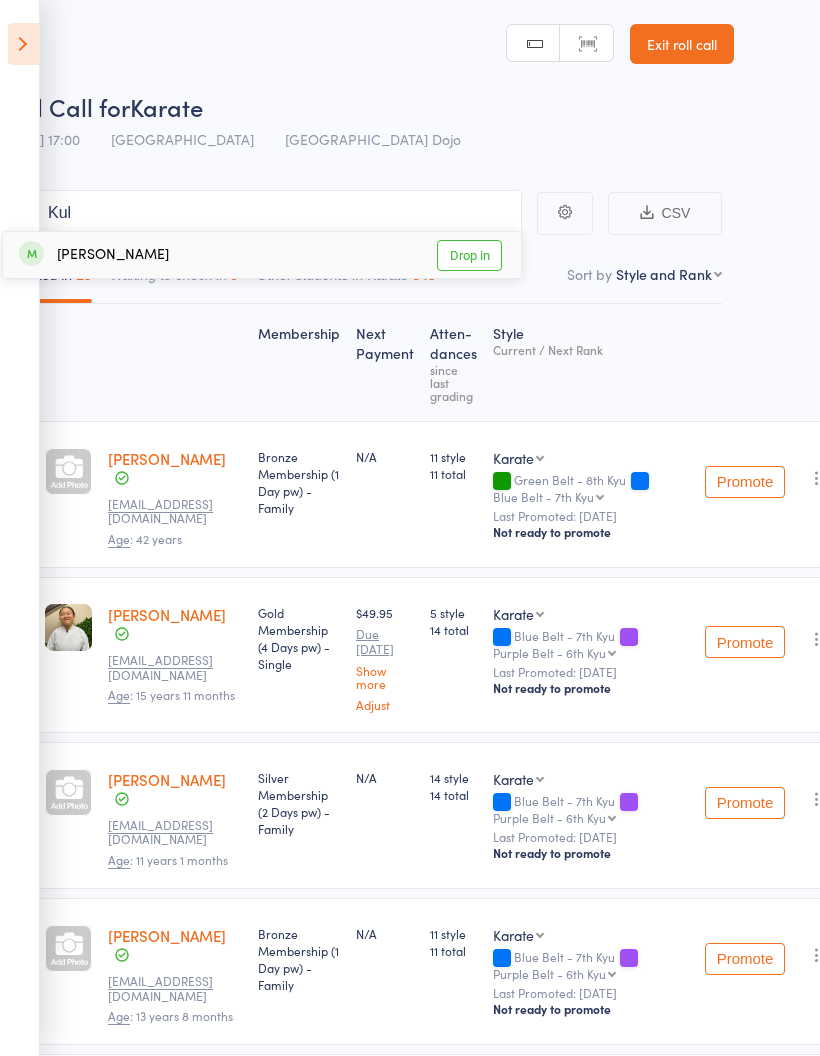 click on "Drop in" at bounding box center [469, 255] 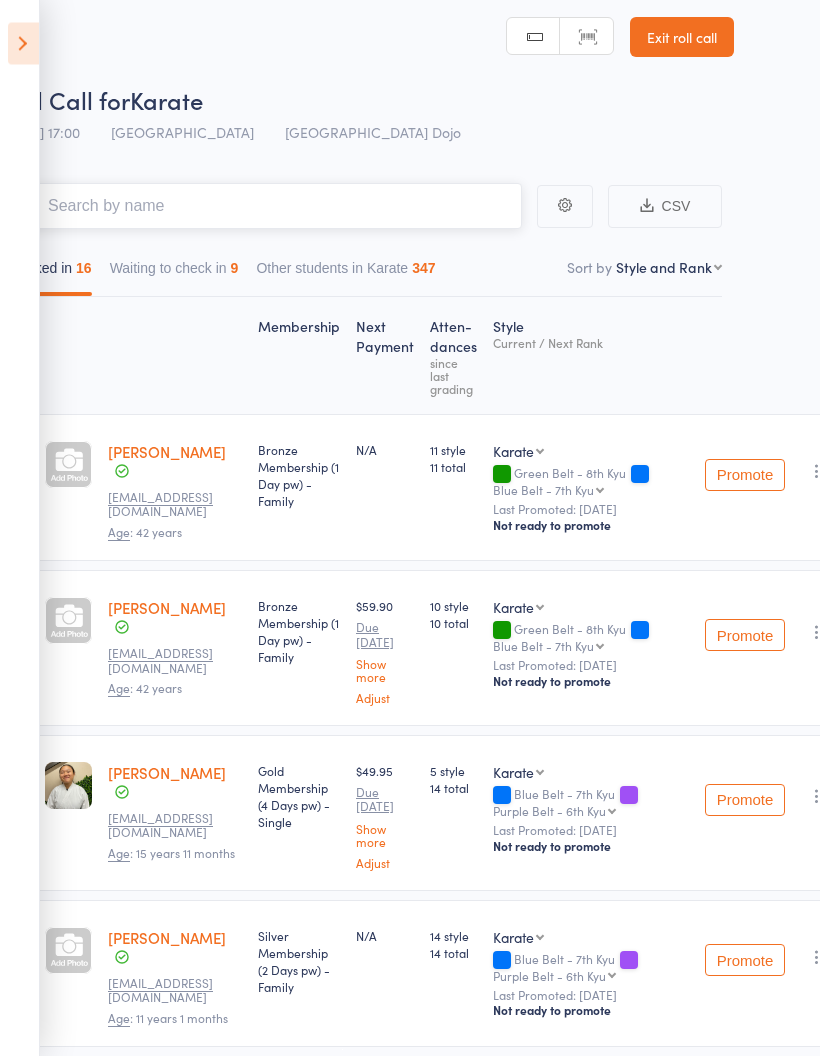 scroll, scrollTop: 12, scrollLeft: 68, axis: both 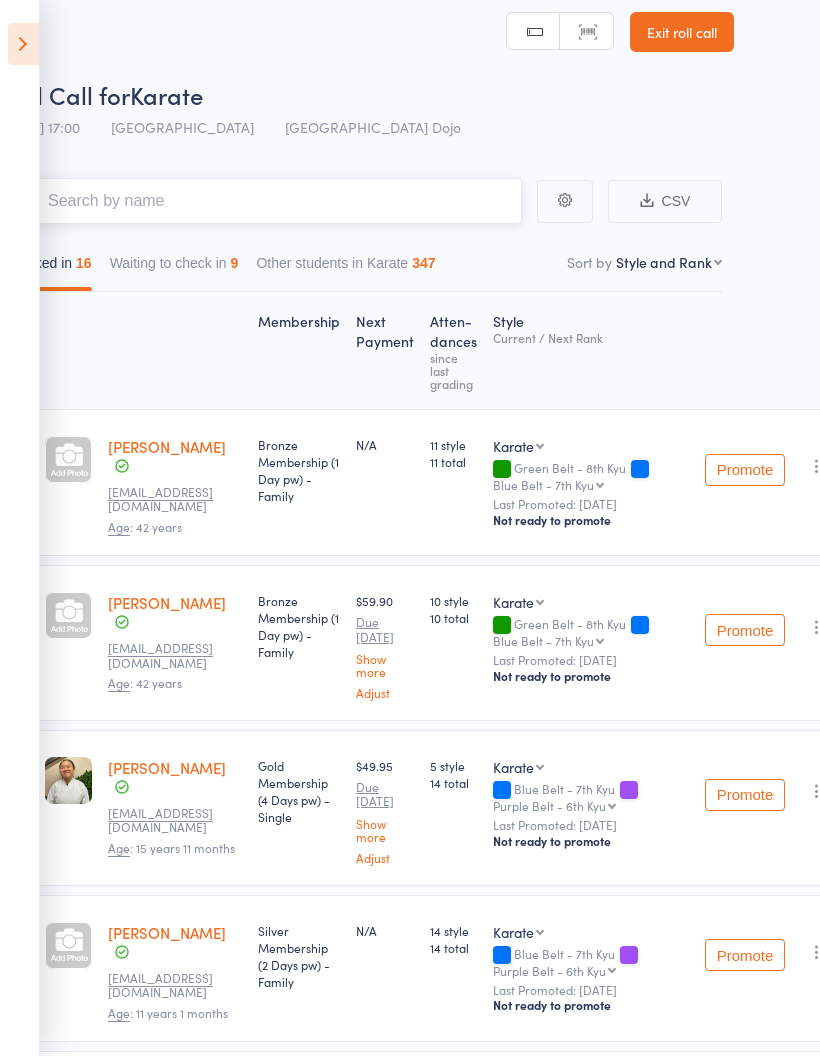 click on "Waiting to check in  9" at bounding box center (174, 268) 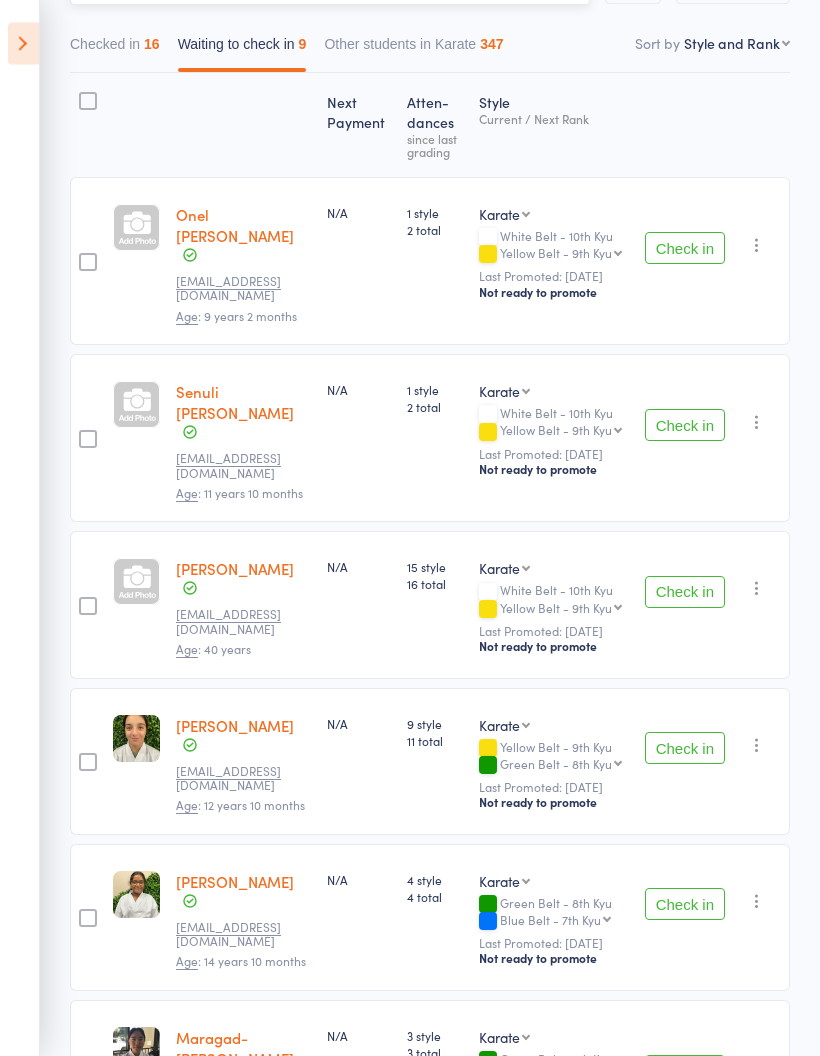 scroll, scrollTop: 0, scrollLeft: 0, axis: both 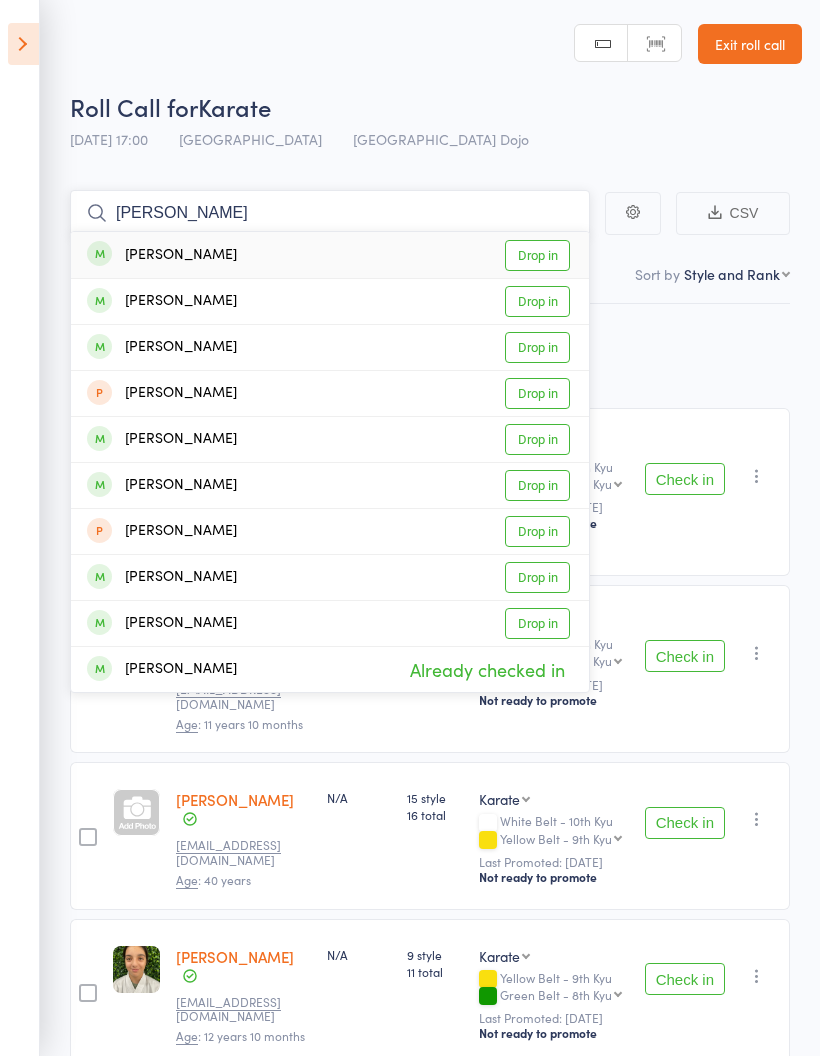 type on "[PERSON_NAME]" 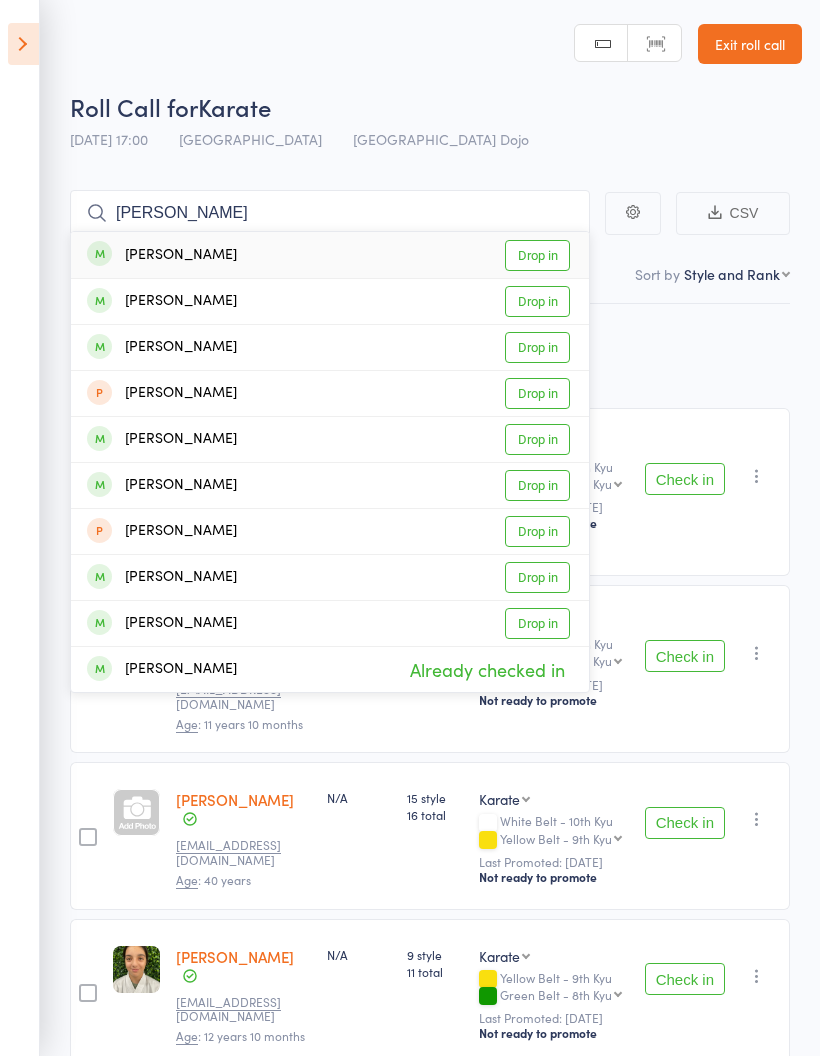 click on "Drop in" at bounding box center (537, 439) 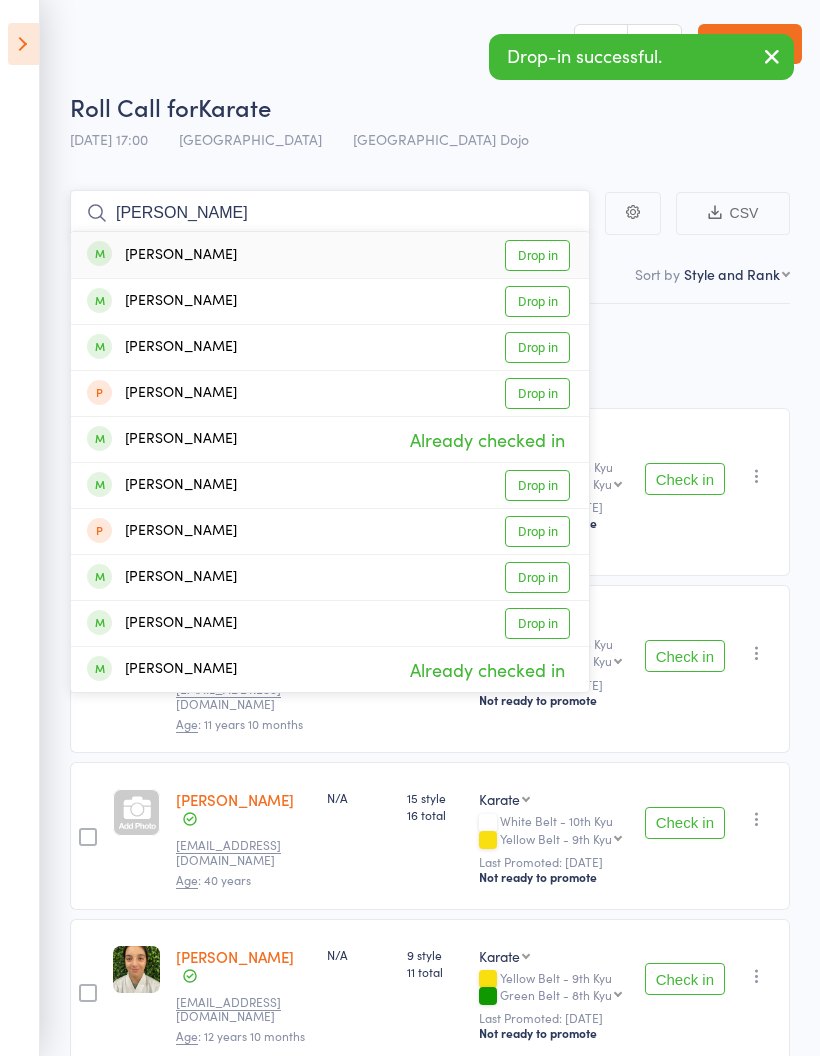 type on "[PERSON_NAME]" 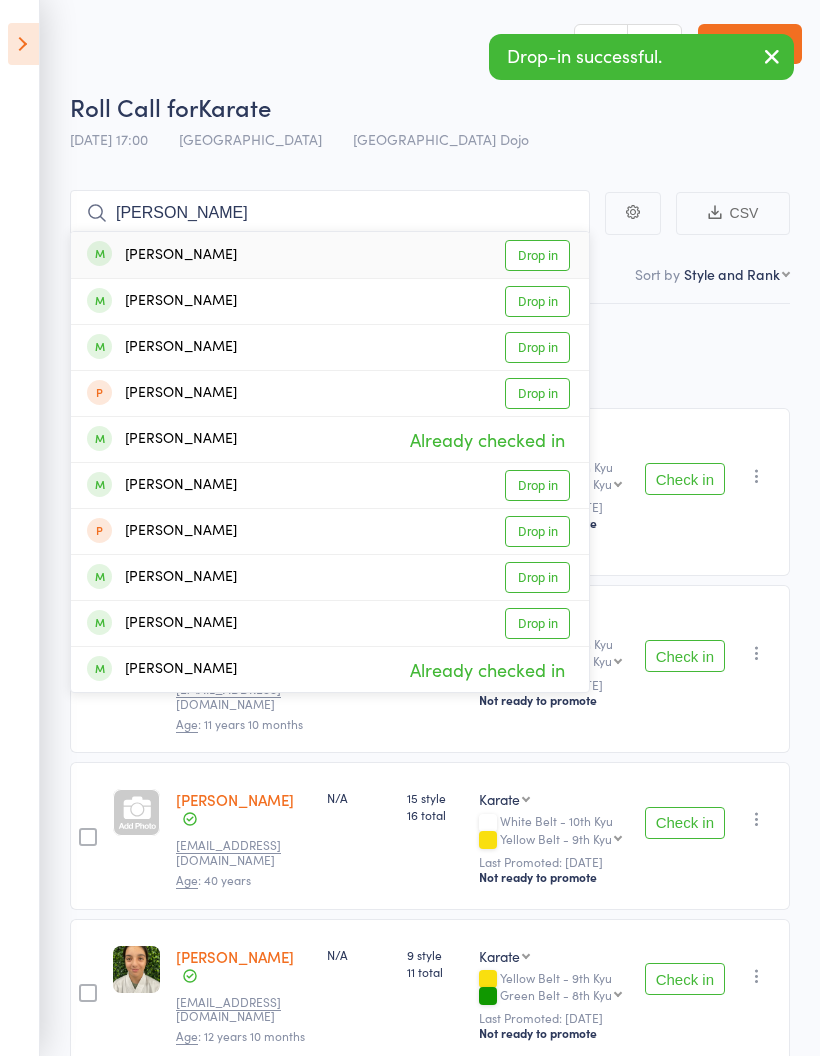 click on "Drop in" at bounding box center [537, 577] 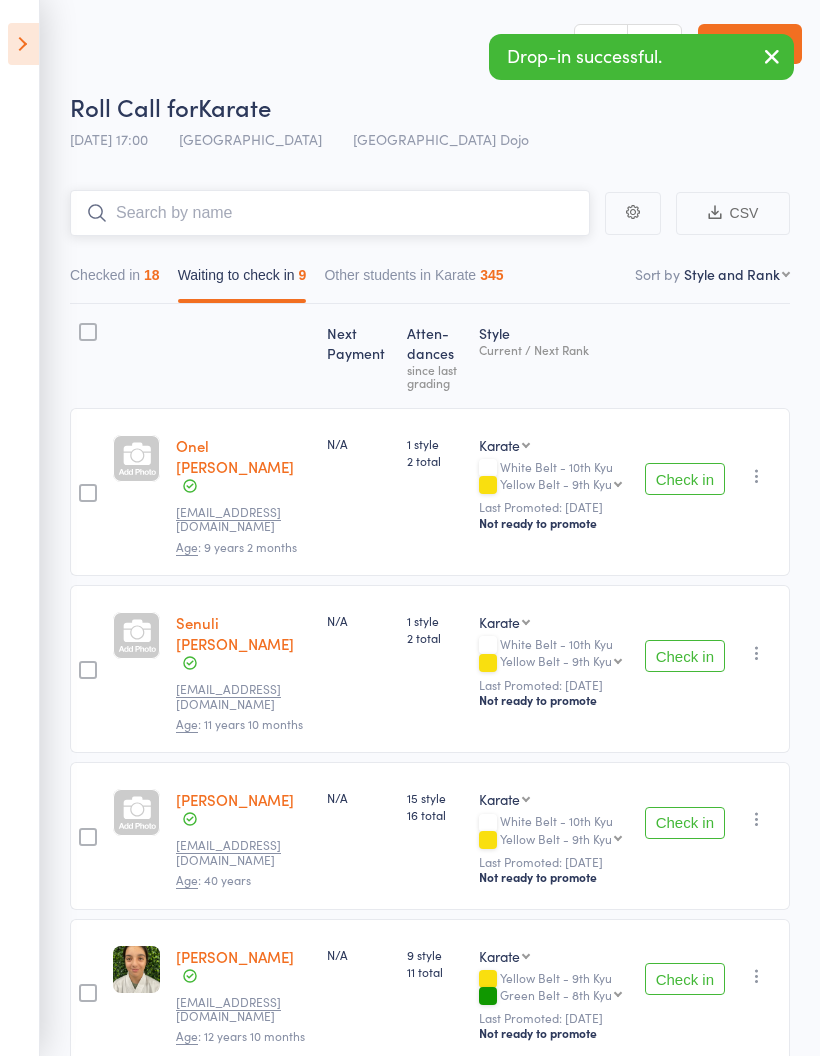 click on "Checked in  18" at bounding box center [115, 280] 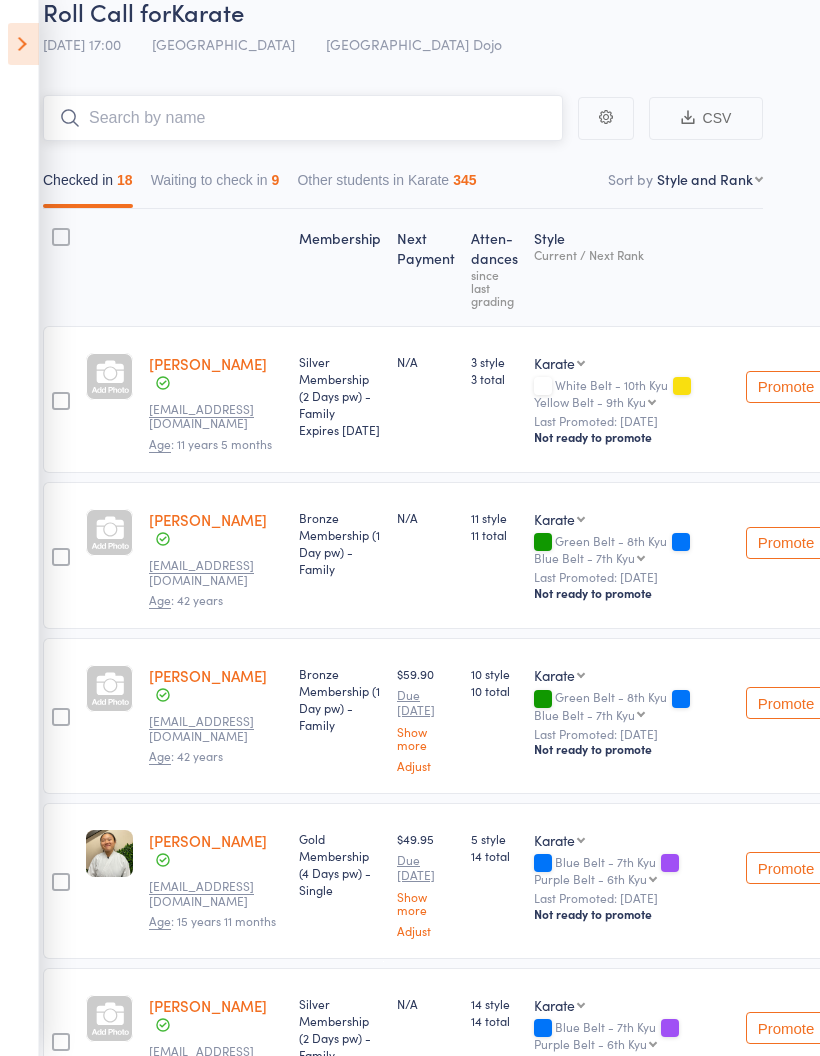 scroll, scrollTop: 95, scrollLeft: 68, axis: both 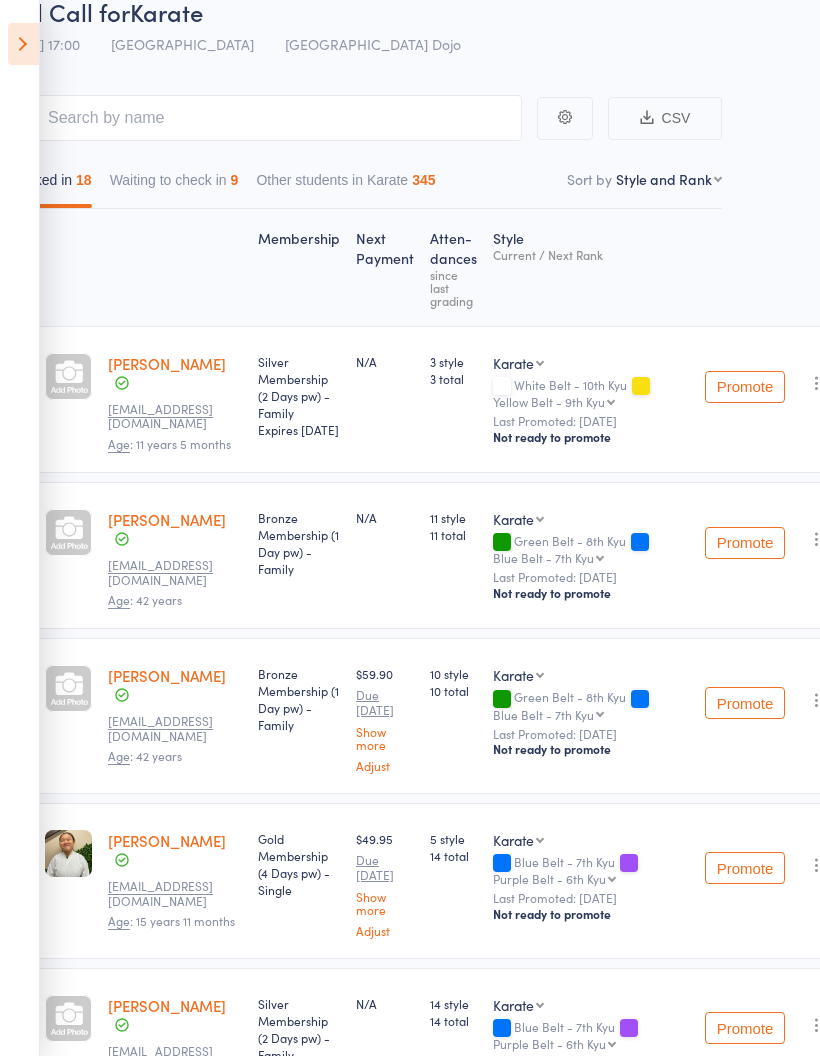 click at bounding box center (817, 383) 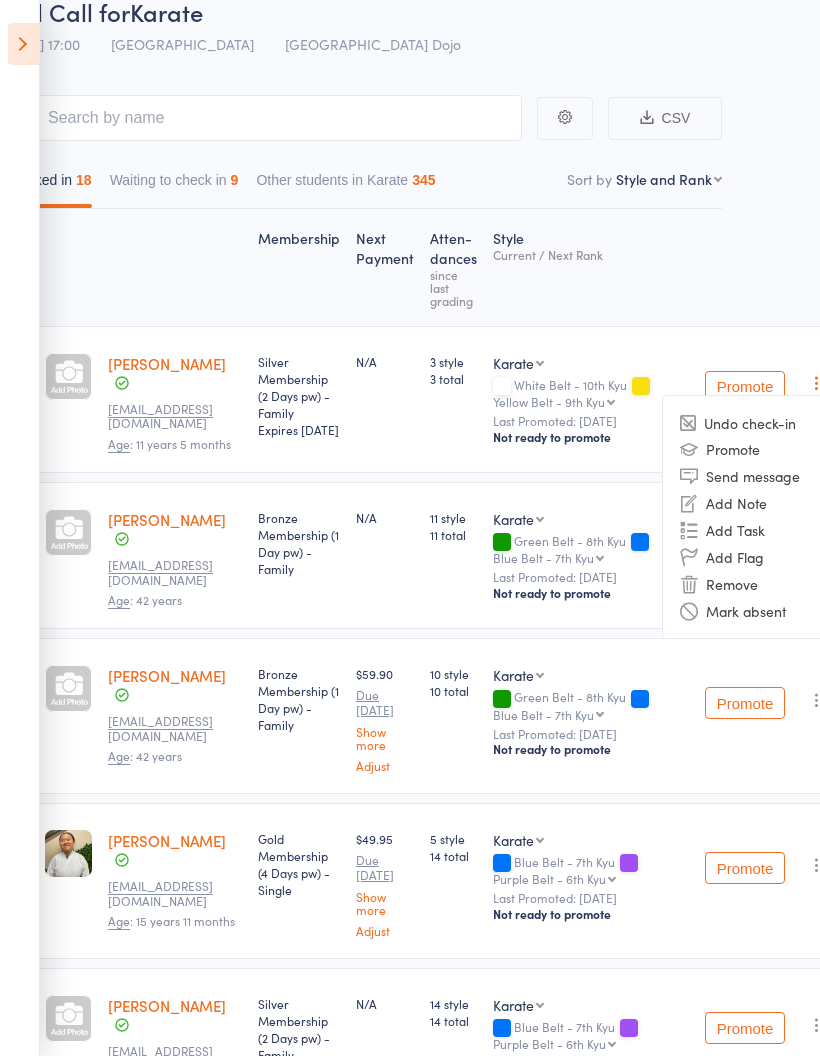 click on "Remove" at bounding box center (745, 583) 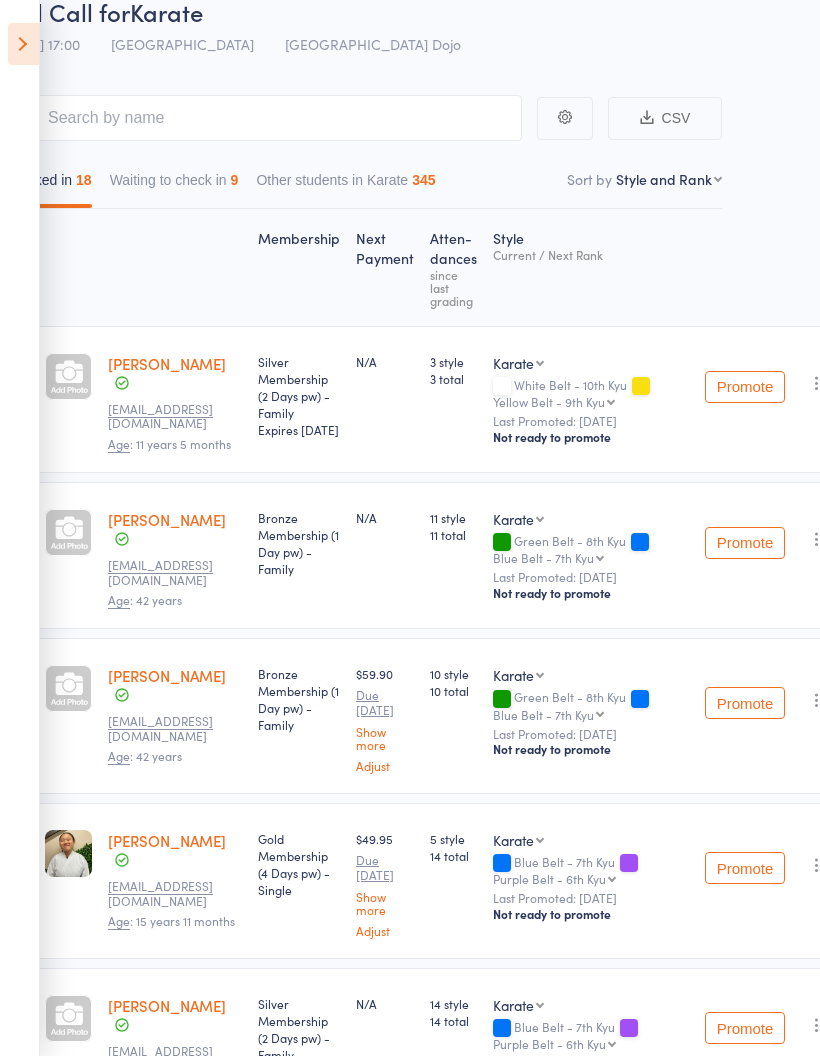 scroll, scrollTop: 175, scrollLeft: 68, axis: both 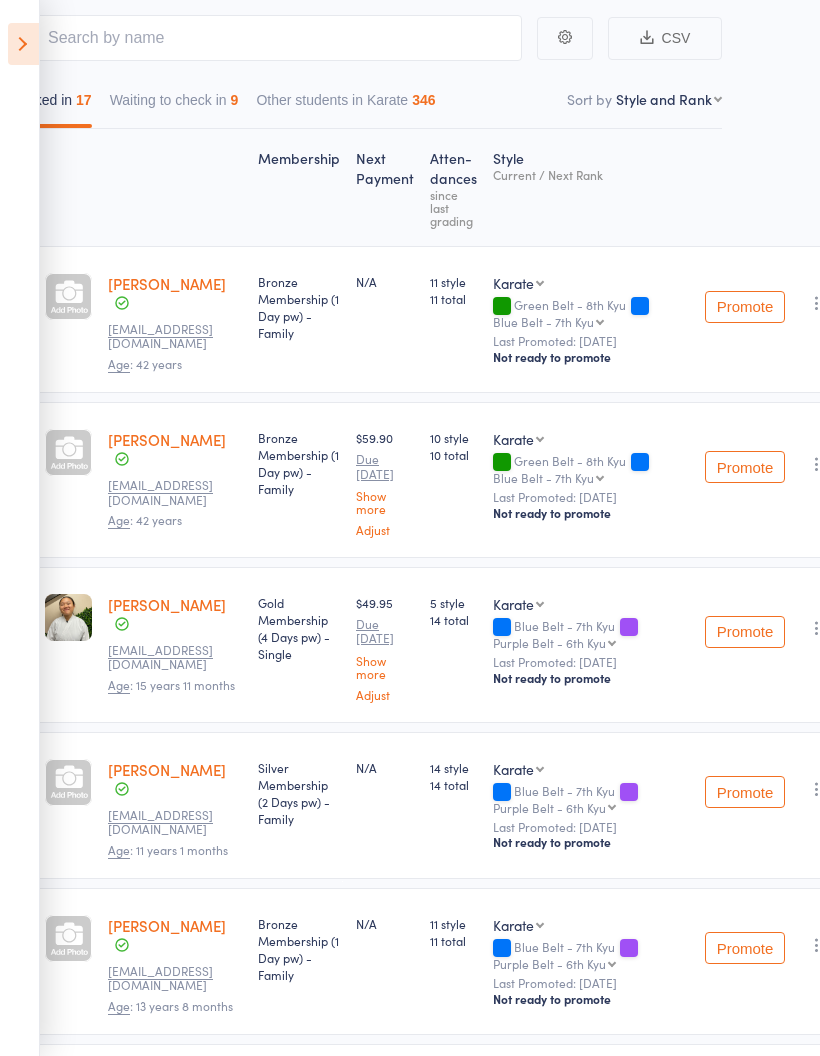 click on "[PERSON_NAME]" at bounding box center [167, 439] 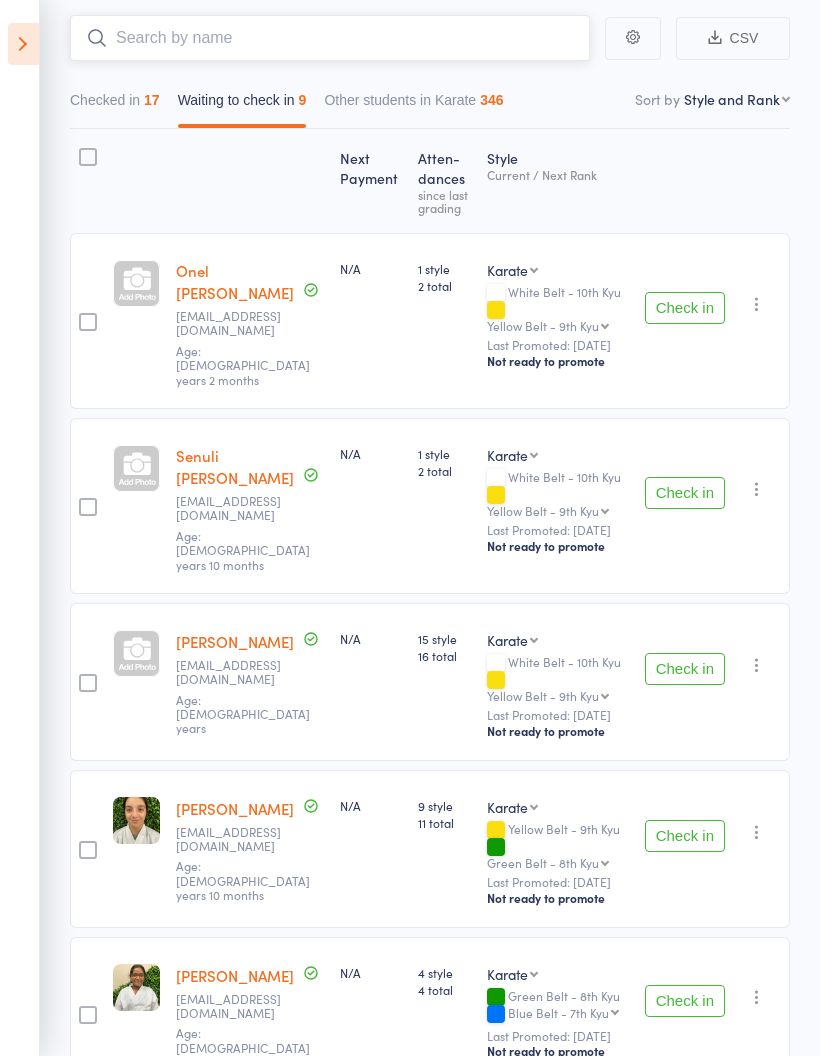 click at bounding box center [330, 38] 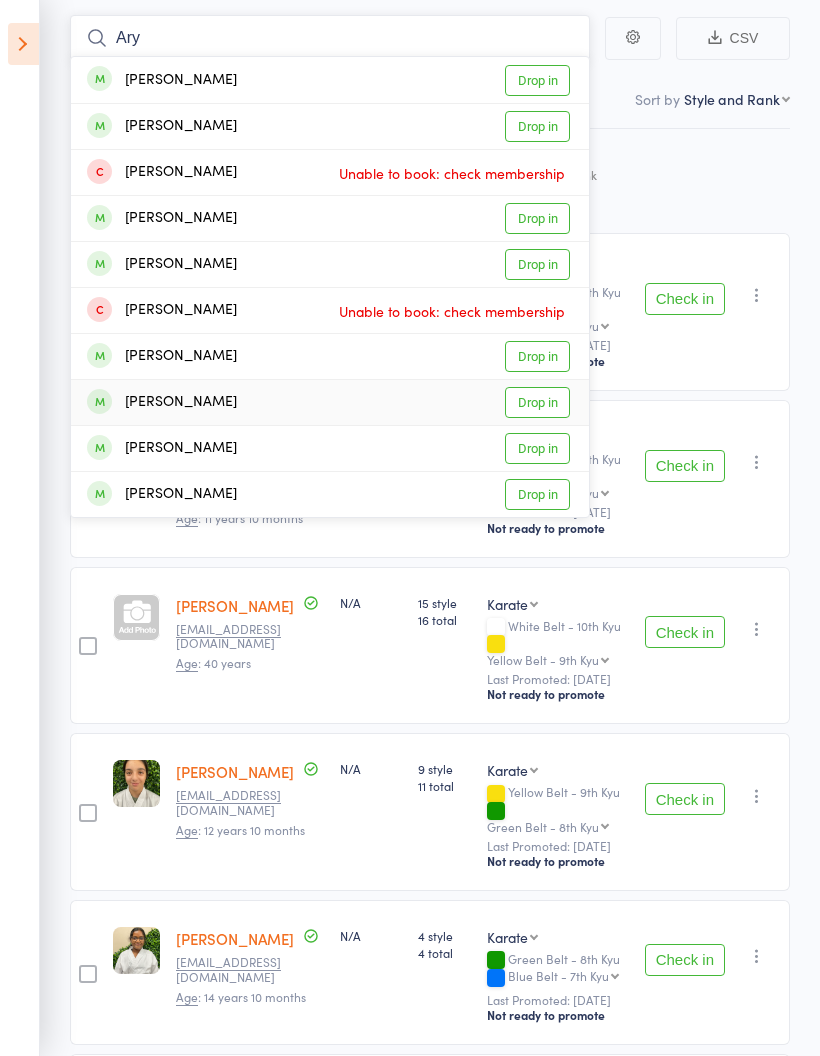 type on "Ary" 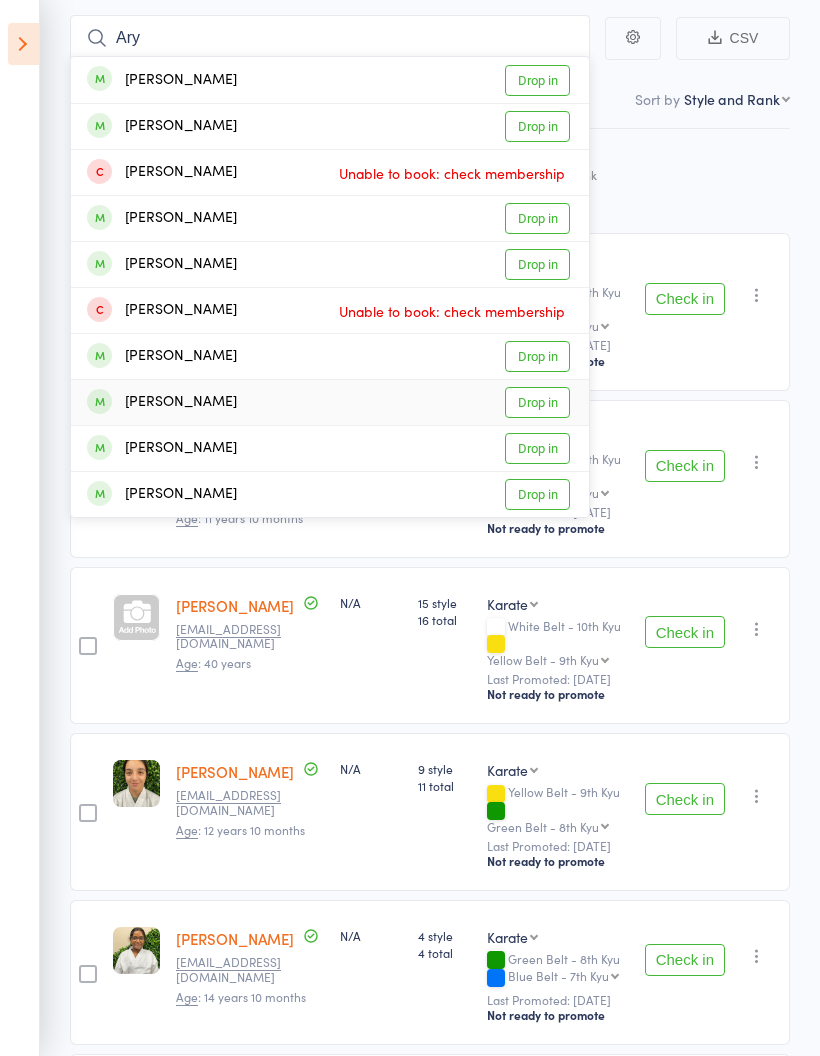 click on "Drop in" at bounding box center (537, 402) 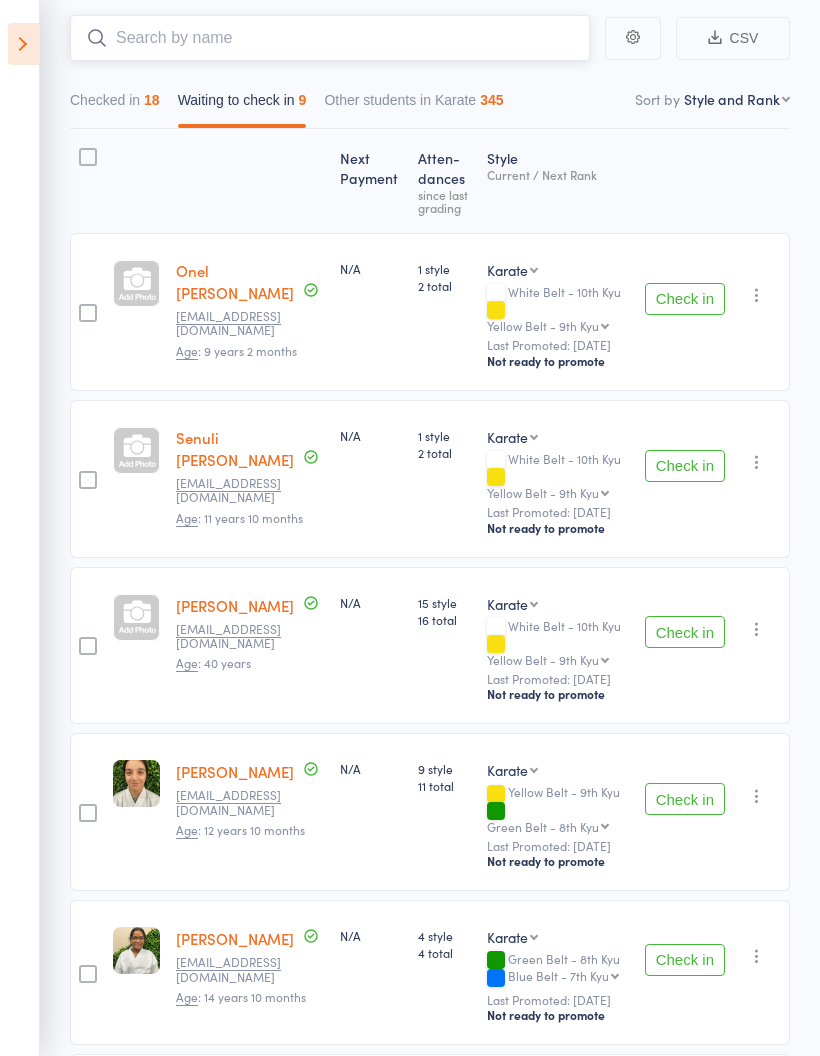 click at bounding box center (330, 38) 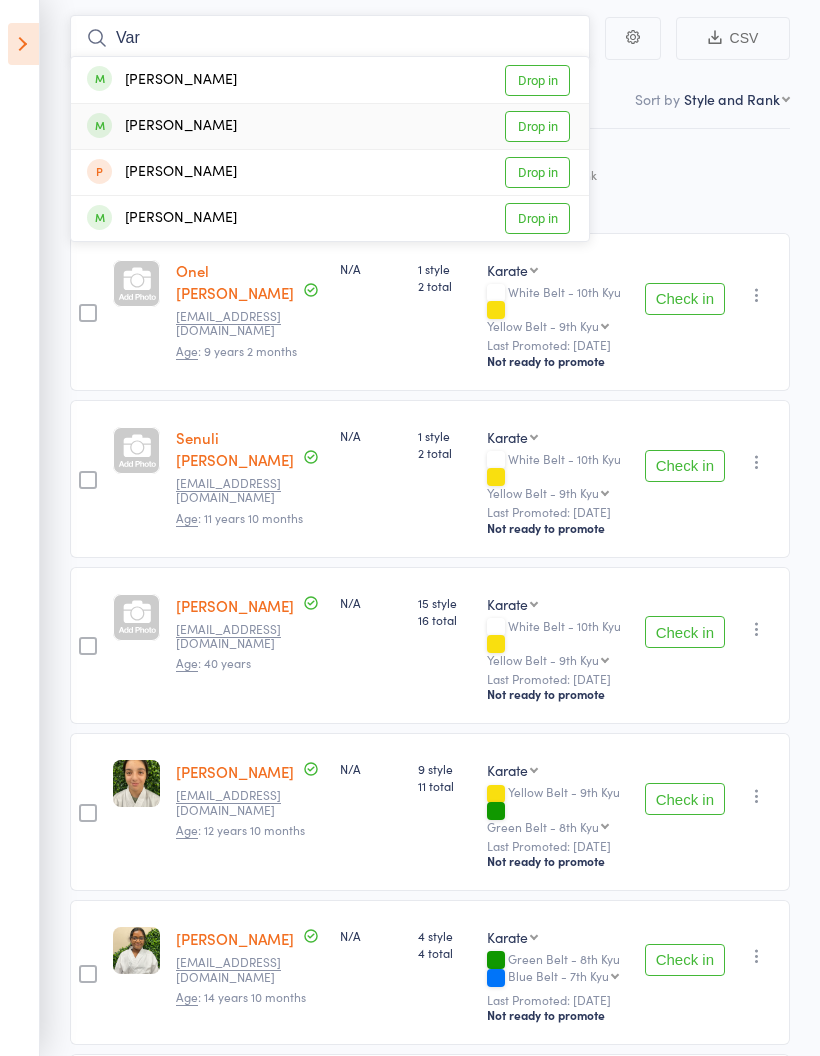 type on "Var" 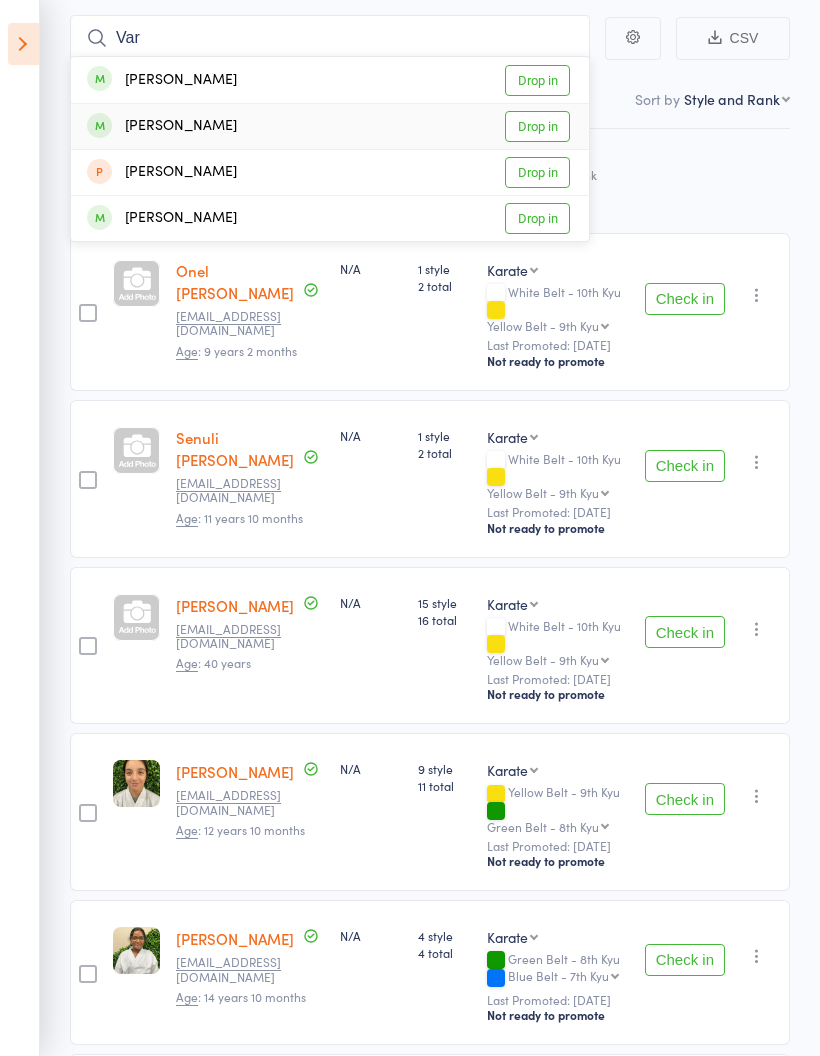 click on "Drop in" at bounding box center (537, 126) 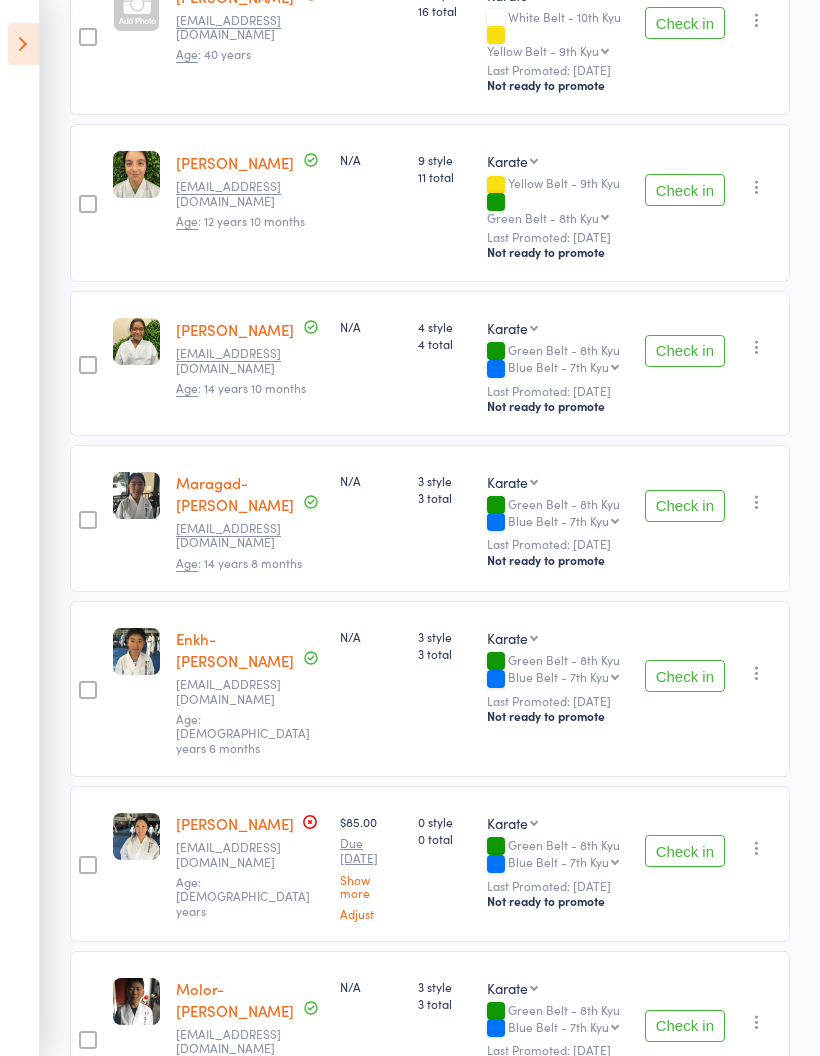 scroll, scrollTop: 830, scrollLeft: 0, axis: vertical 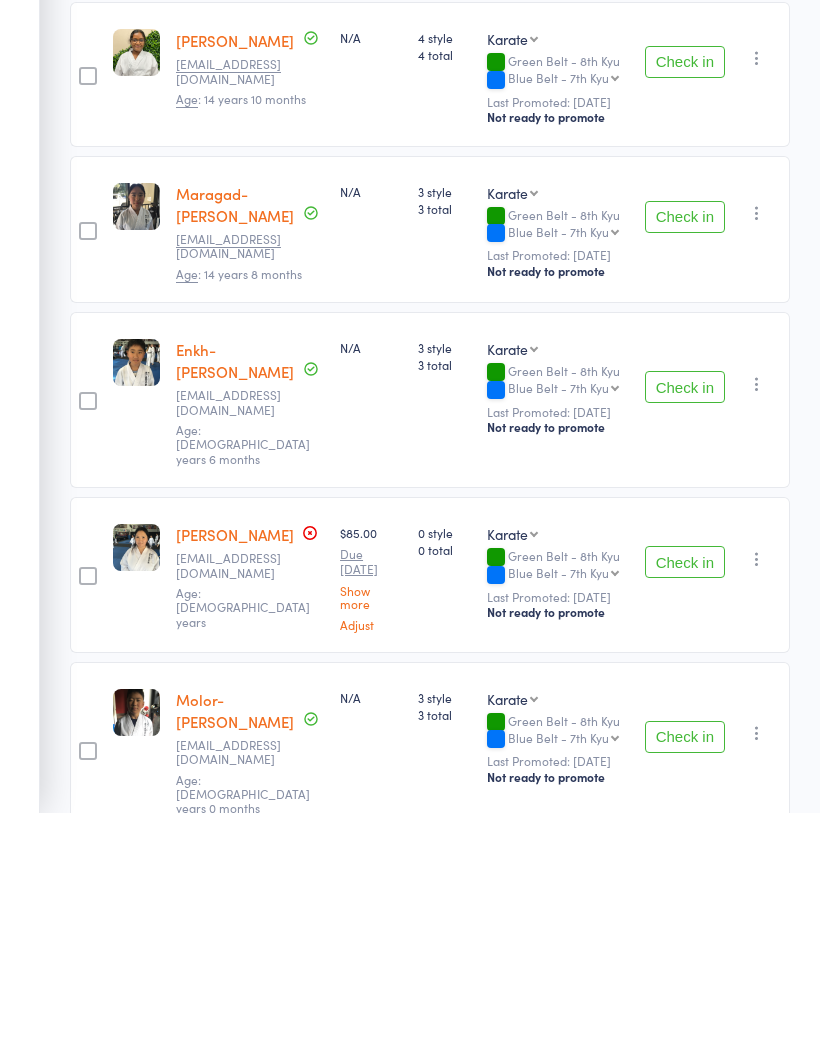click on "Check in" at bounding box center [685, 980] 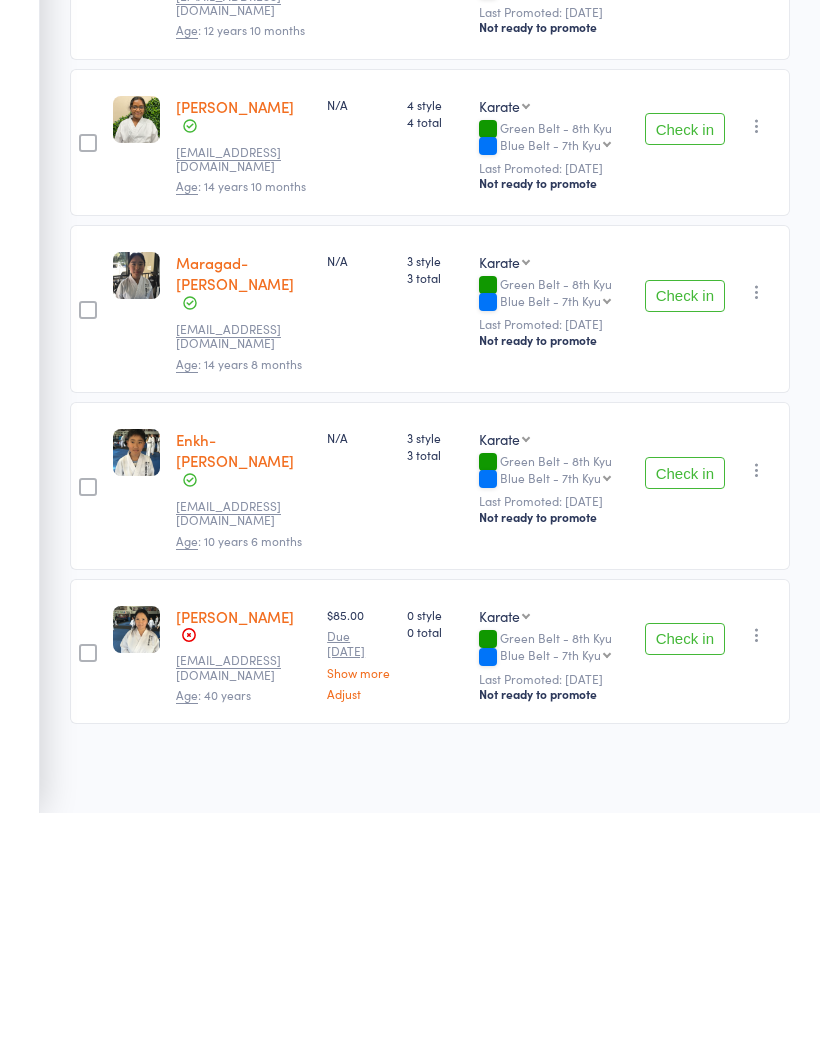 scroll, scrollTop: 676, scrollLeft: 0, axis: vertical 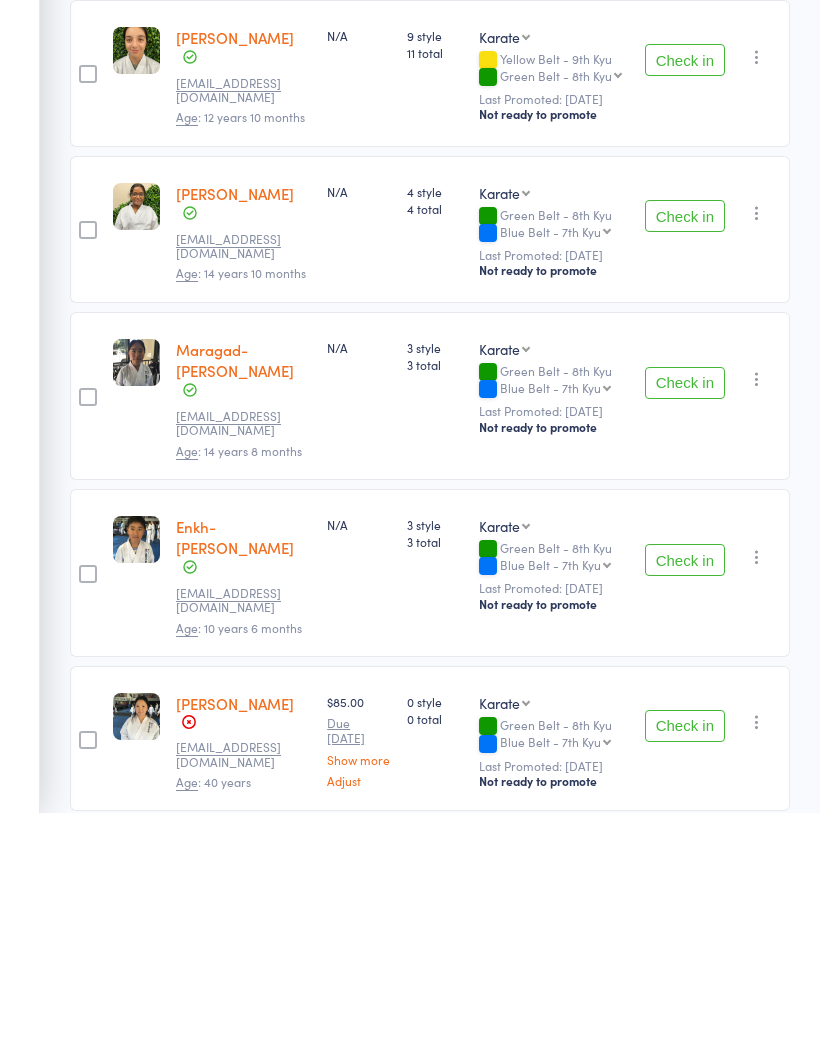 click on "Check in" at bounding box center (685, 969) 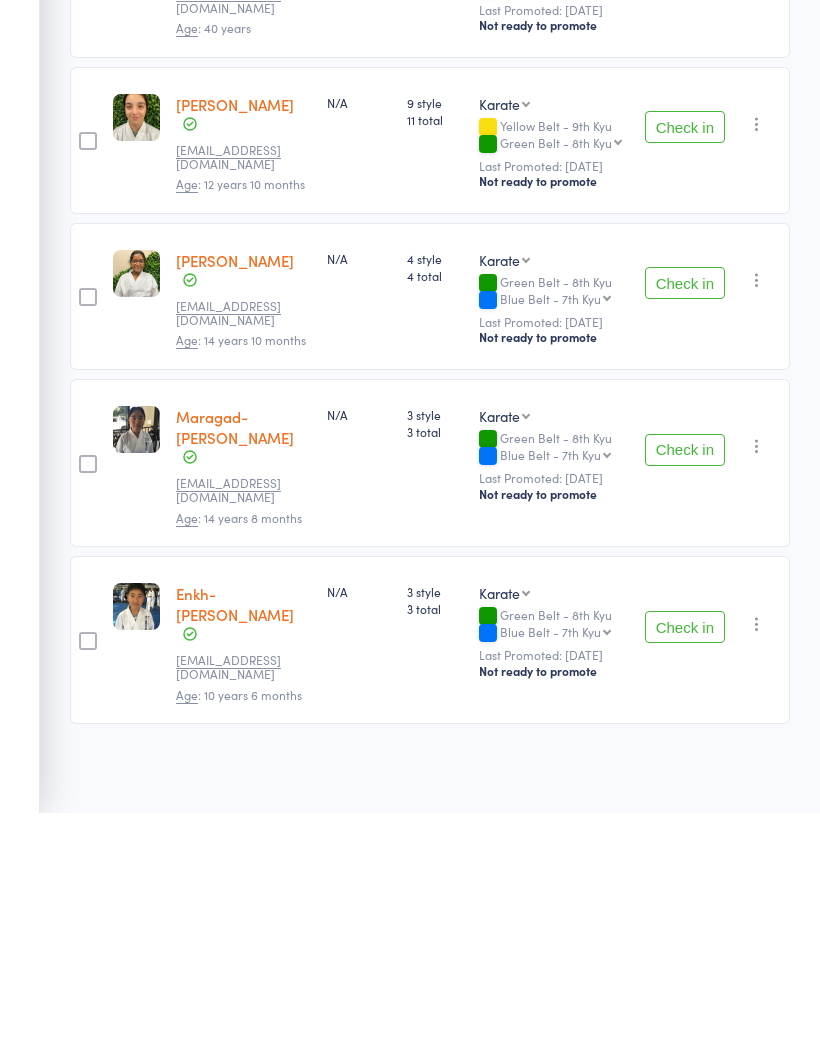 scroll, scrollTop: 523, scrollLeft: 0, axis: vertical 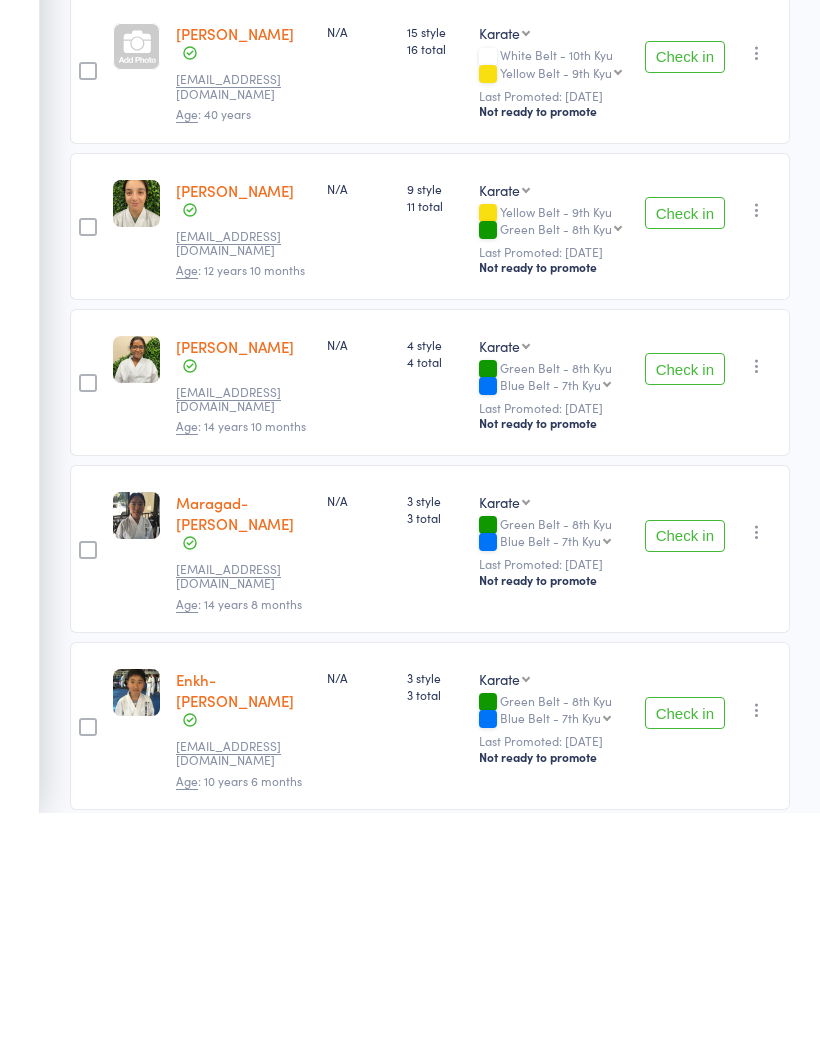 click on "Check in" at bounding box center [685, 956] 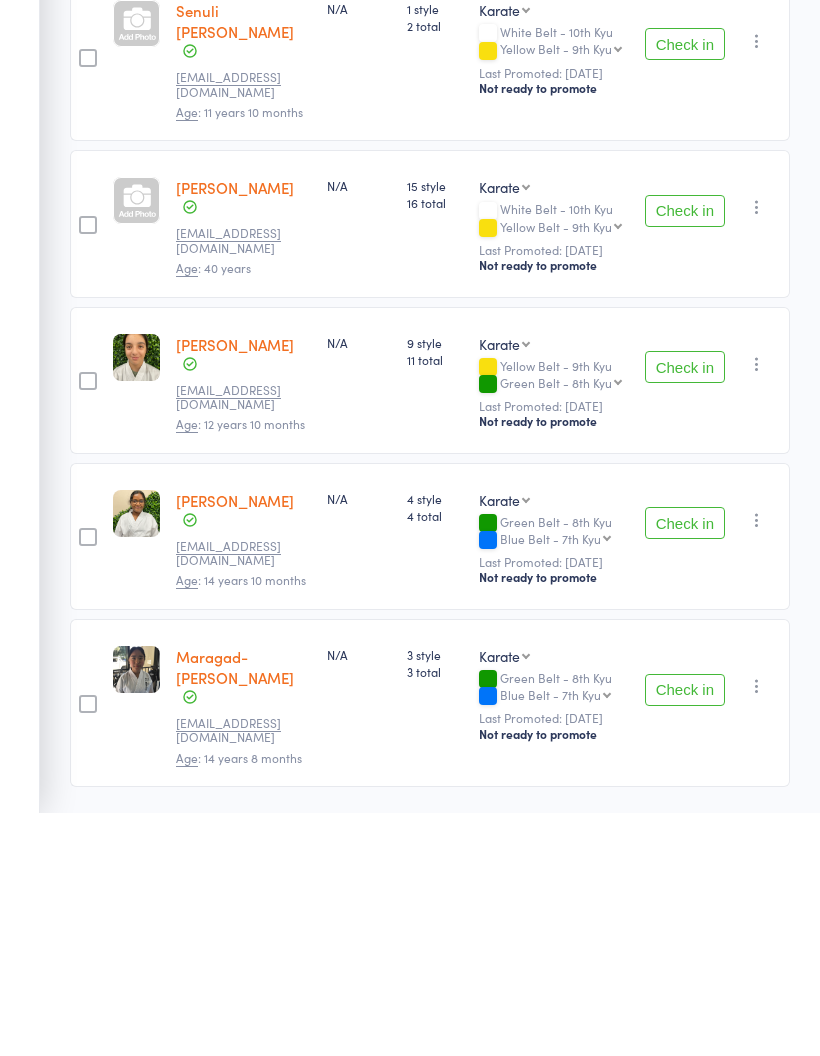 click on "Check in" at bounding box center [685, 933] 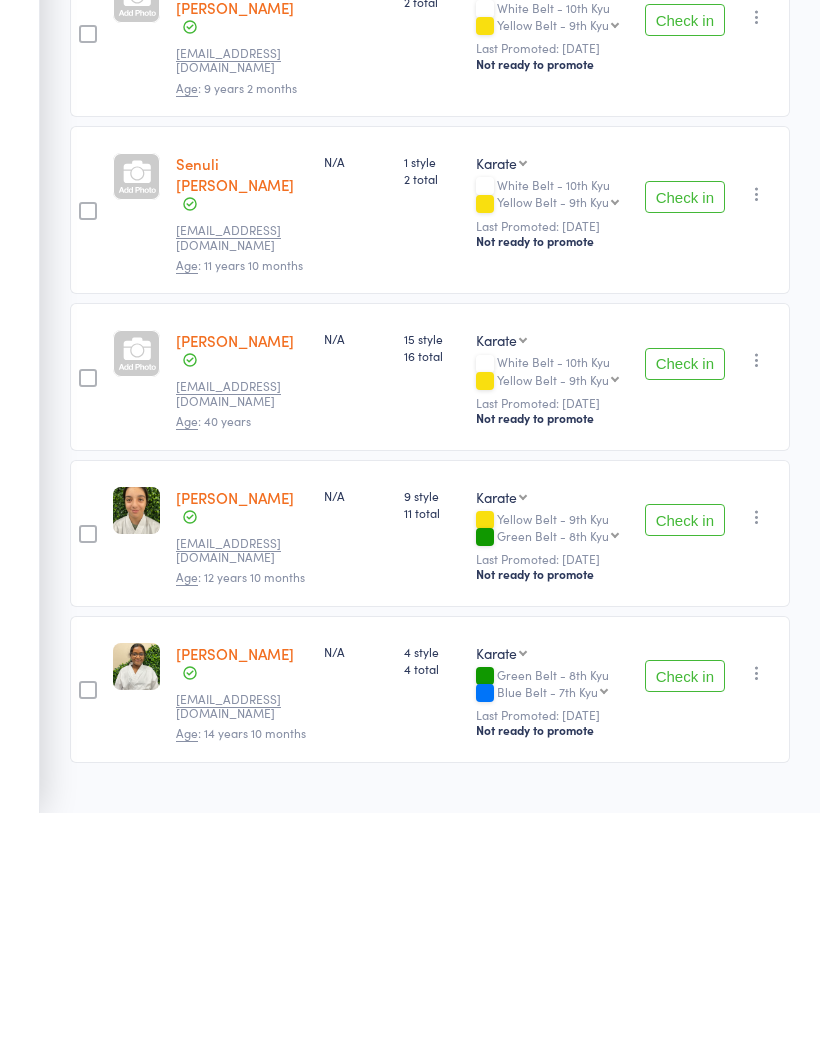 click on "Check in" at bounding box center (685, 919) 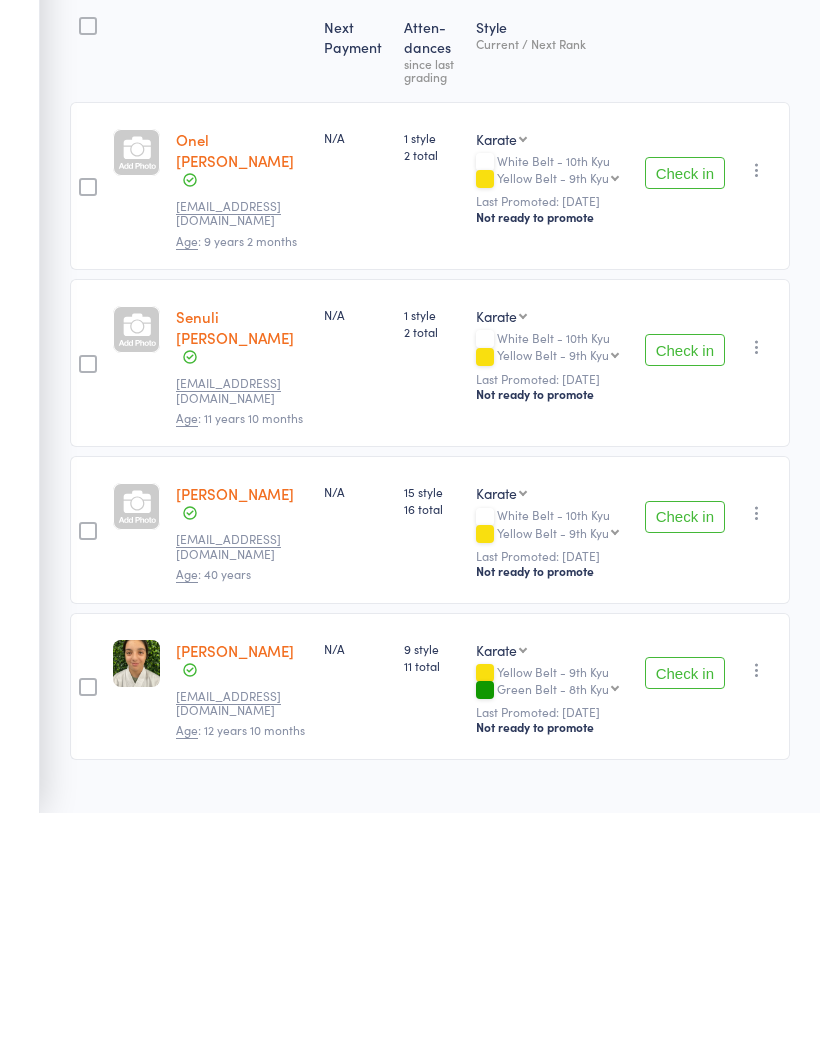 click on "Check in" at bounding box center [685, 916] 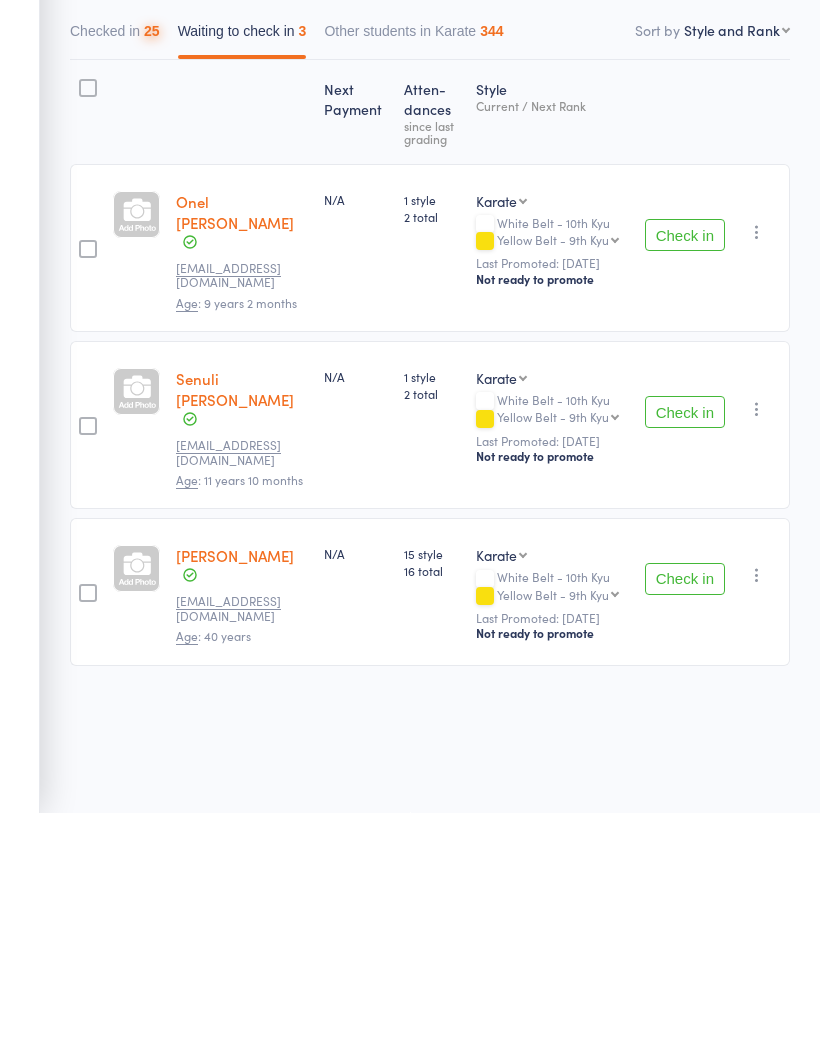 scroll, scrollTop: 14, scrollLeft: 0, axis: vertical 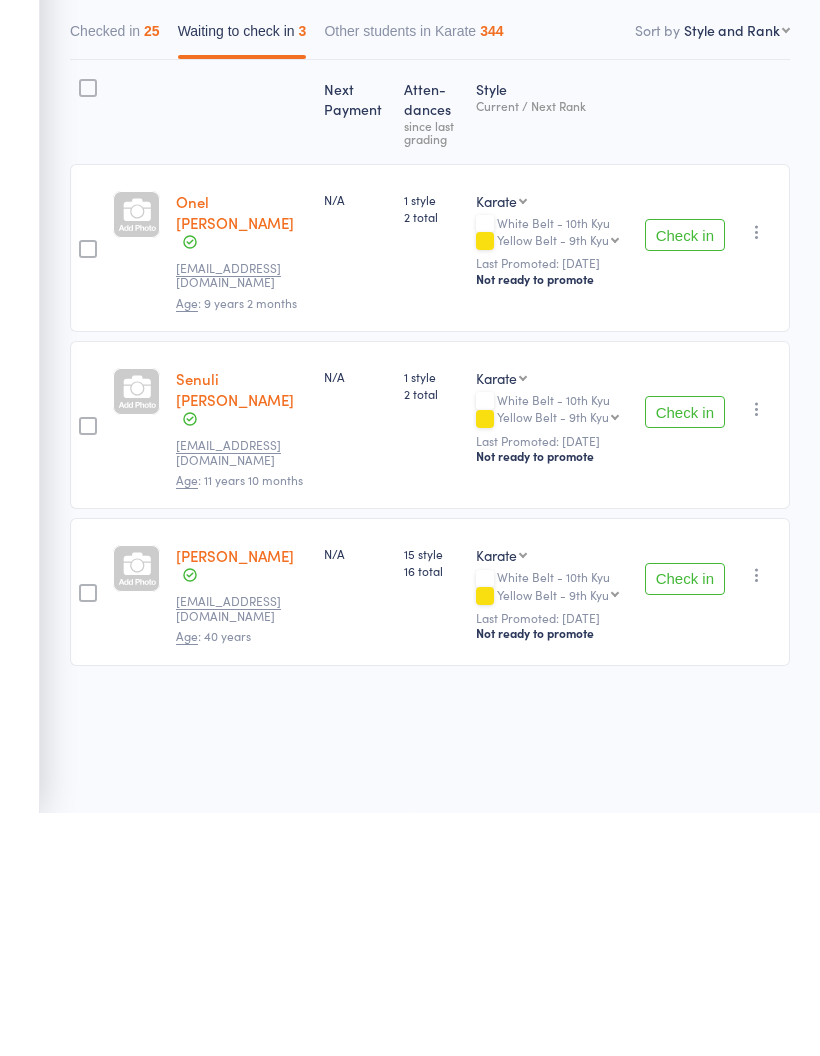 click on "Check in" at bounding box center [685, 822] 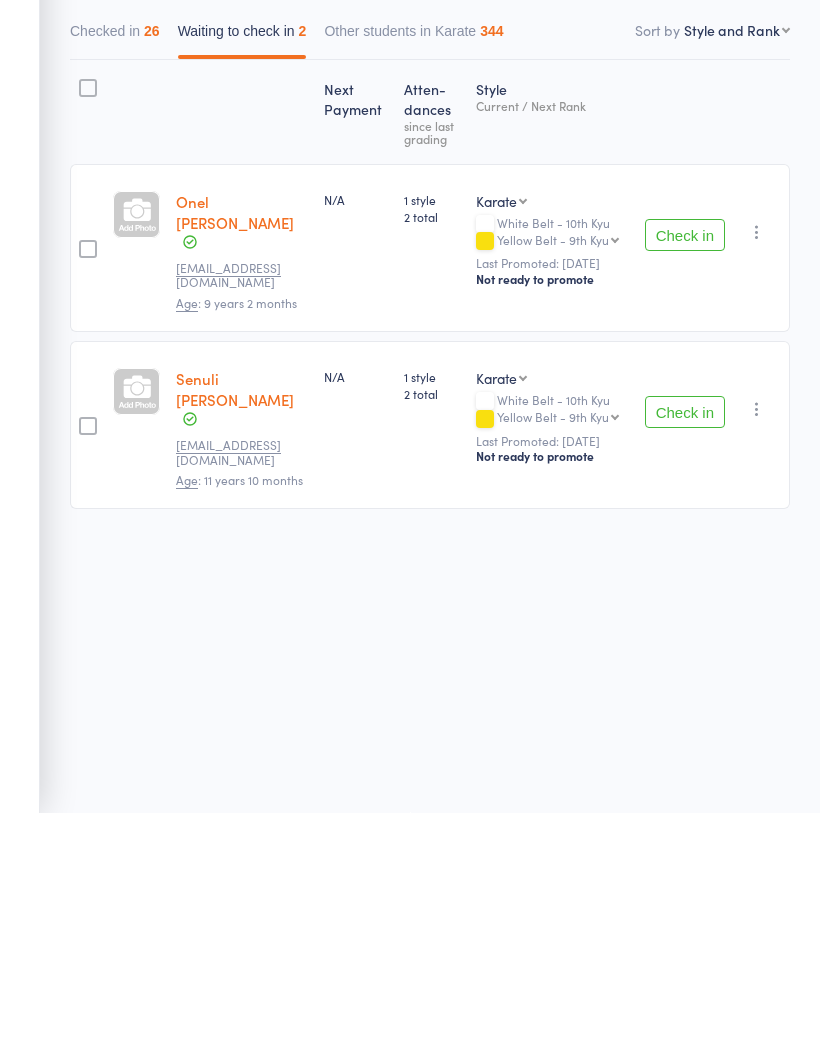 click on "Check in" at bounding box center (685, 655) 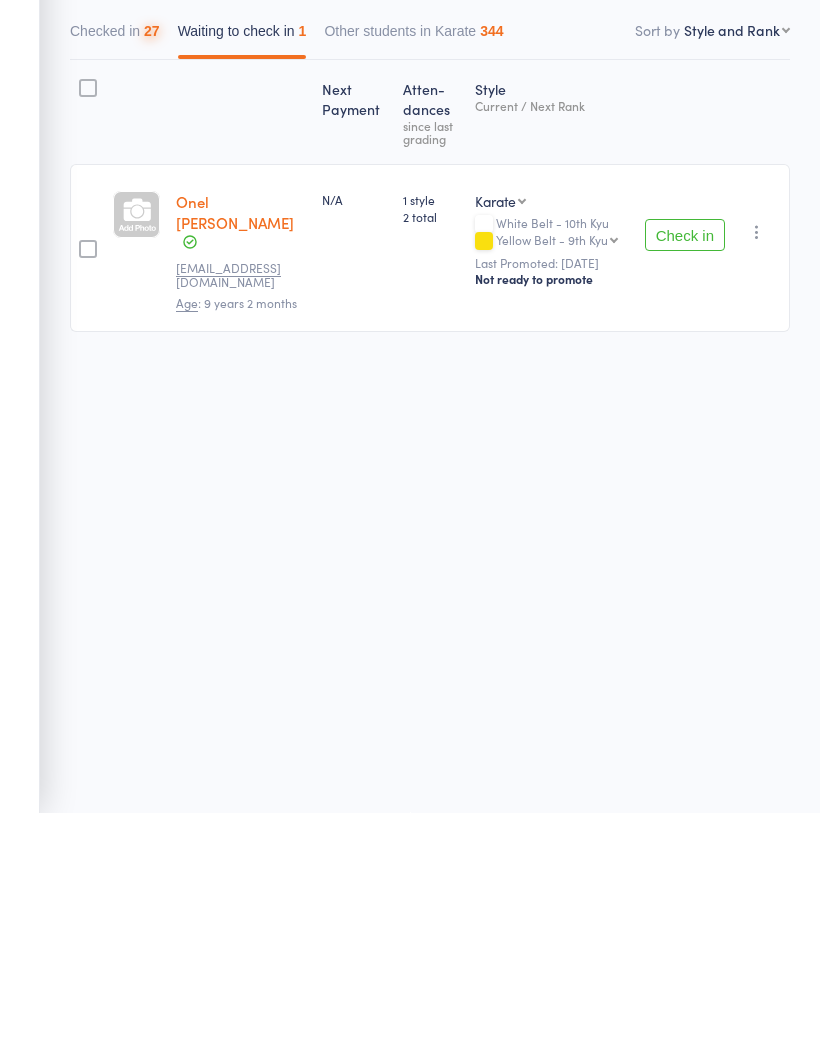 click on "Check in" at bounding box center (685, 478) 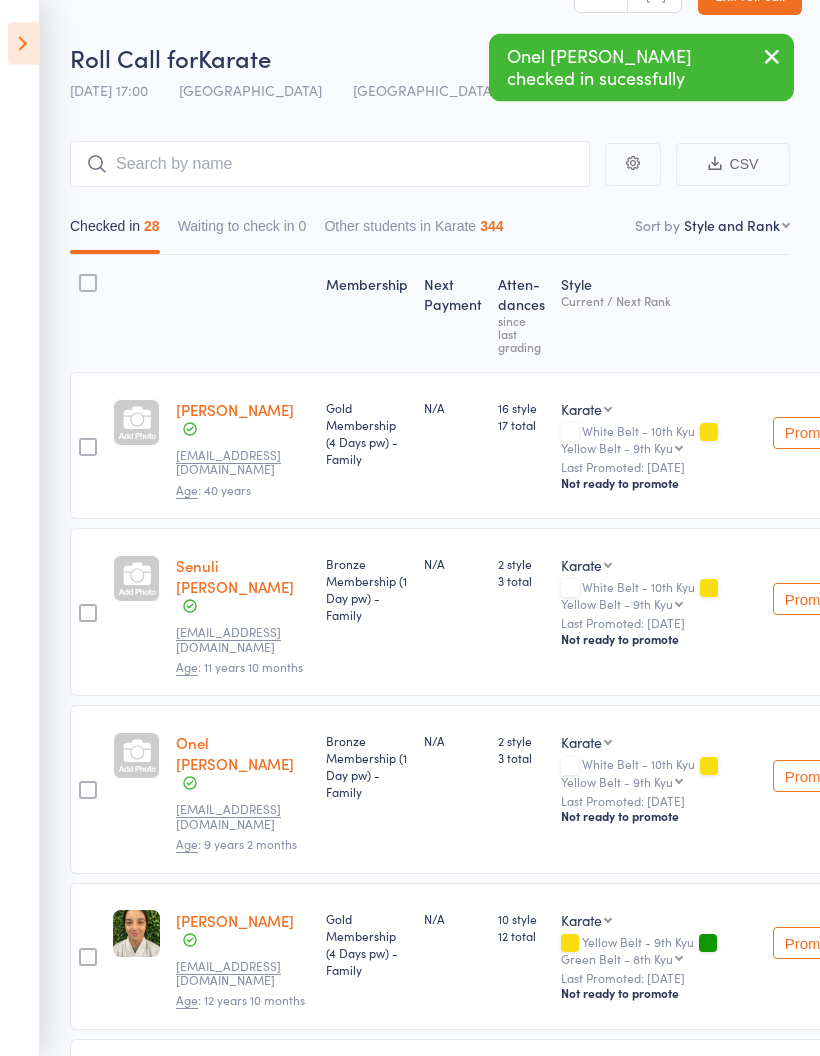 scroll, scrollTop: 0, scrollLeft: 0, axis: both 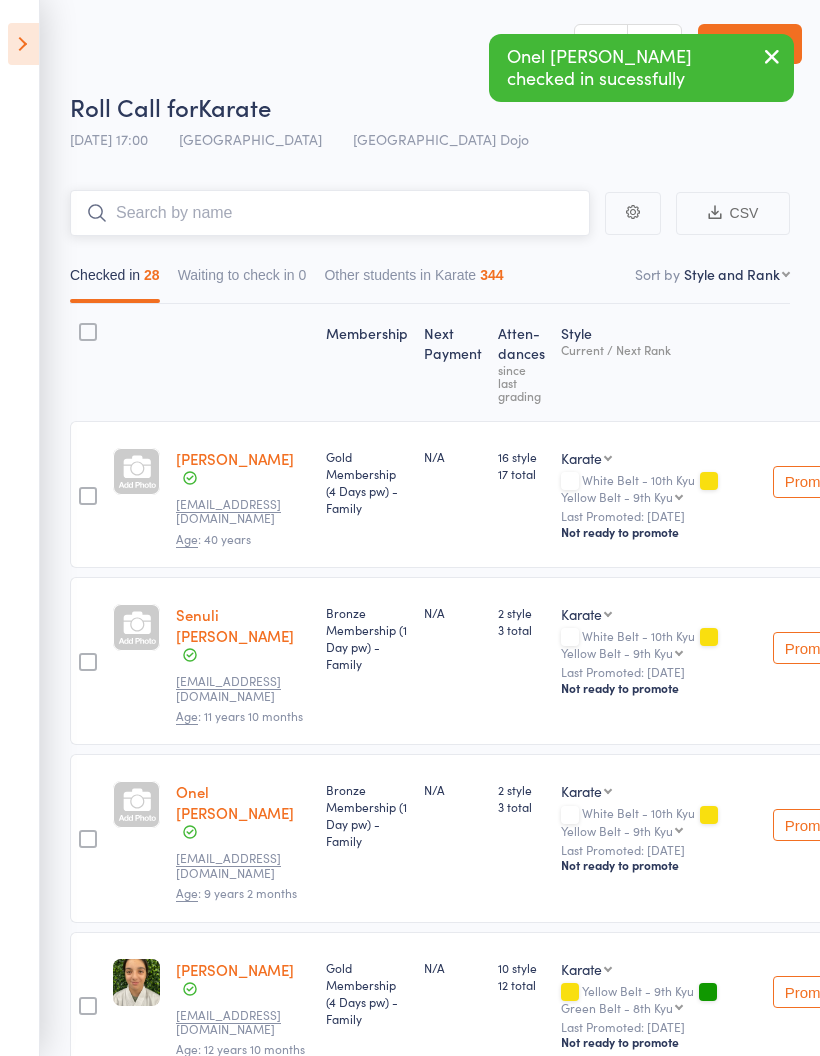 click at bounding box center (330, 213) 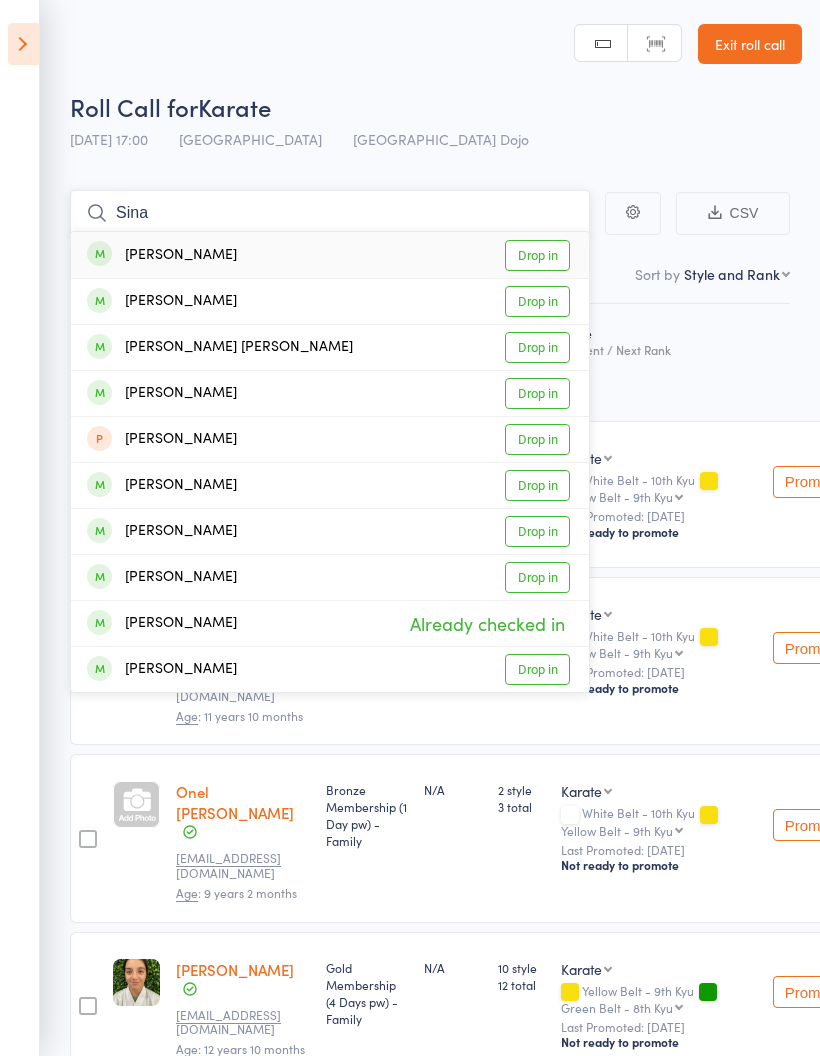 type on "Sina" 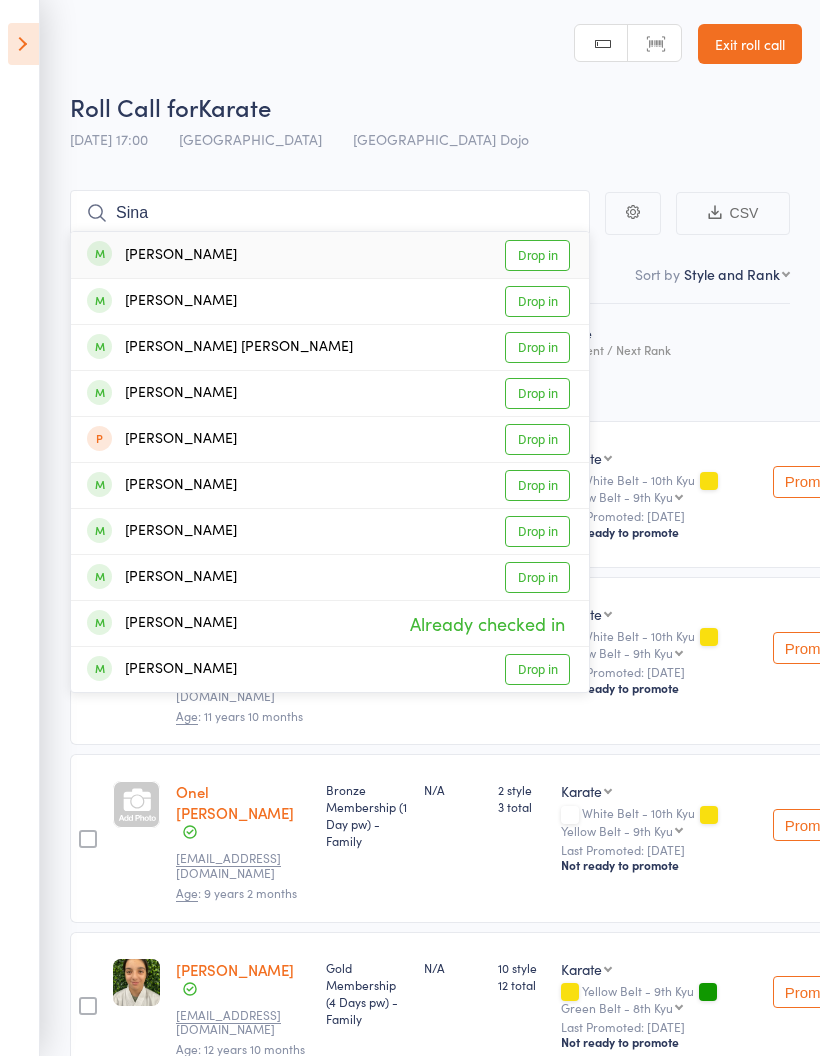 click on "Drop in" at bounding box center (537, 301) 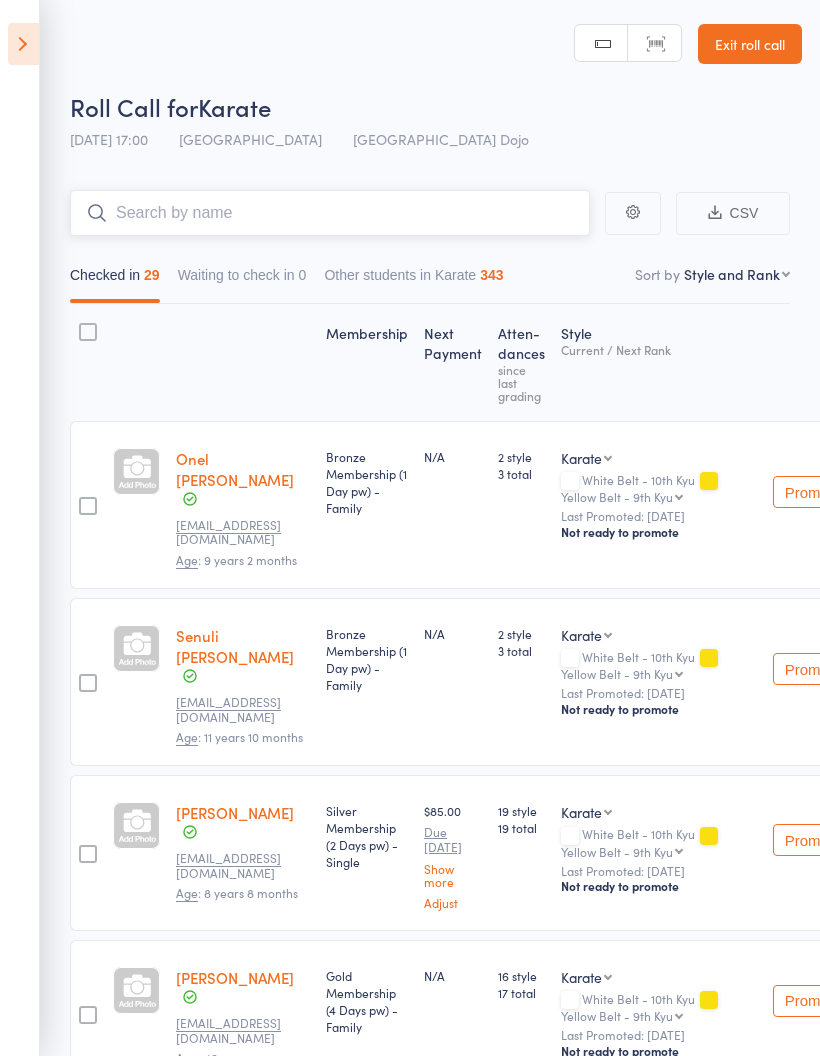 click at bounding box center [330, 213] 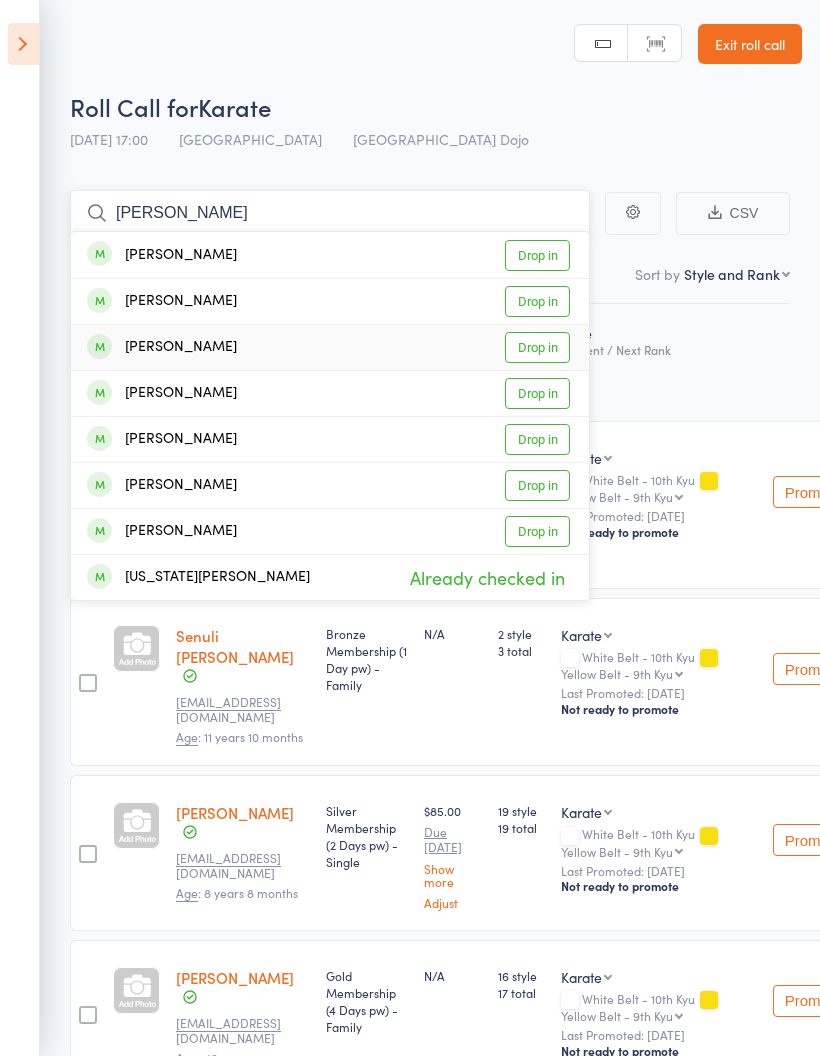 type on "[PERSON_NAME]" 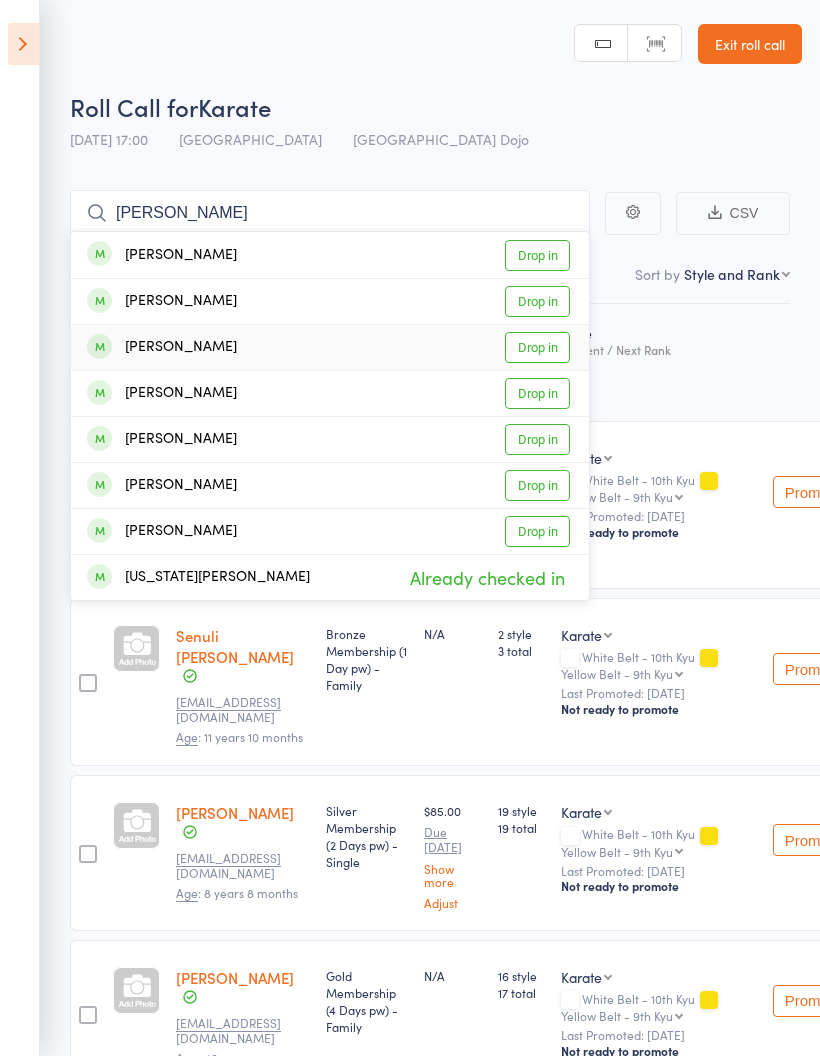 click on "Drop in" at bounding box center [537, 347] 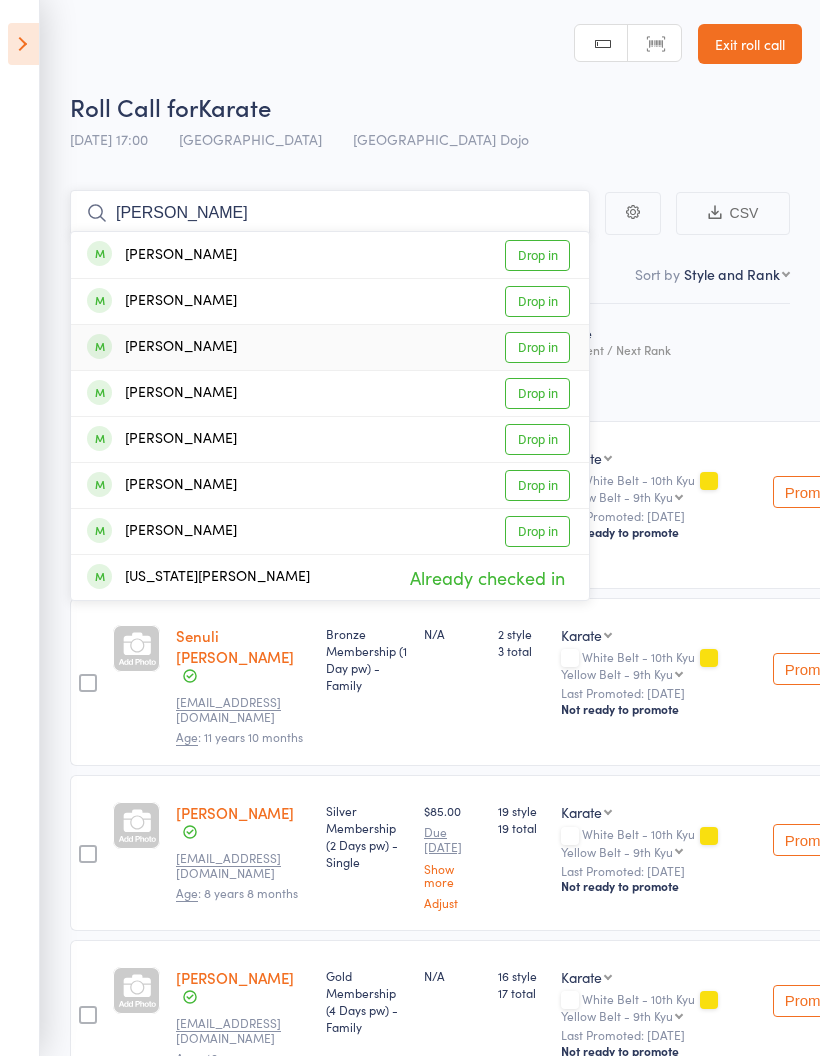 type 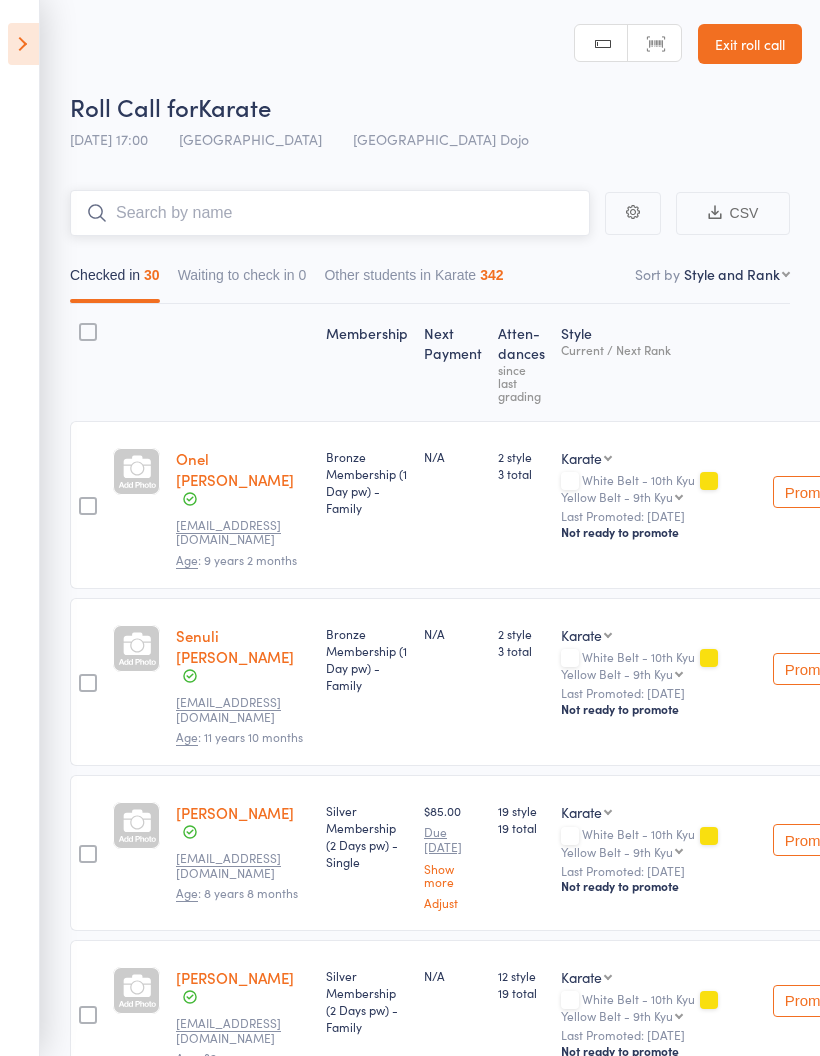 click at bounding box center [330, 213] 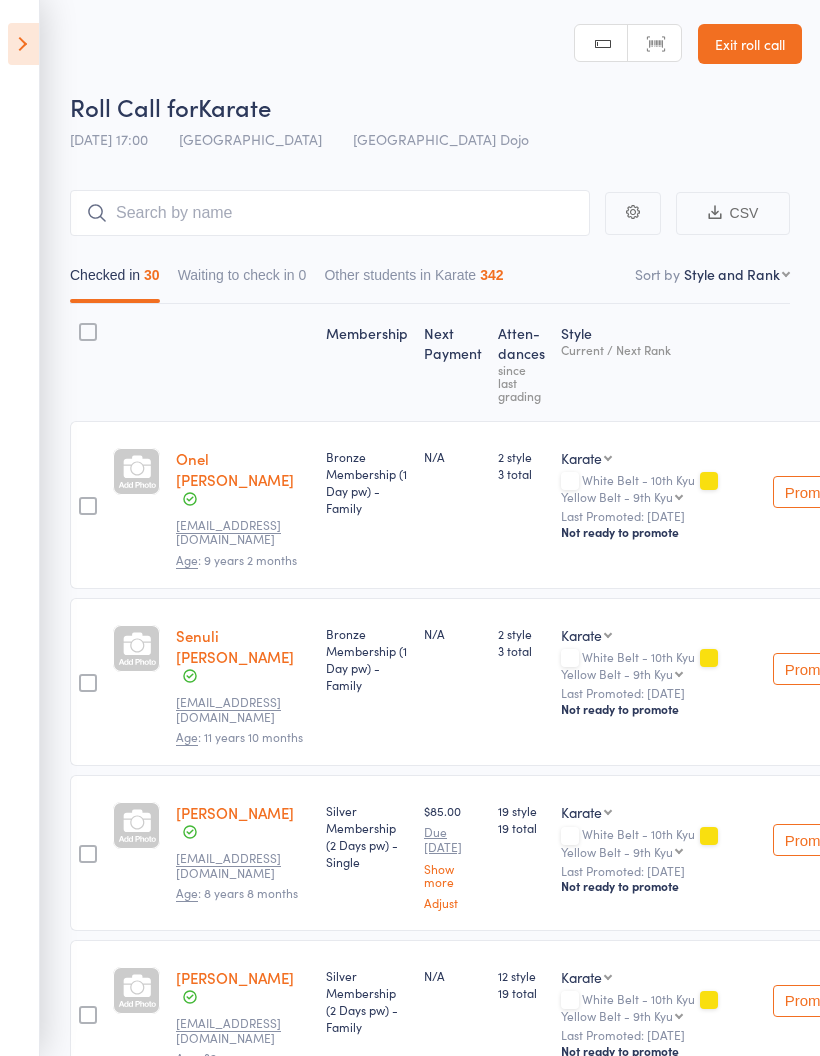 click at bounding box center [23, 44] 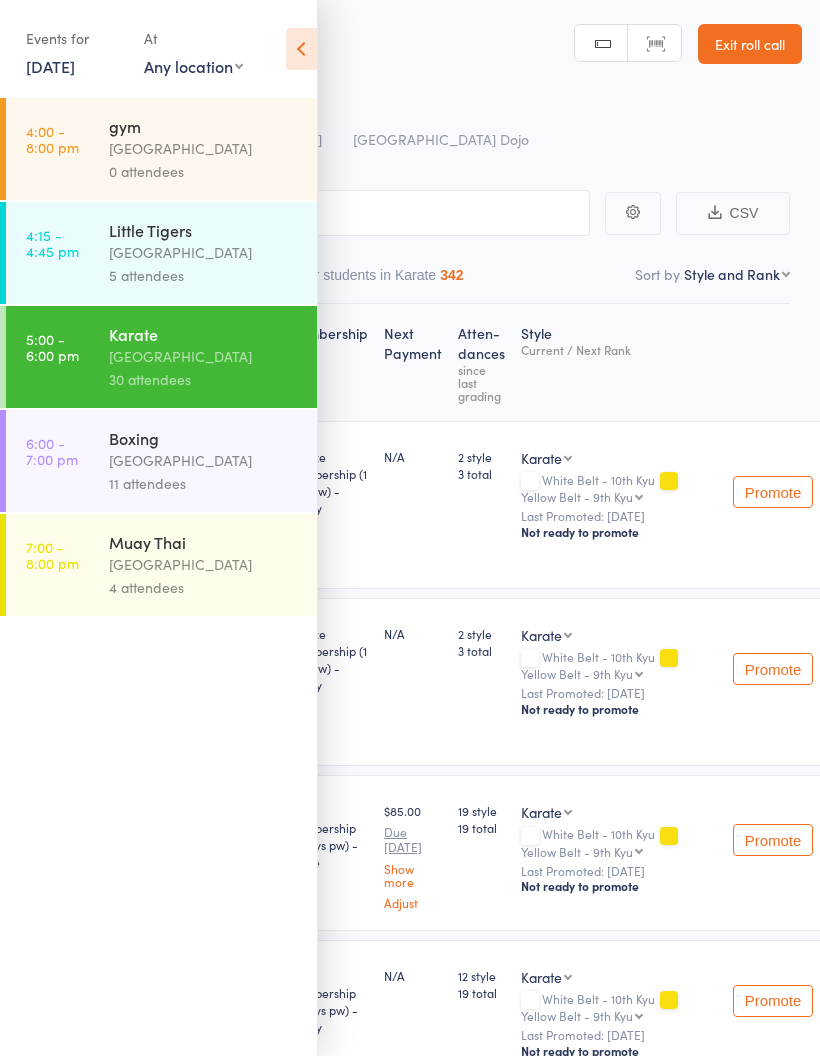 click on "[DATE]" at bounding box center (50, 66) 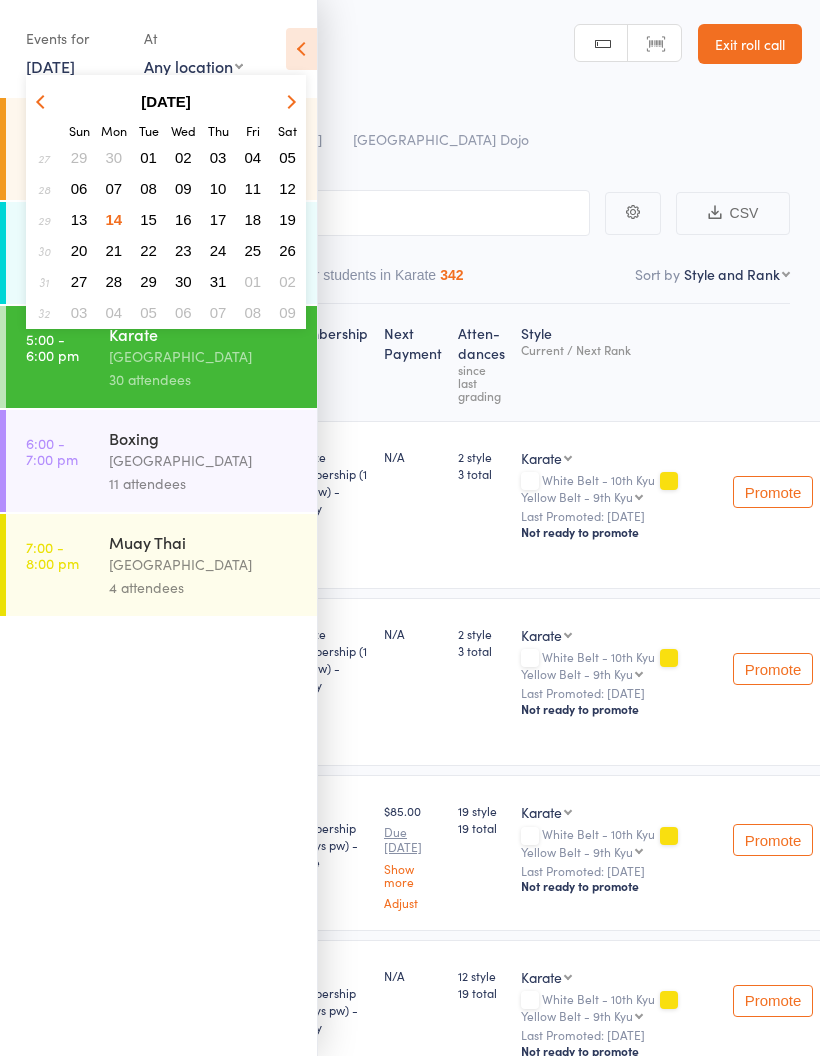 click on "12" at bounding box center [287, 188] 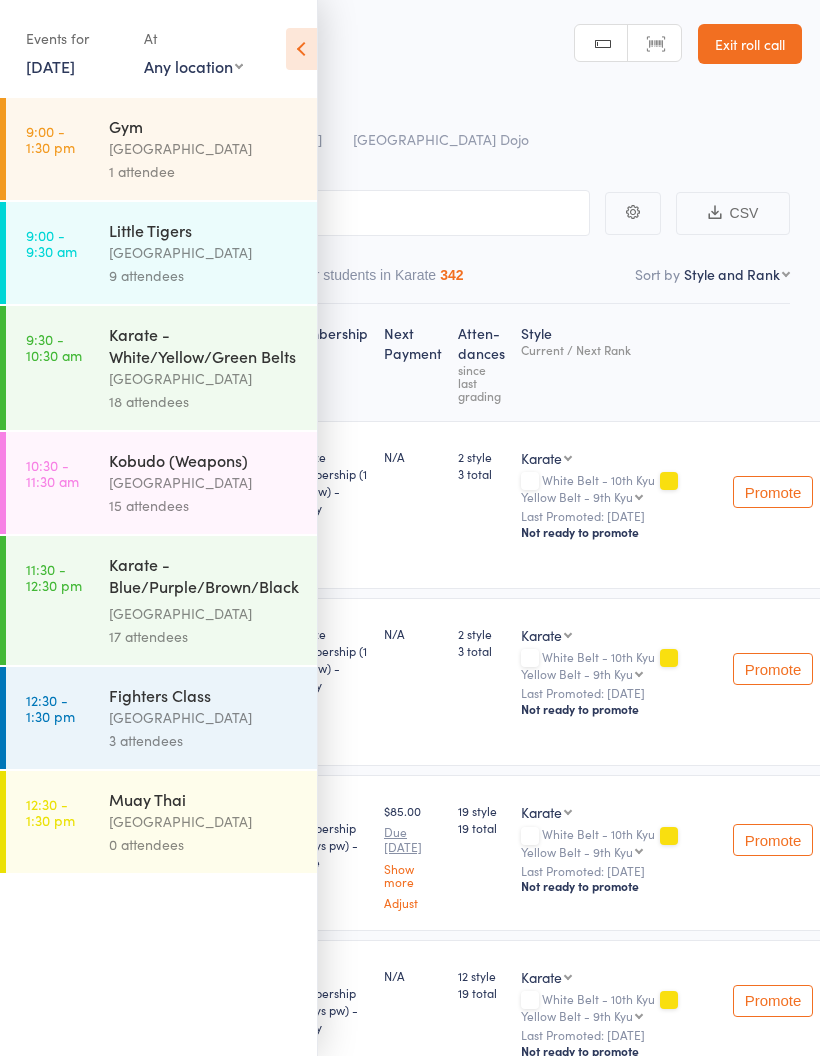 click on "[GEOGRAPHIC_DATA]" at bounding box center (204, 252) 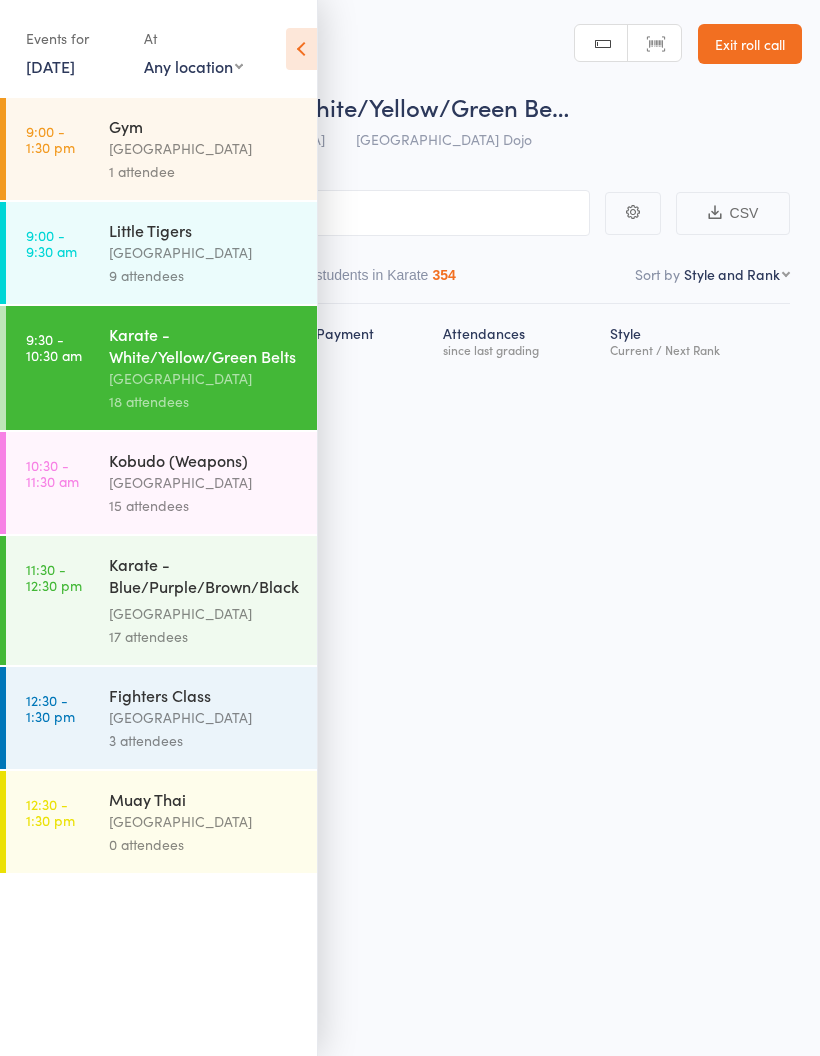 click at bounding box center (301, 49) 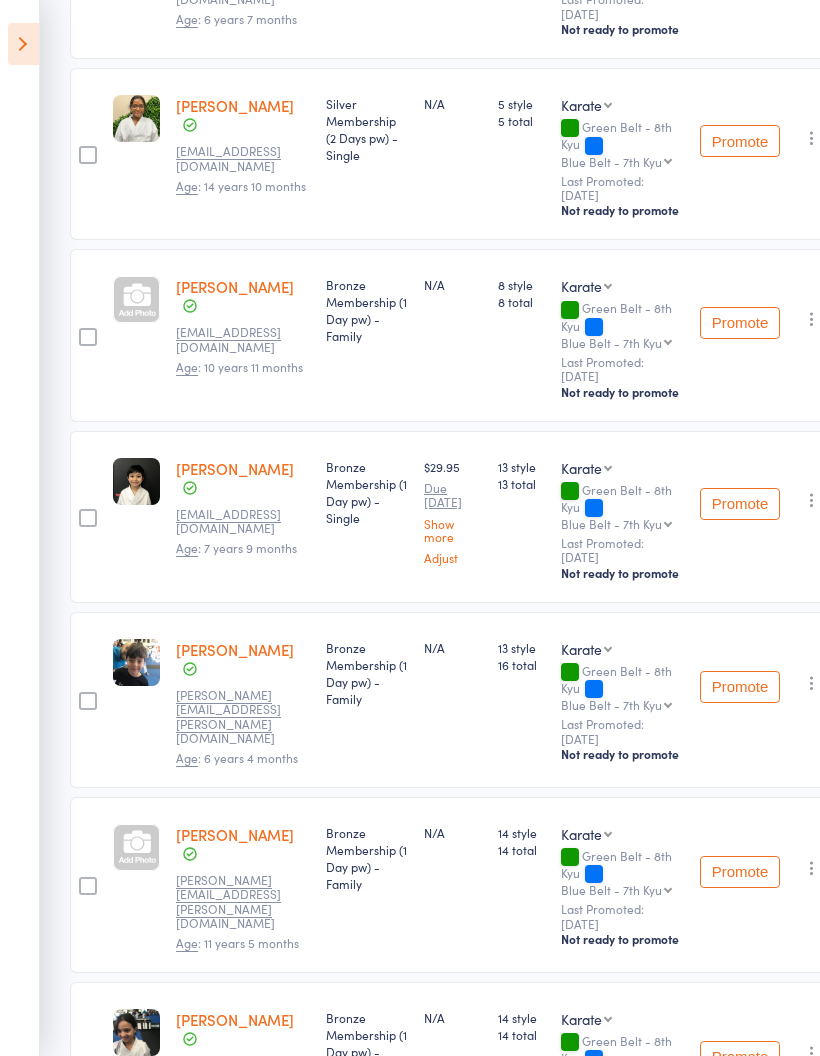 scroll, scrollTop: 1947, scrollLeft: 0, axis: vertical 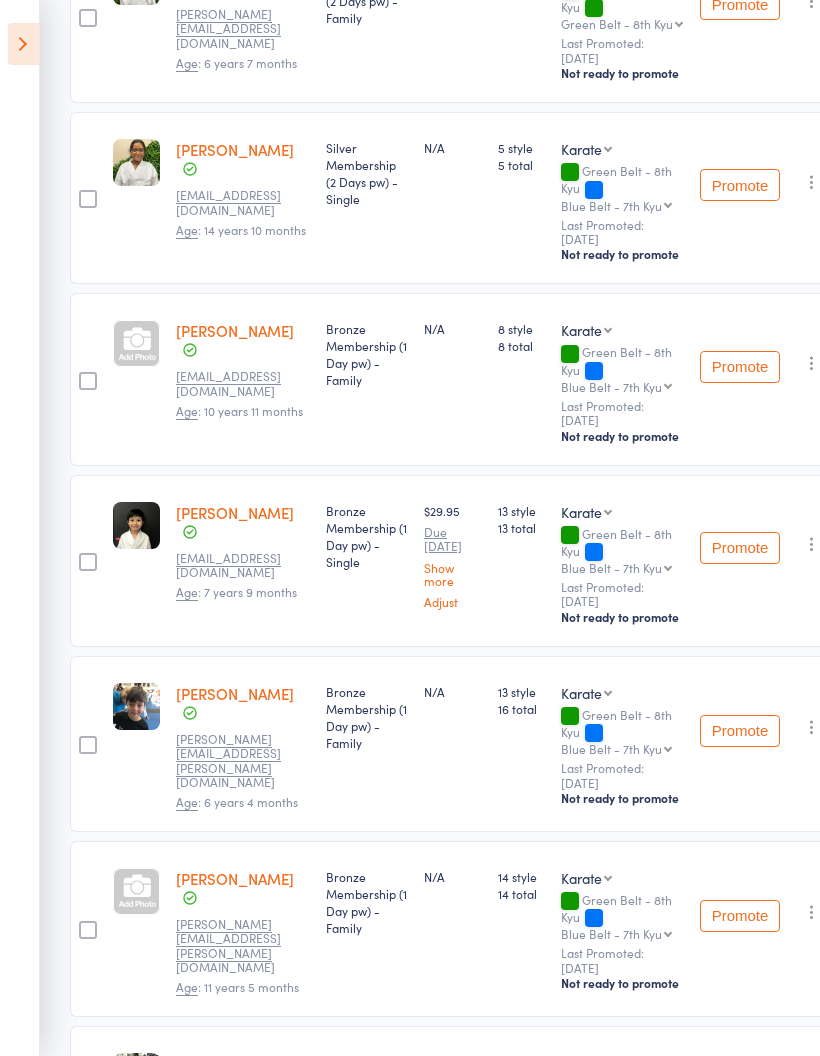 click at bounding box center (23, 44) 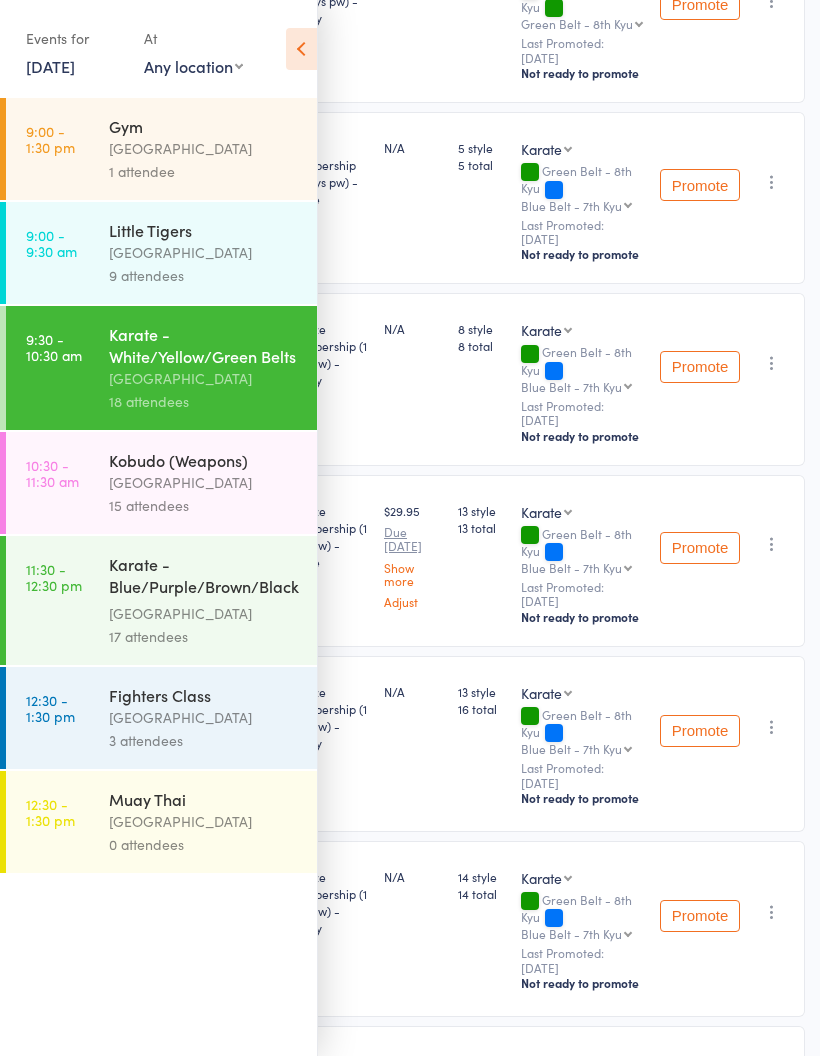 click on "[DATE]" at bounding box center [50, 66] 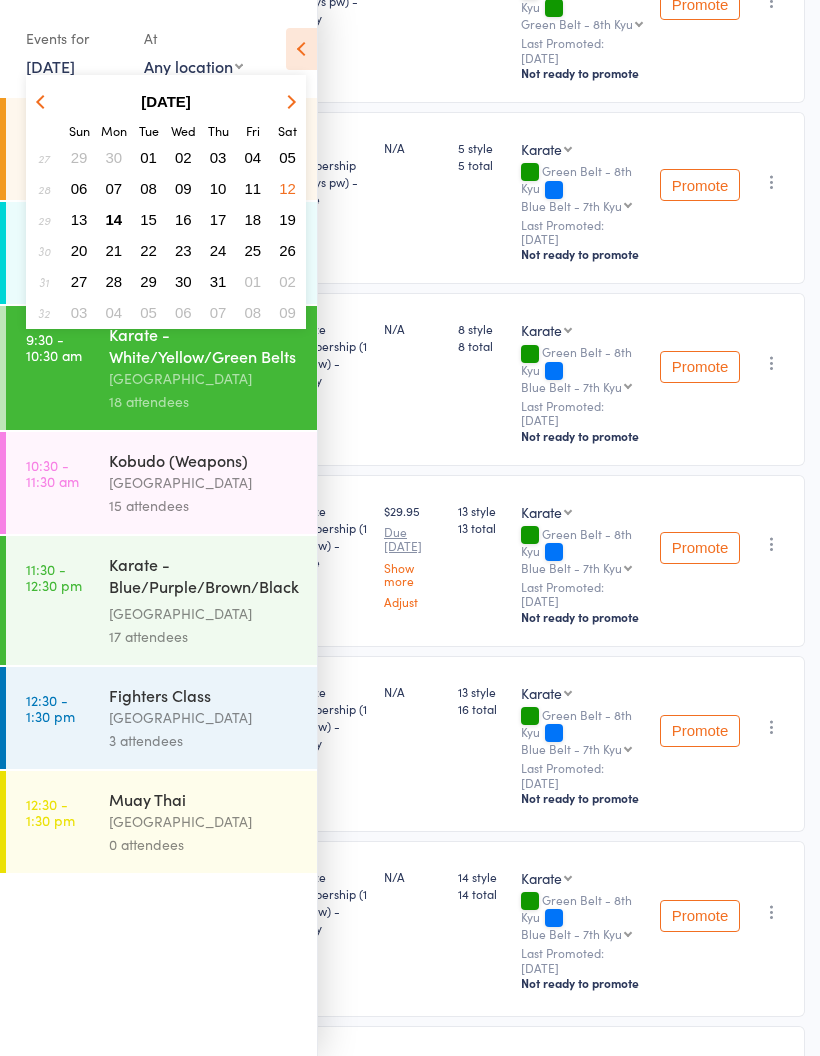 click on "14" at bounding box center (114, 219) 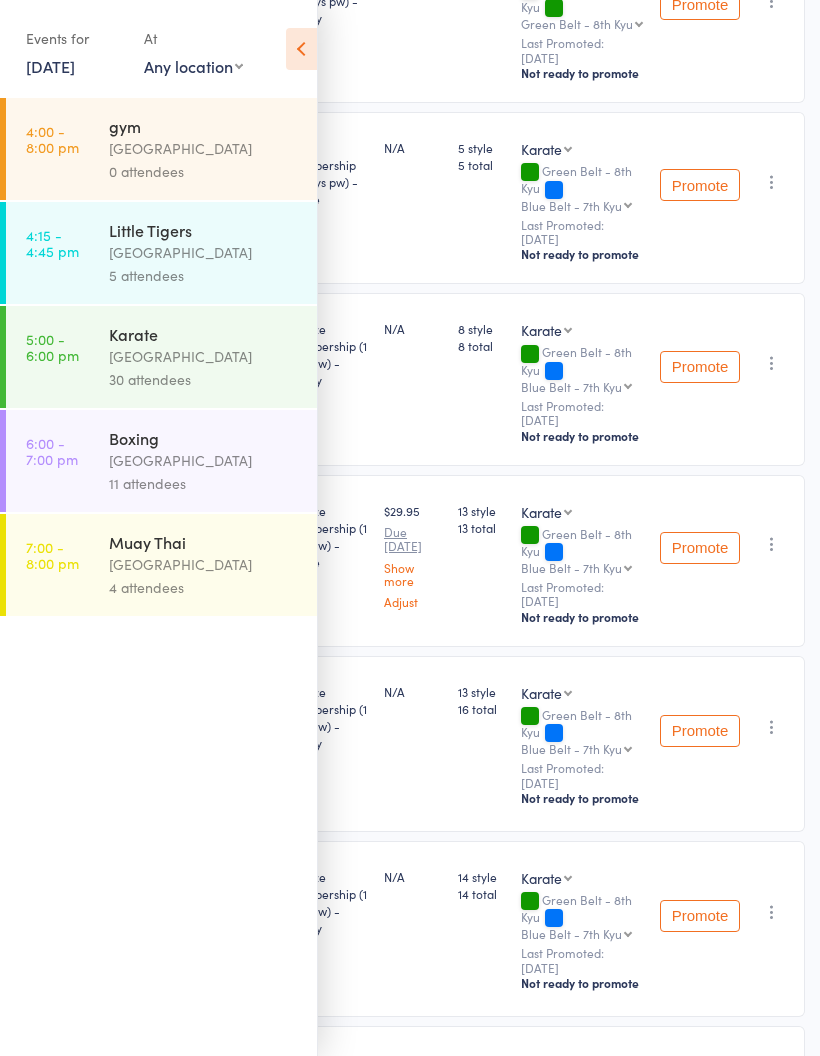 click on "[DATE]" at bounding box center (50, 66) 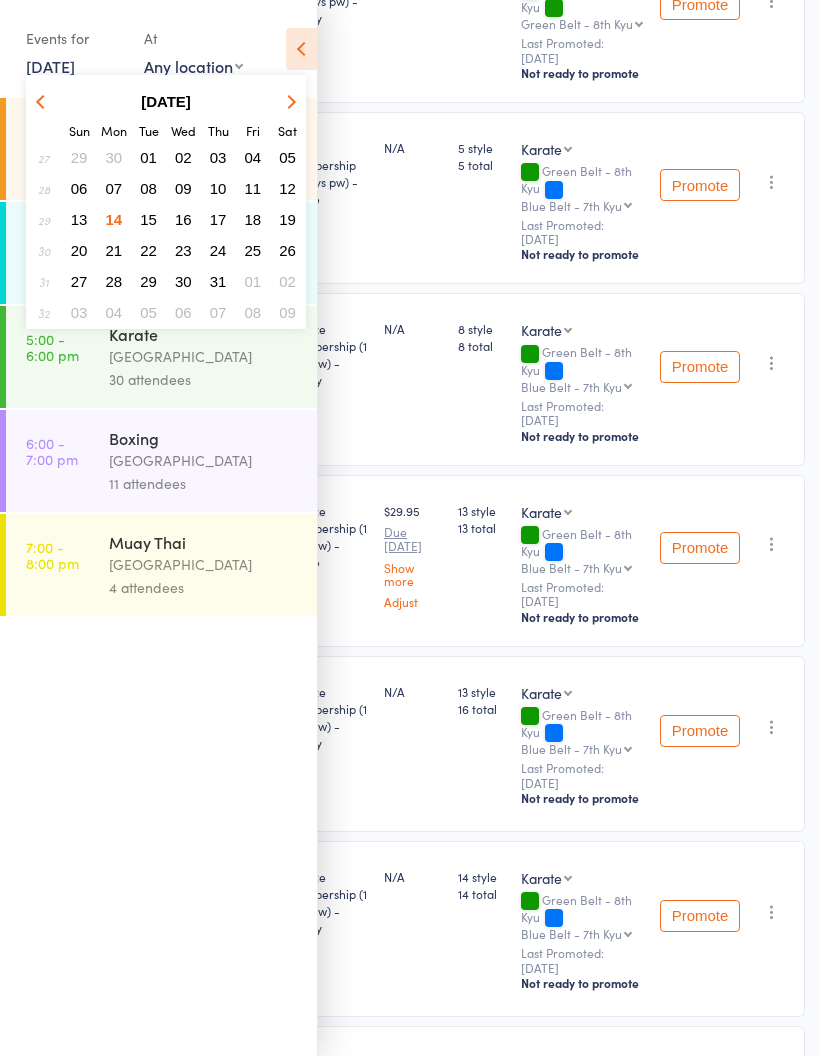 click on "13" at bounding box center (79, 219) 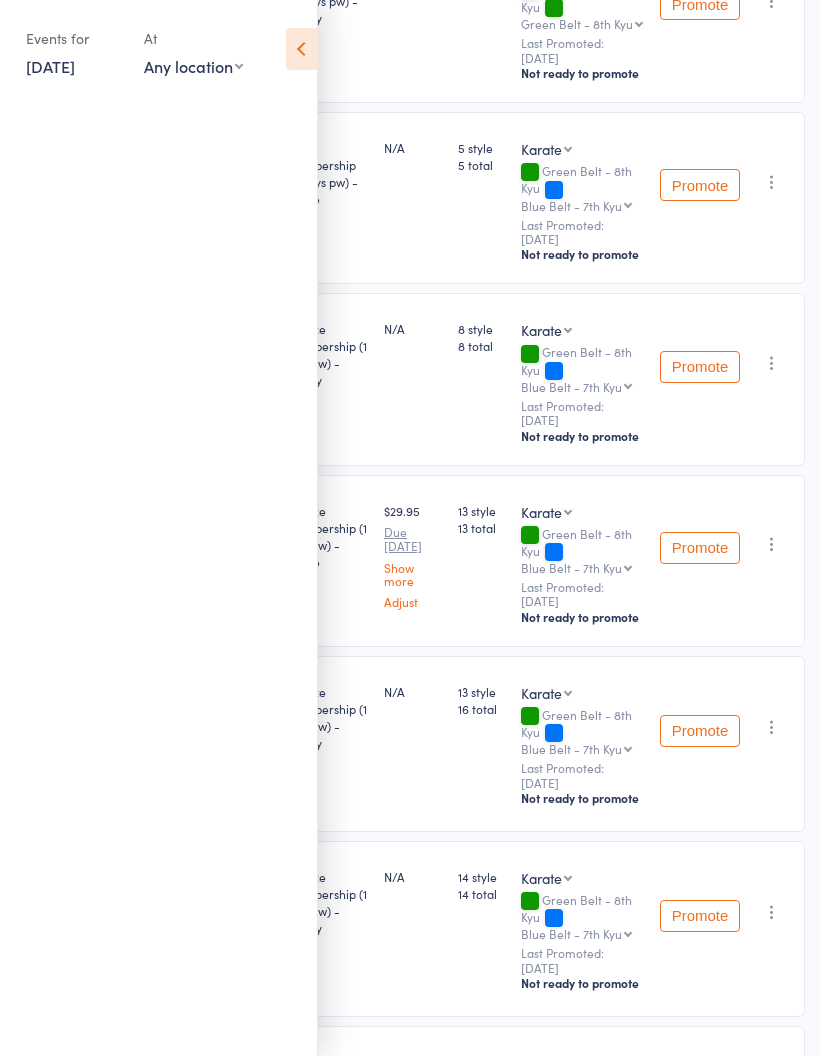 click on "[DATE]" at bounding box center (50, 66) 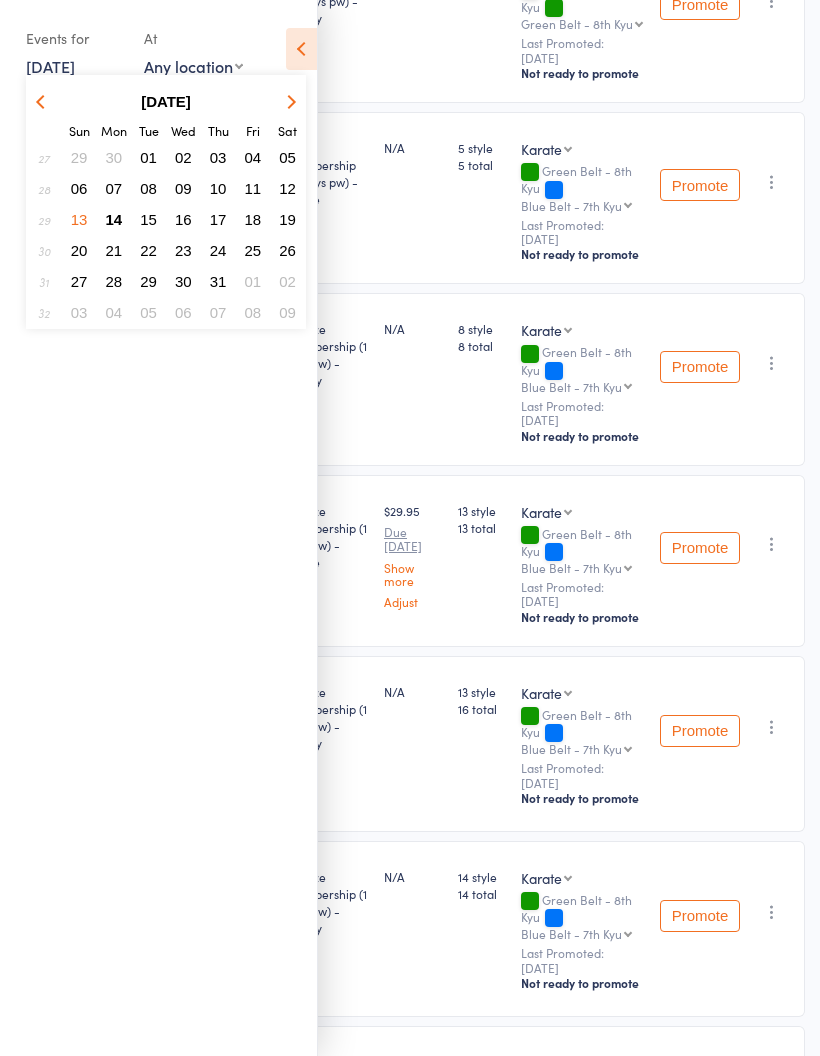 click on "14" at bounding box center (114, 219) 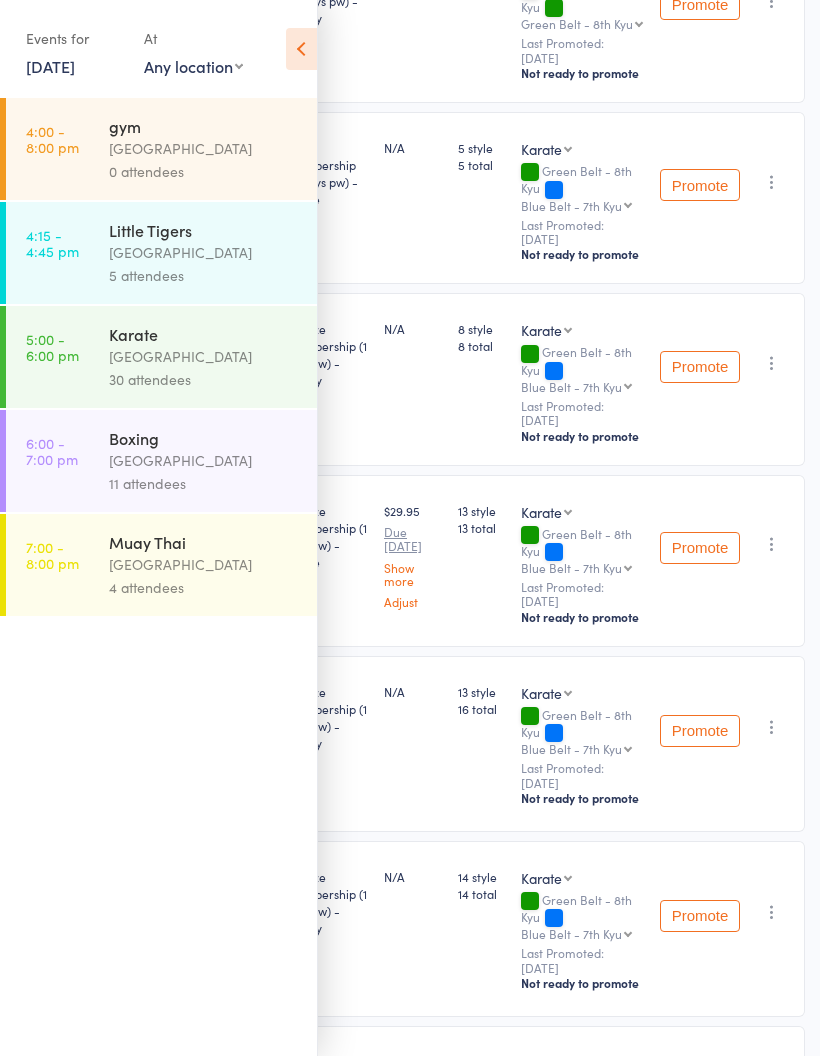click on "[GEOGRAPHIC_DATA]" at bounding box center [204, 252] 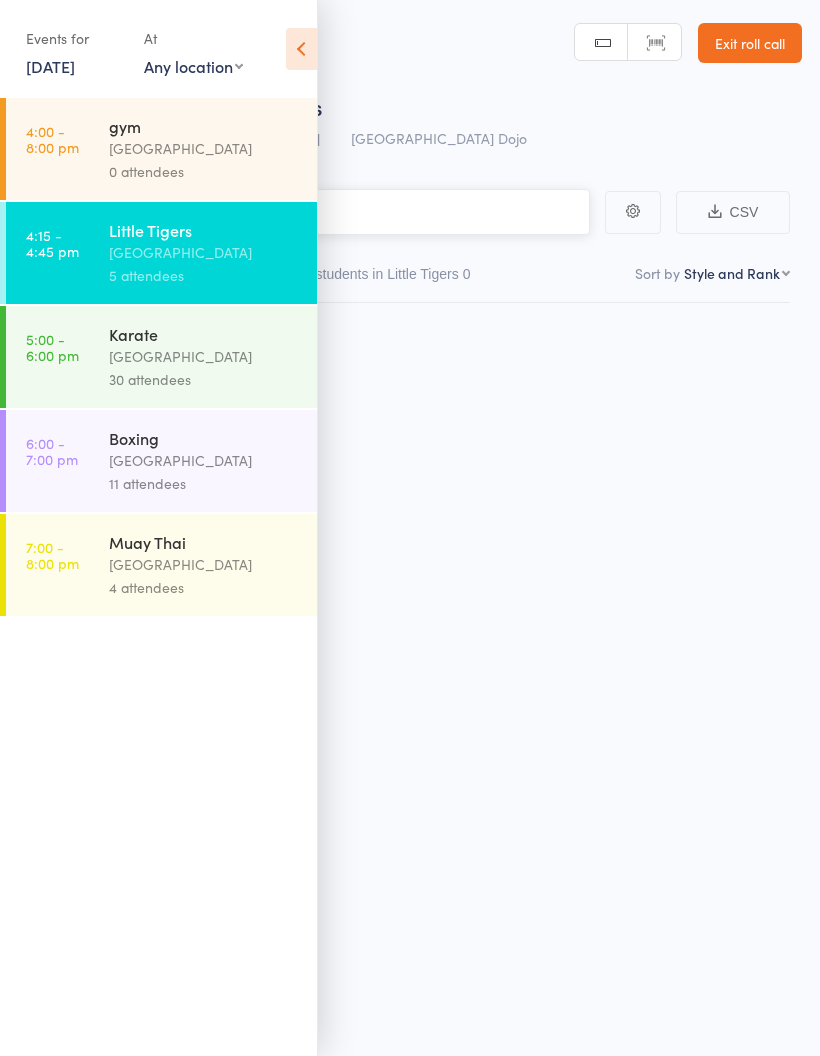 scroll, scrollTop: 14, scrollLeft: 0, axis: vertical 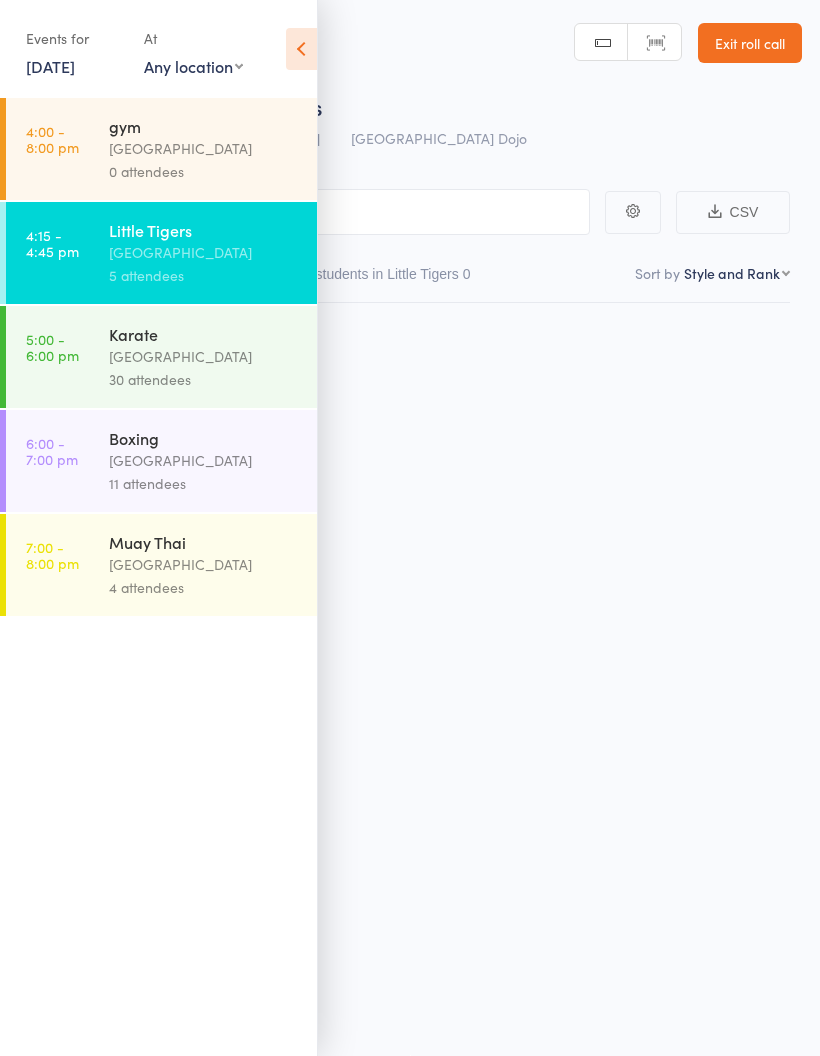 click on "[GEOGRAPHIC_DATA]" at bounding box center [204, 356] 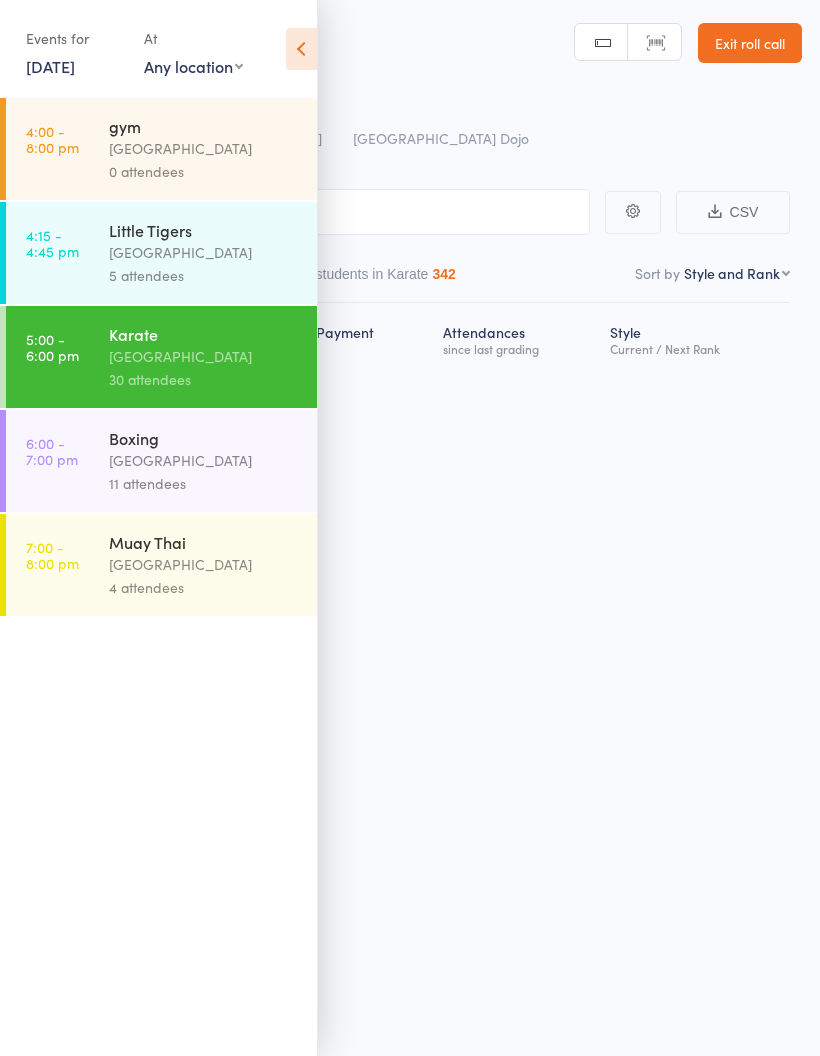 click at bounding box center (301, 49) 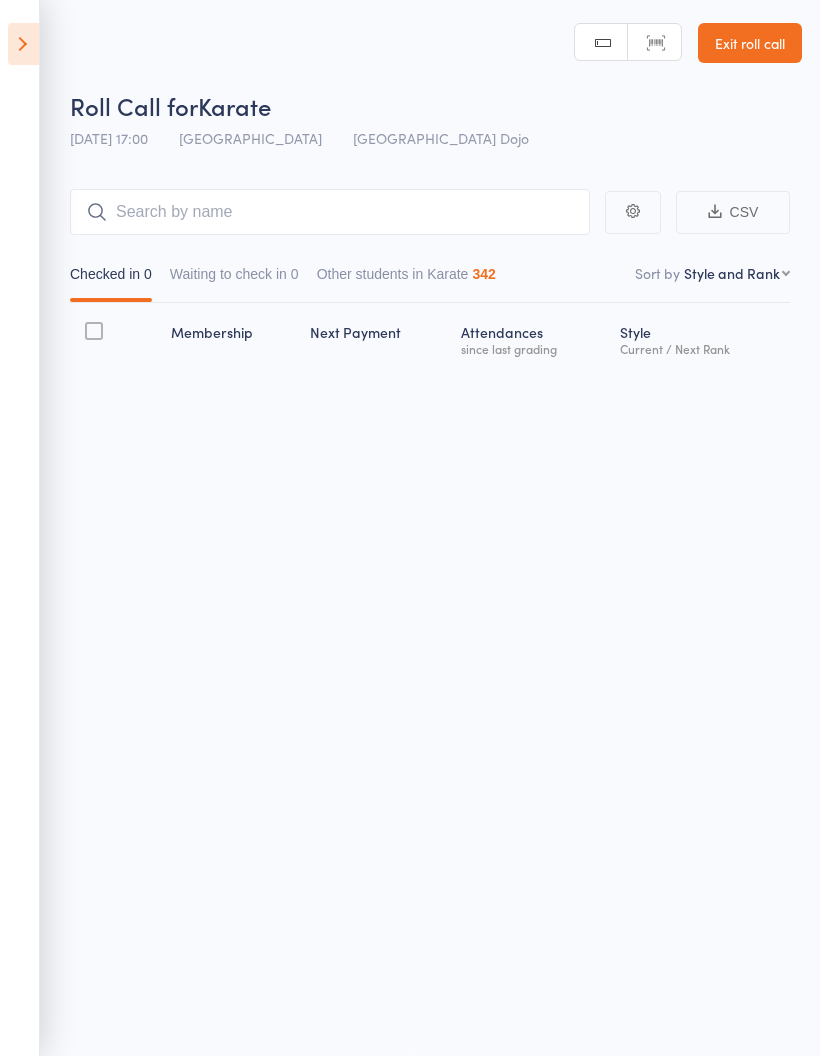 click at bounding box center (330, 212) 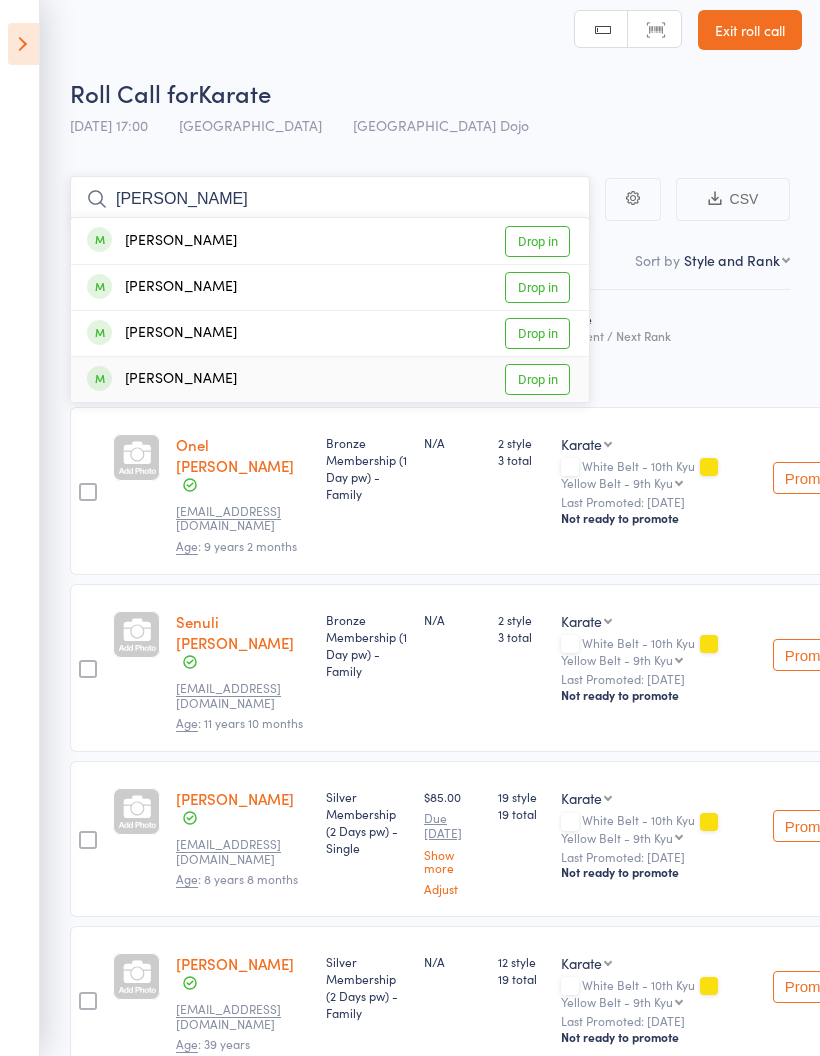 type on "[PERSON_NAME]" 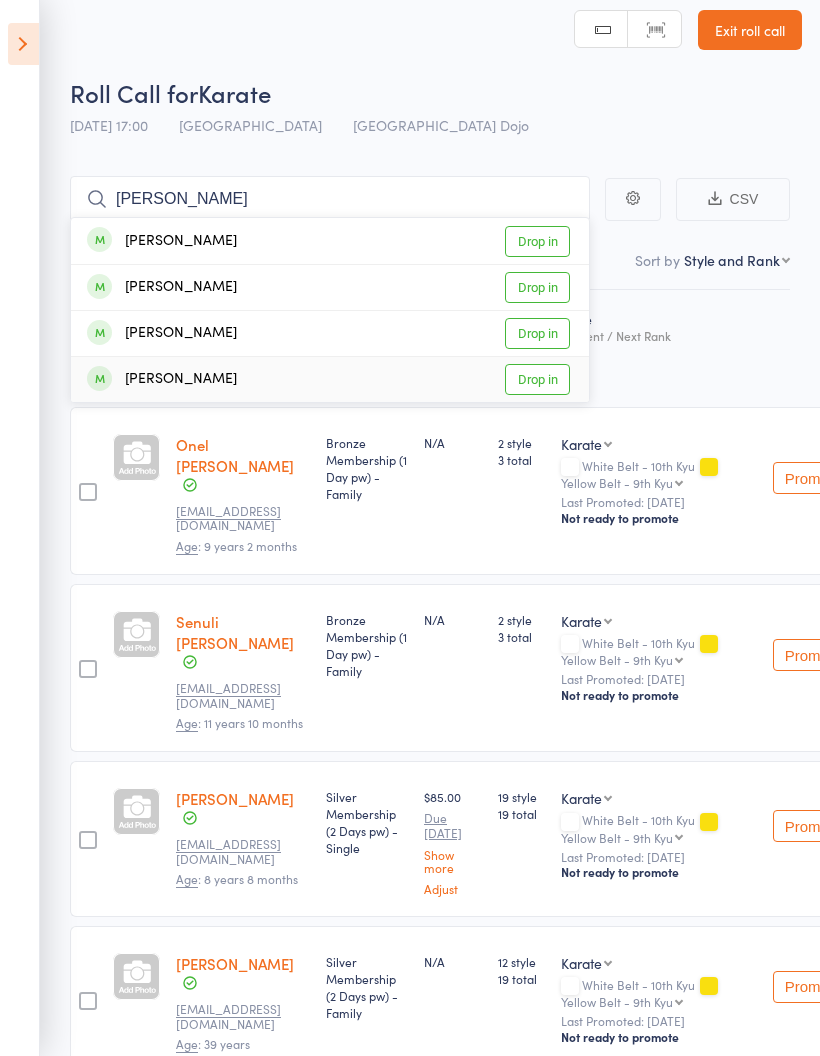 click on "Drop in" at bounding box center (537, 379) 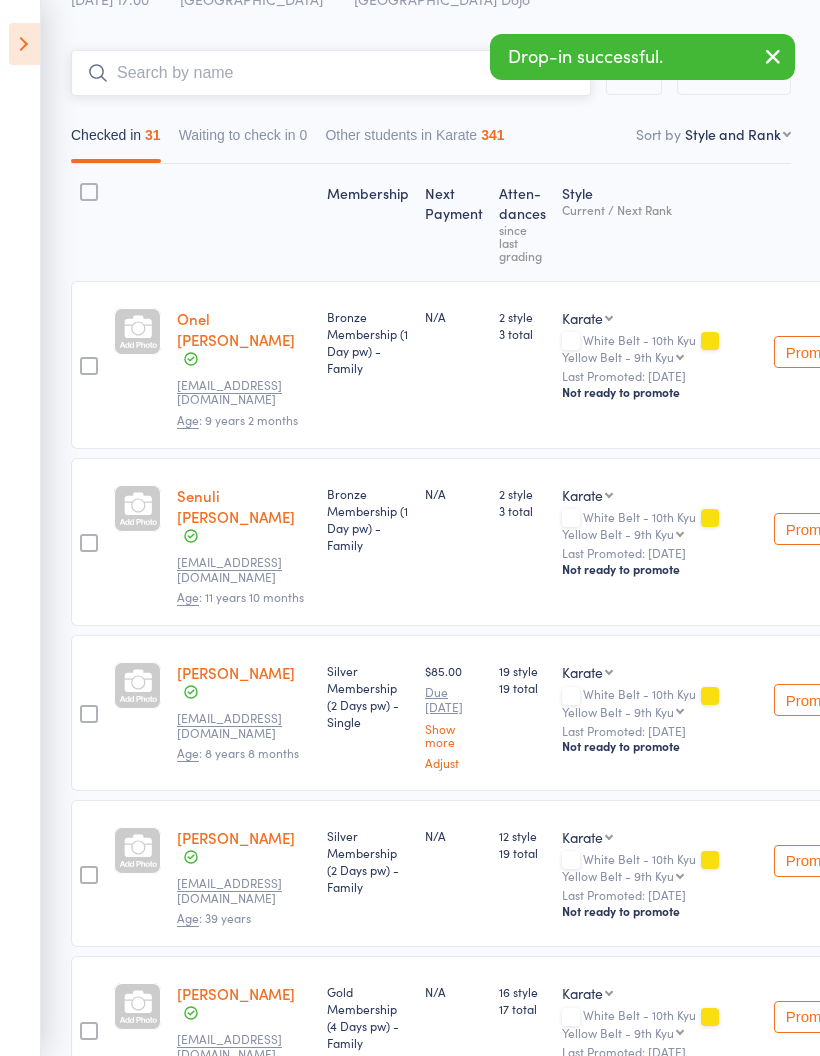 scroll, scrollTop: 0, scrollLeft: 0, axis: both 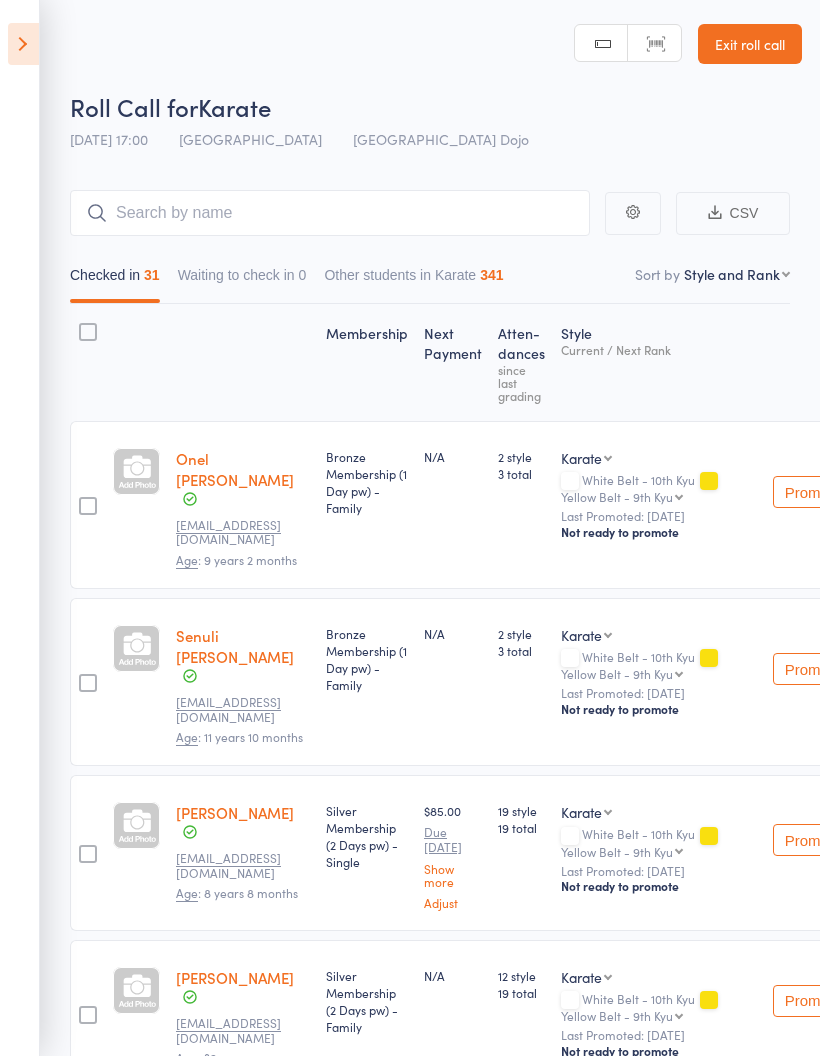 click at bounding box center (23, 44) 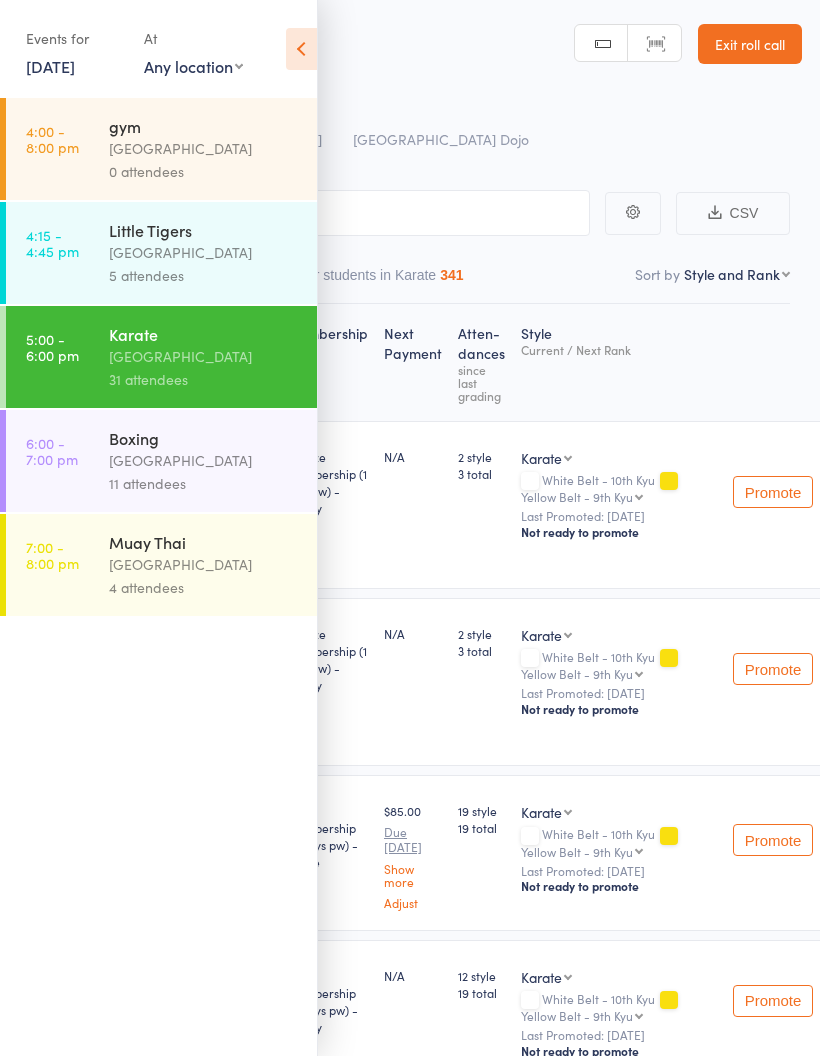click on "[GEOGRAPHIC_DATA]" at bounding box center (204, 460) 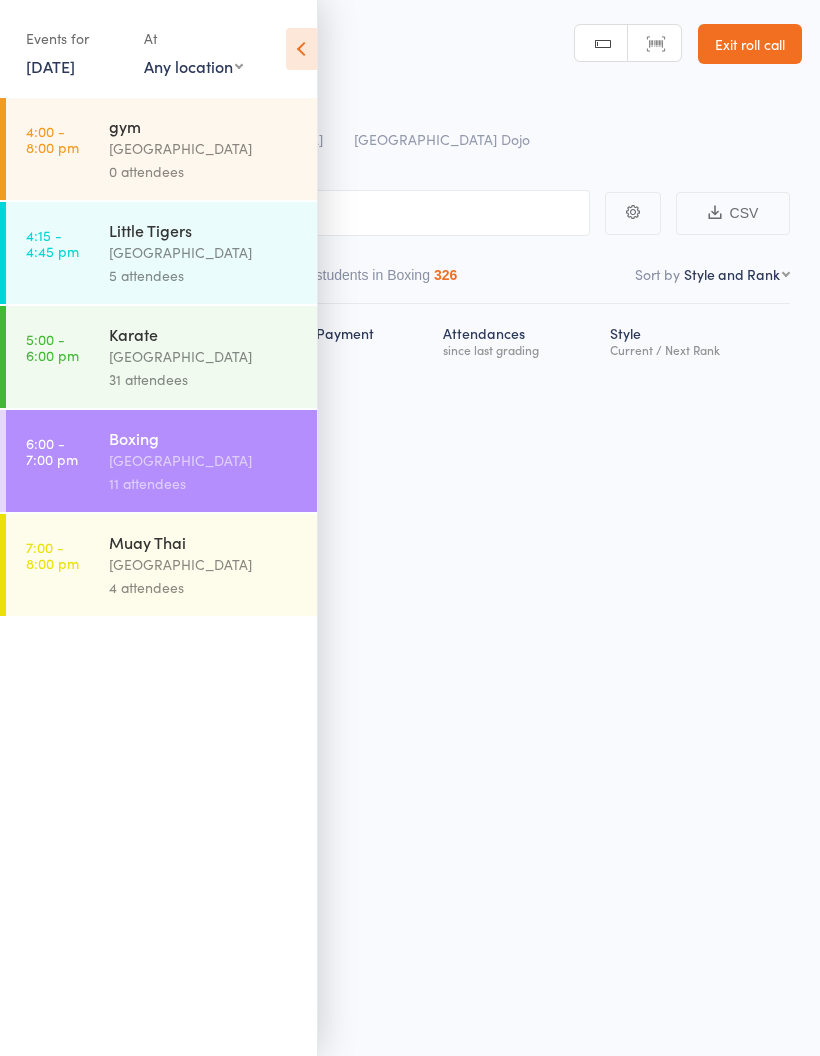 click at bounding box center (301, 49) 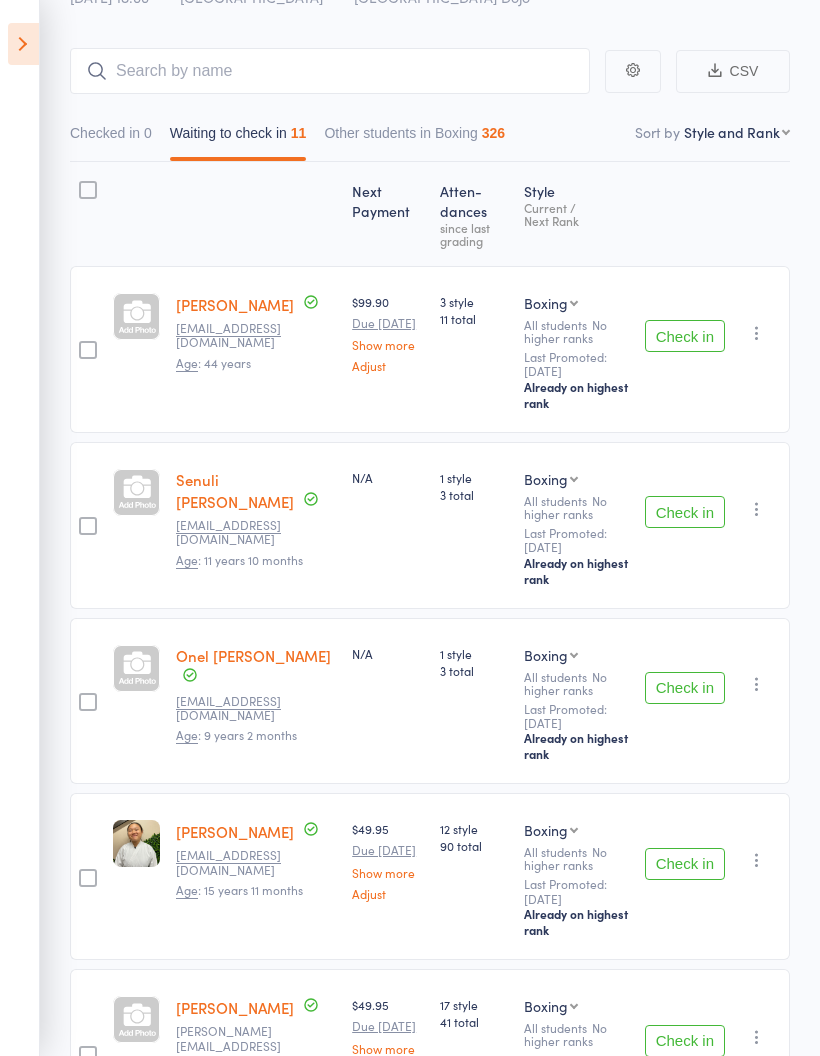 scroll, scrollTop: 0, scrollLeft: 0, axis: both 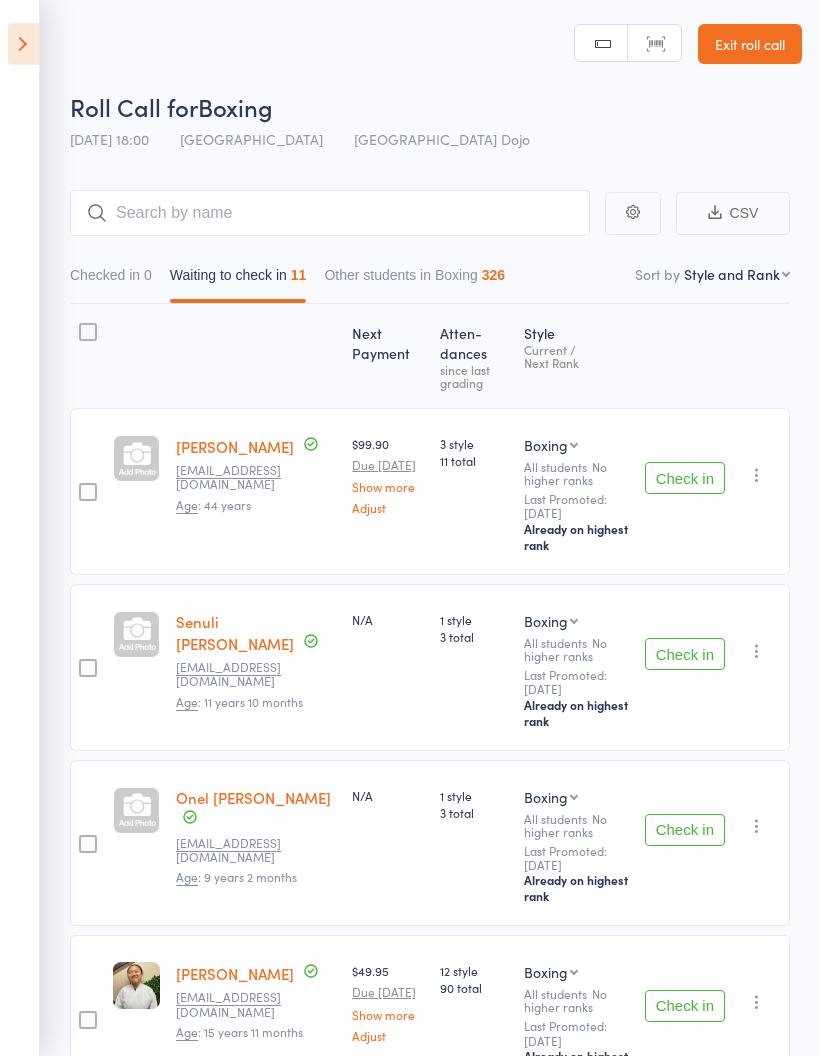 click on "Checked in  0" at bounding box center (111, 280) 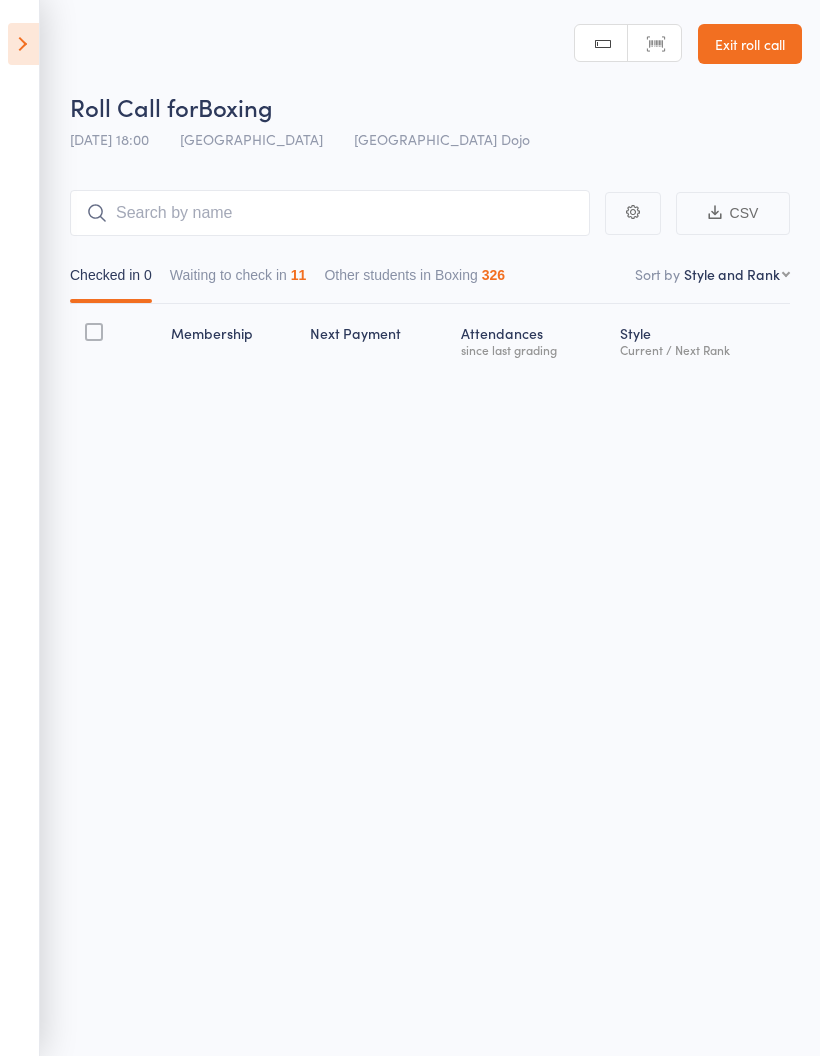 click at bounding box center (23, 44) 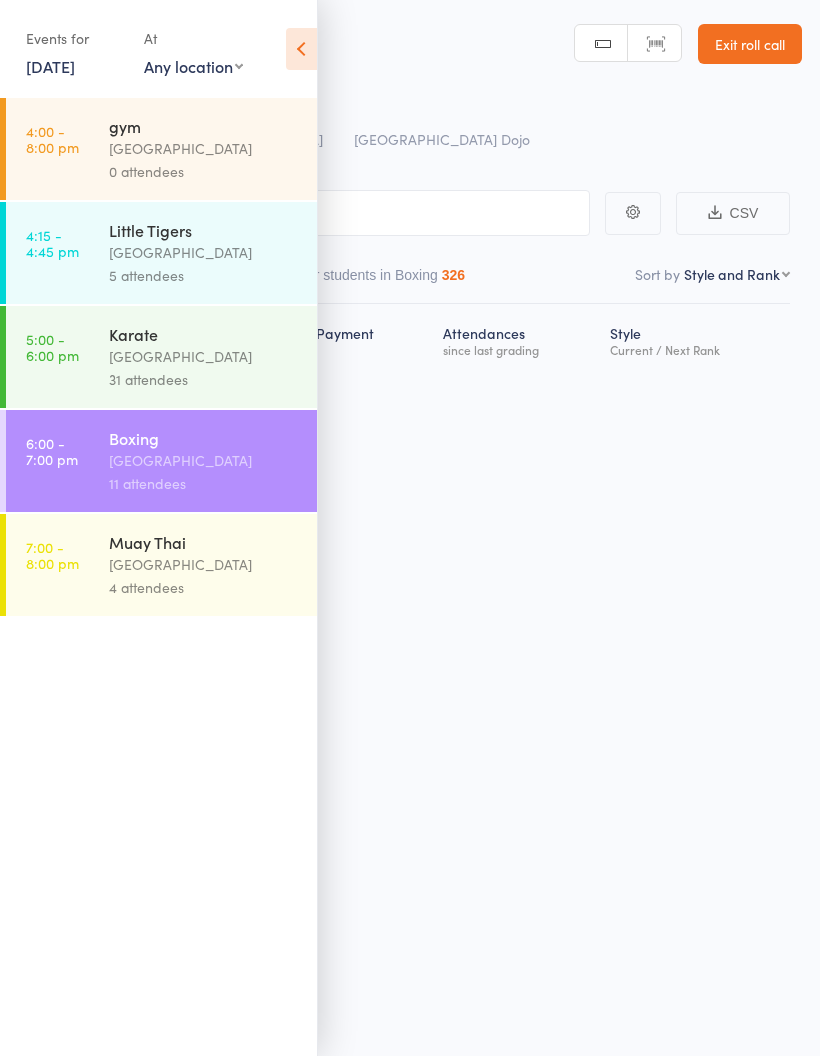 click on "[GEOGRAPHIC_DATA]" at bounding box center [204, 356] 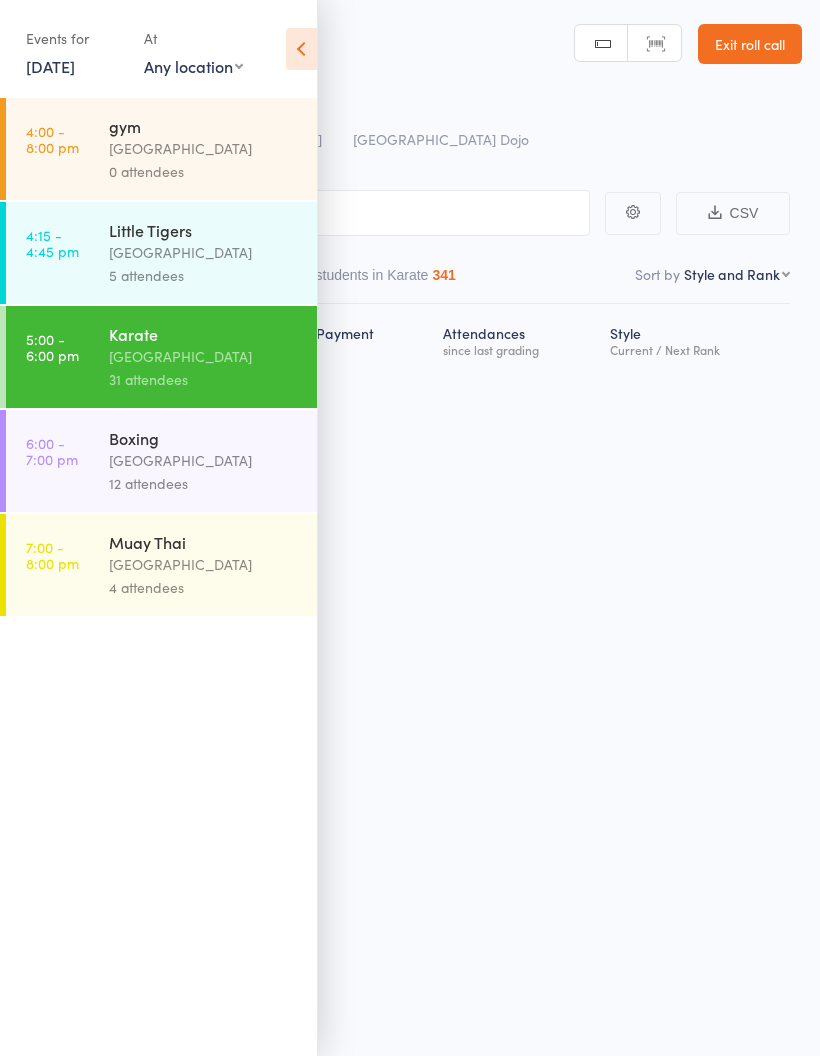 click at bounding box center (301, 49) 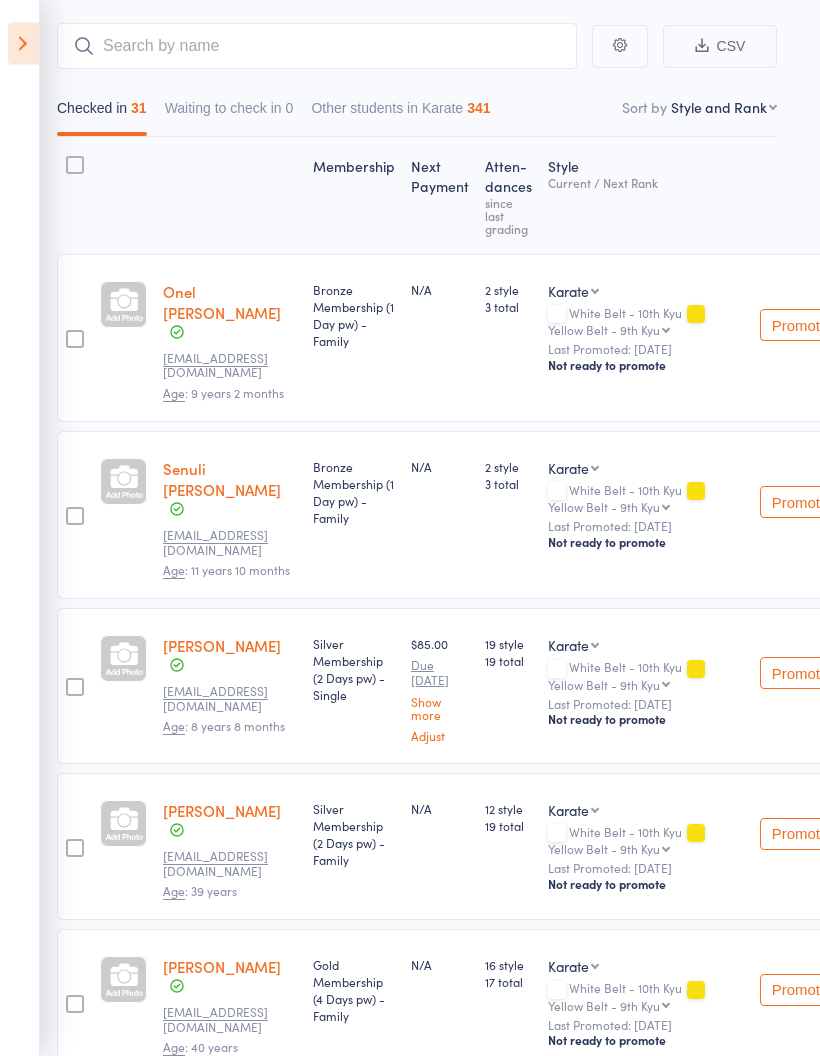 scroll, scrollTop: 0, scrollLeft: 13, axis: horizontal 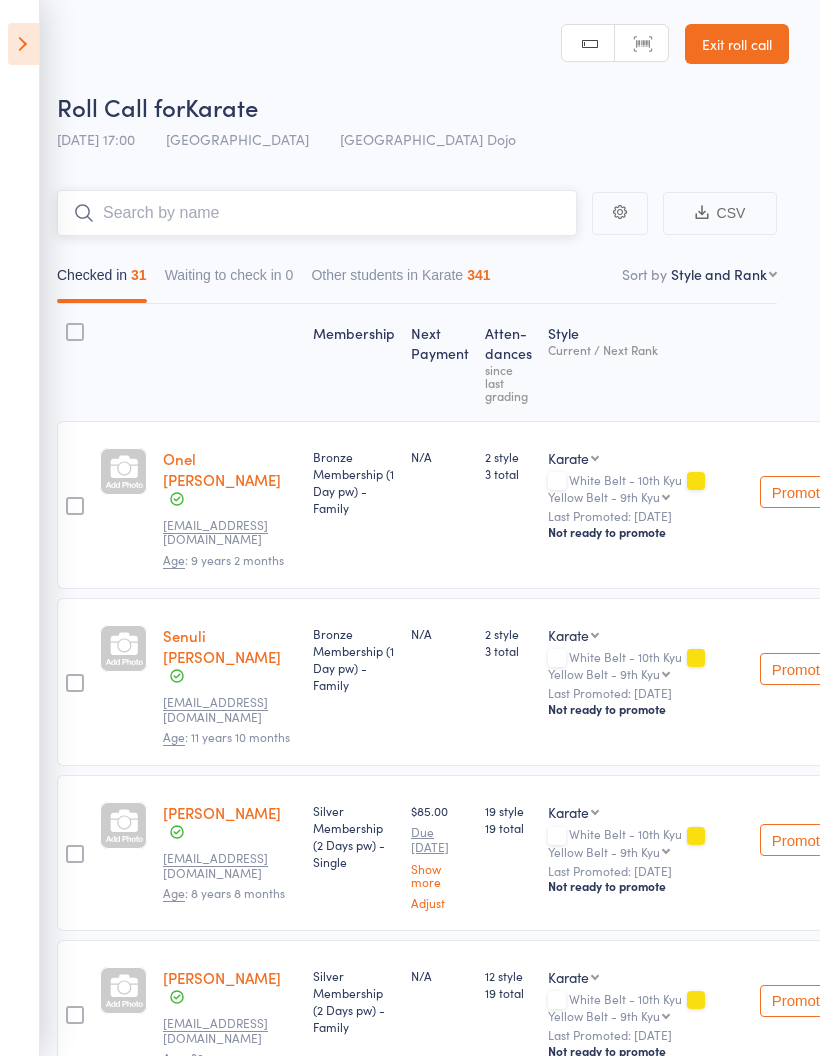 click at bounding box center (317, 213) 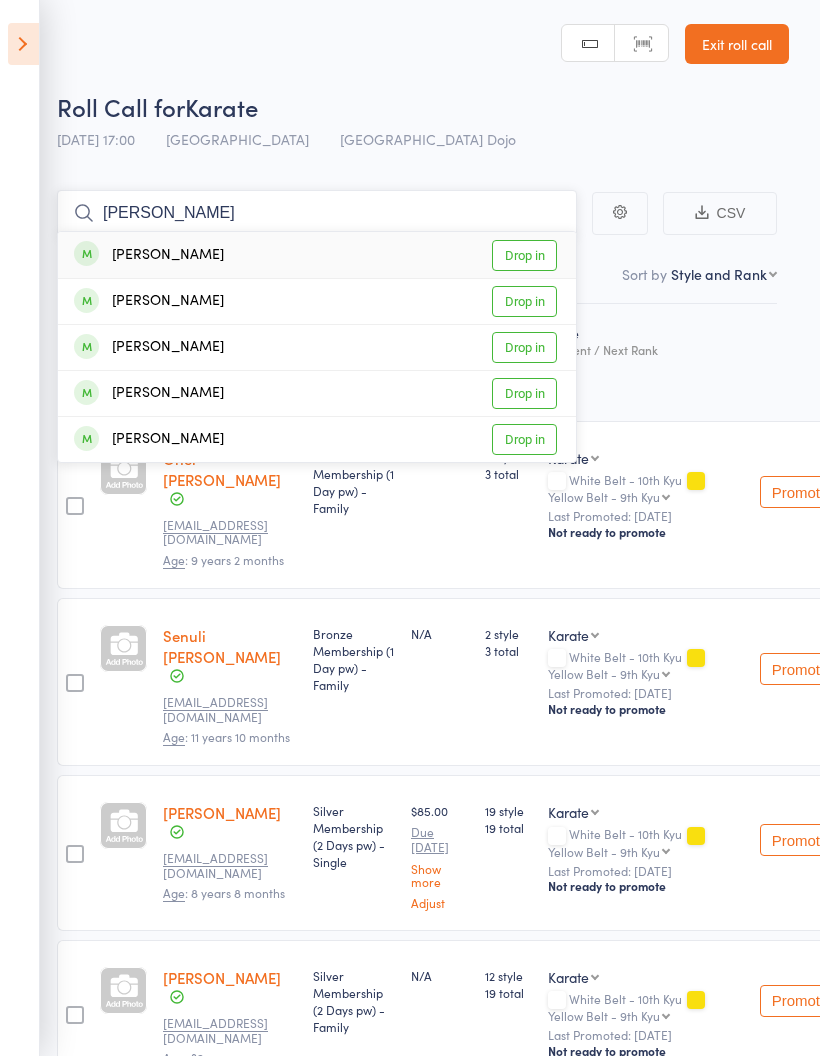 type on "[PERSON_NAME]" 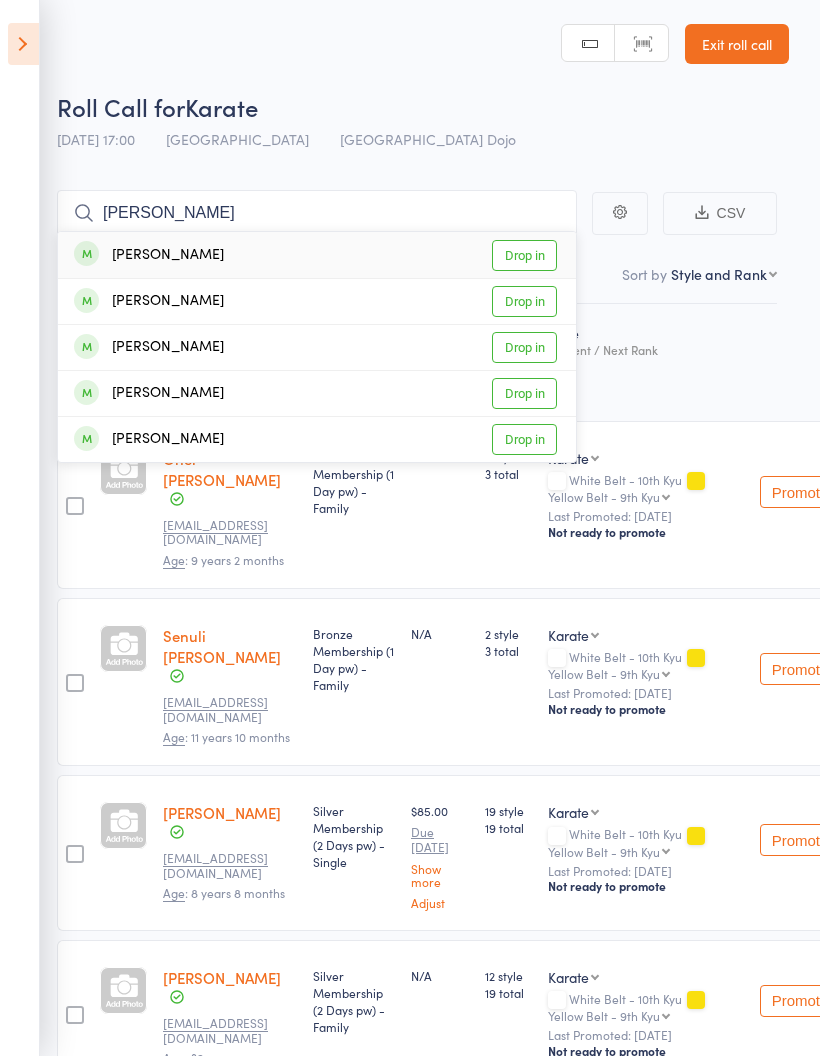 click on "Drop in" at bounding box center (524, 255) 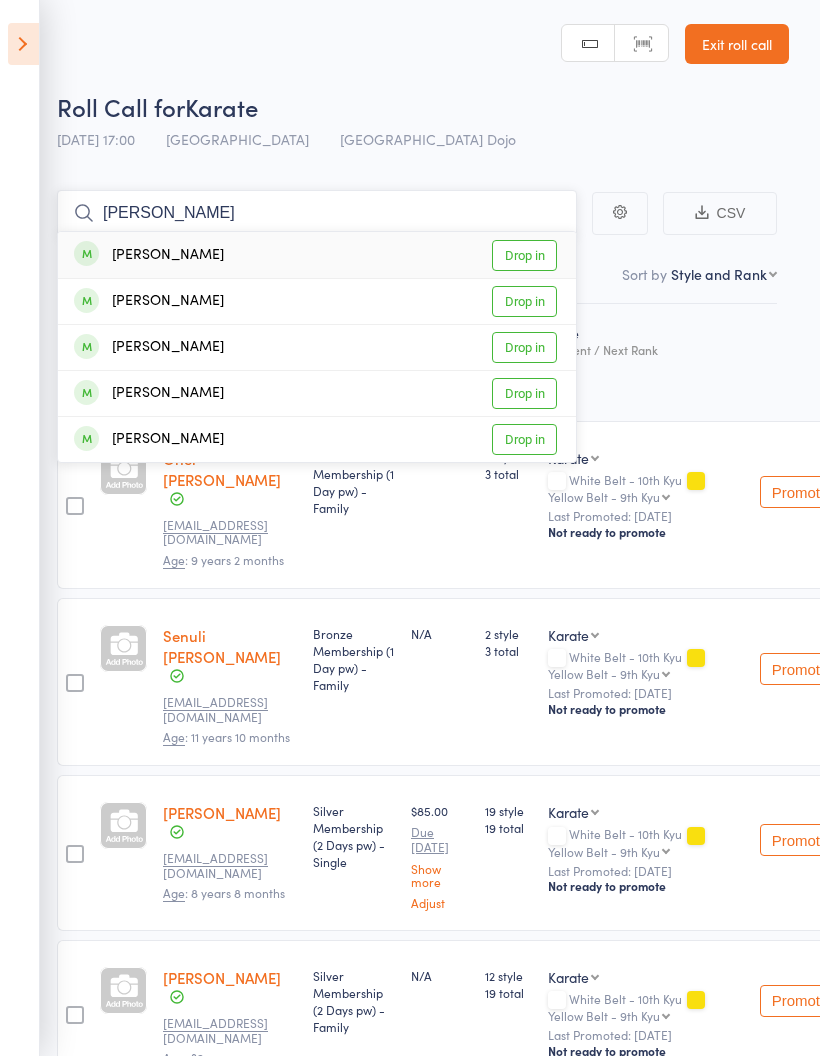 type 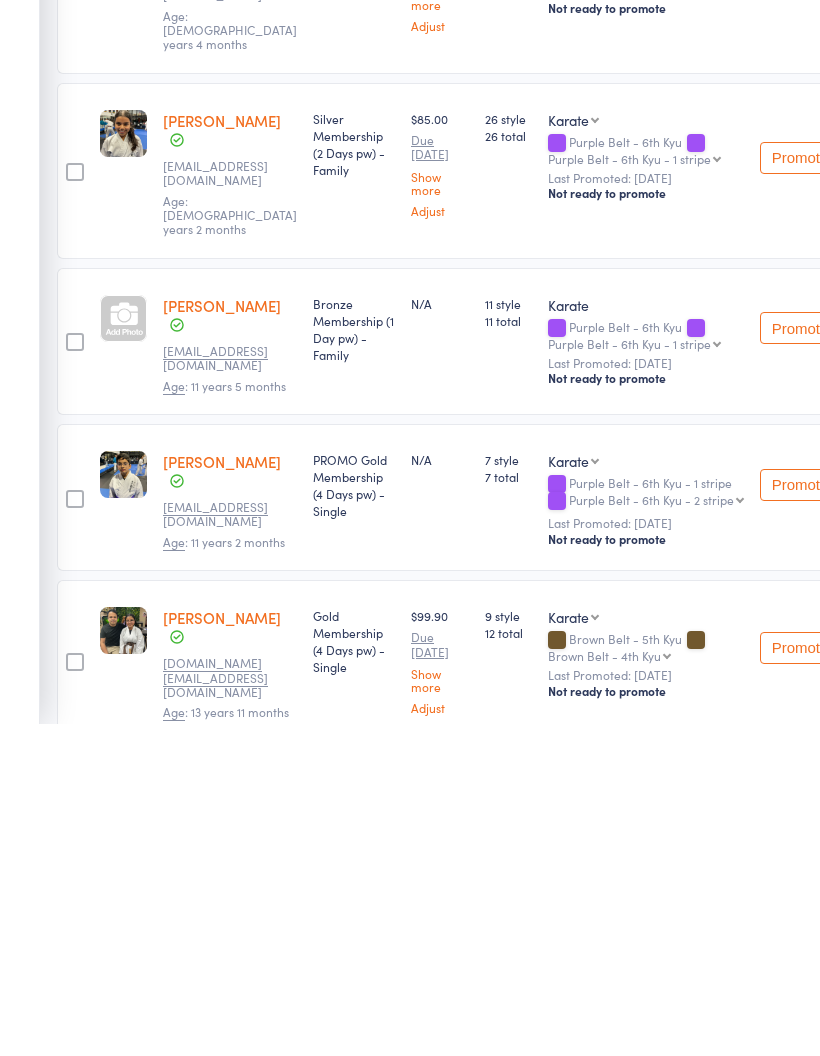 scroll, scrollTop: 4313, scrollLeft: 13, axis: both 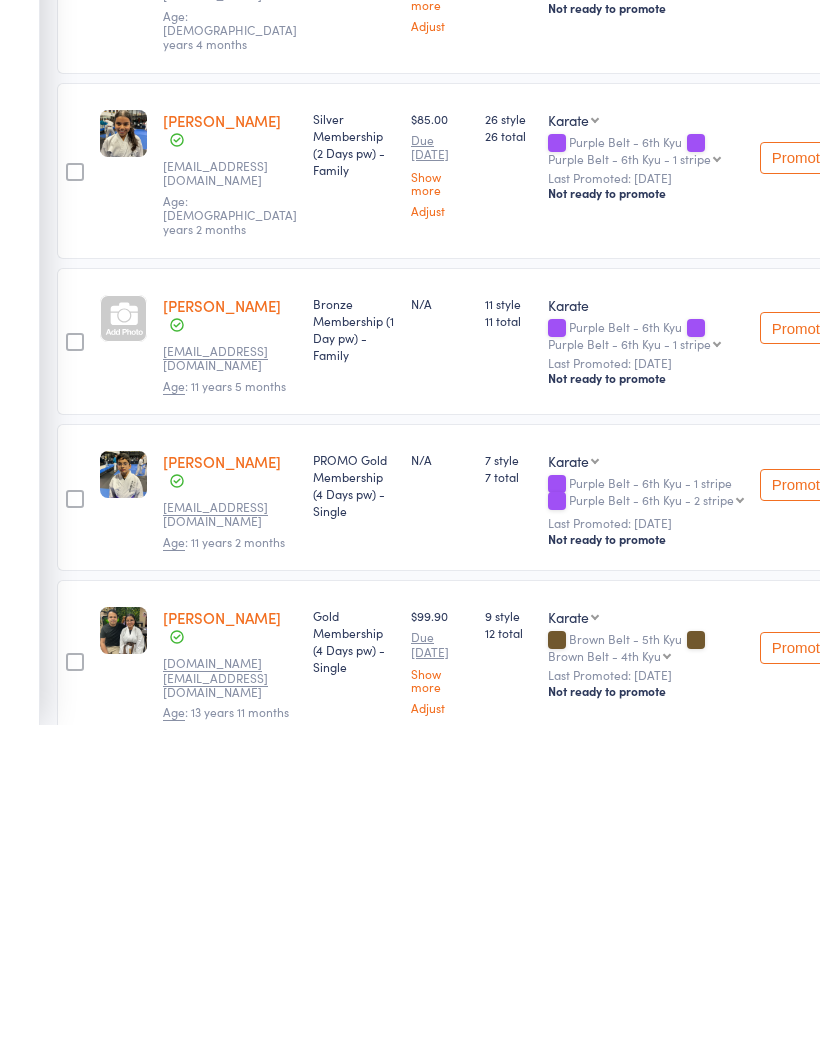 click at bounding box center [75, 1670] 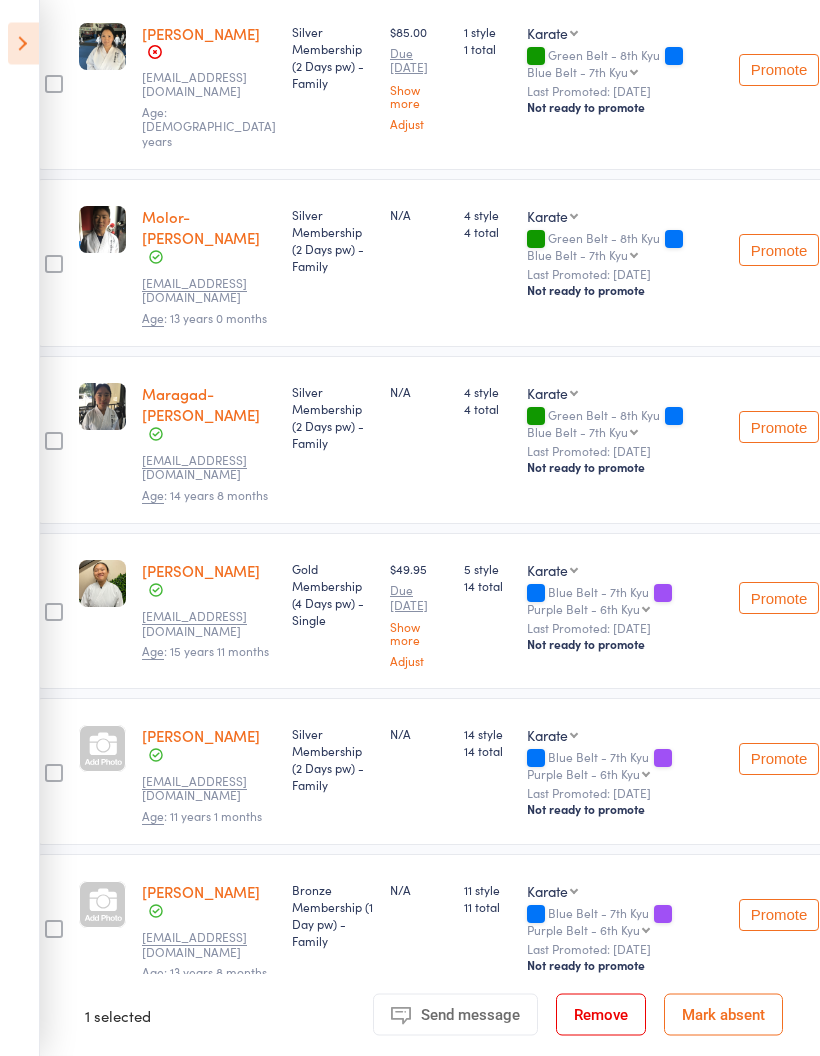 scroll, scrollTop: 2642, scrollLeft: 34, axis: both 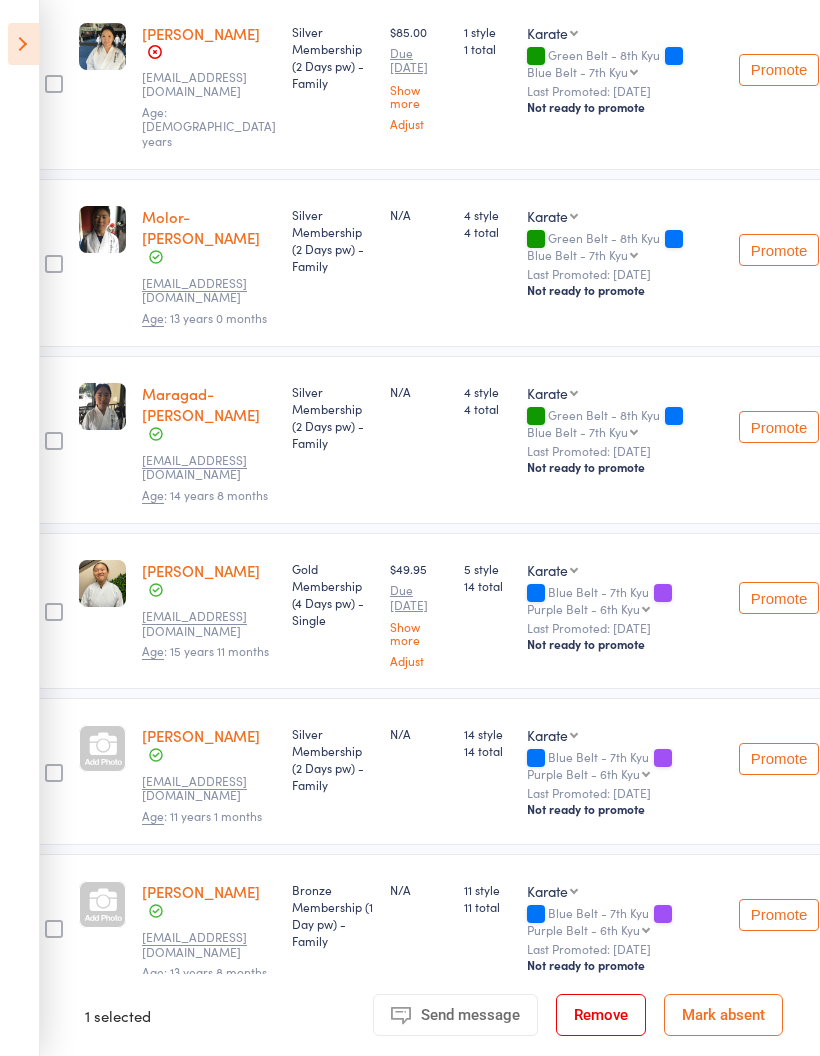 click on "Purple Belt - 6th Kyu Purple Belt - 6th Kyu - 1 stripe Purple Belt - 6th Kyu -  2 stripe Purple Belt - 6th Kyu -  3 stripe Brown Belt - 5th [PERSON_NAME] Belt - 4th [PERSON_NAME] Belt - 3rd [PERSON_NAME] Belt - 2nd [PERSON_NAME] Belt - 1st Kyu Promotional Black Belt Black Belt - 1st [PERSON_NAME] Belt - 2nd [PERSON_NAME] belt - 3rd [PERSON_NAME]" at bounding box center (588, 608) 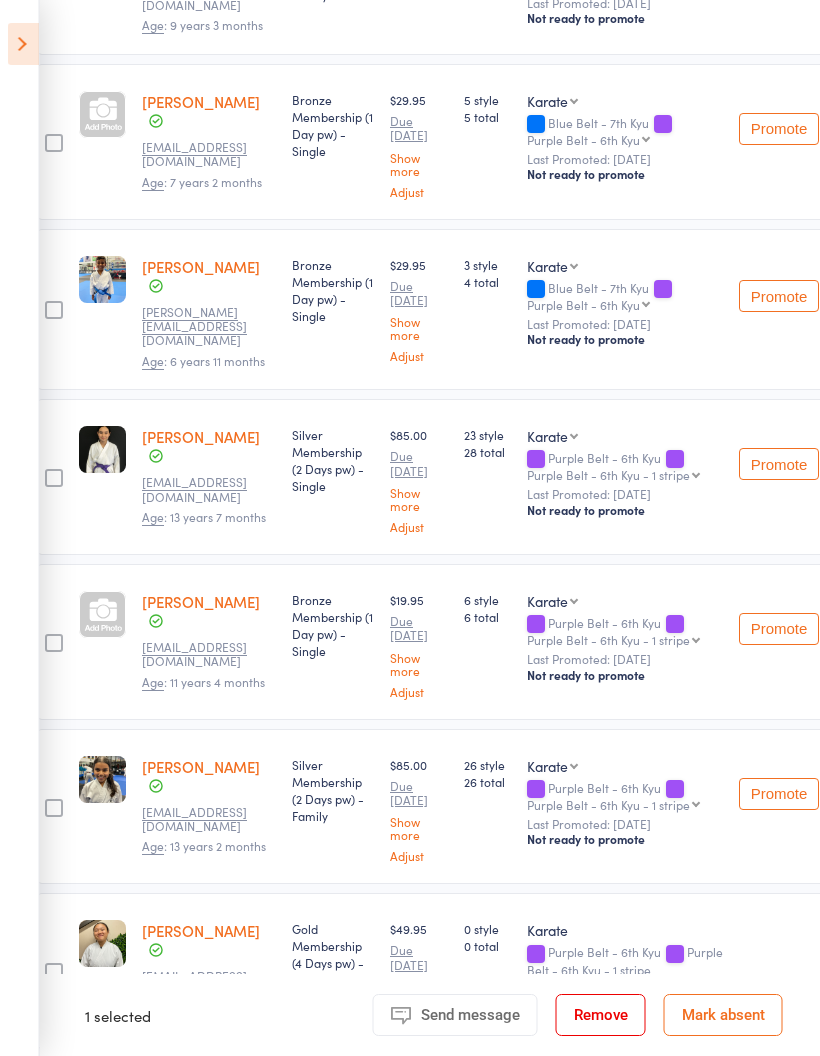 scroll, scrollTop: 3582, scrollLeft: 34, axis: both 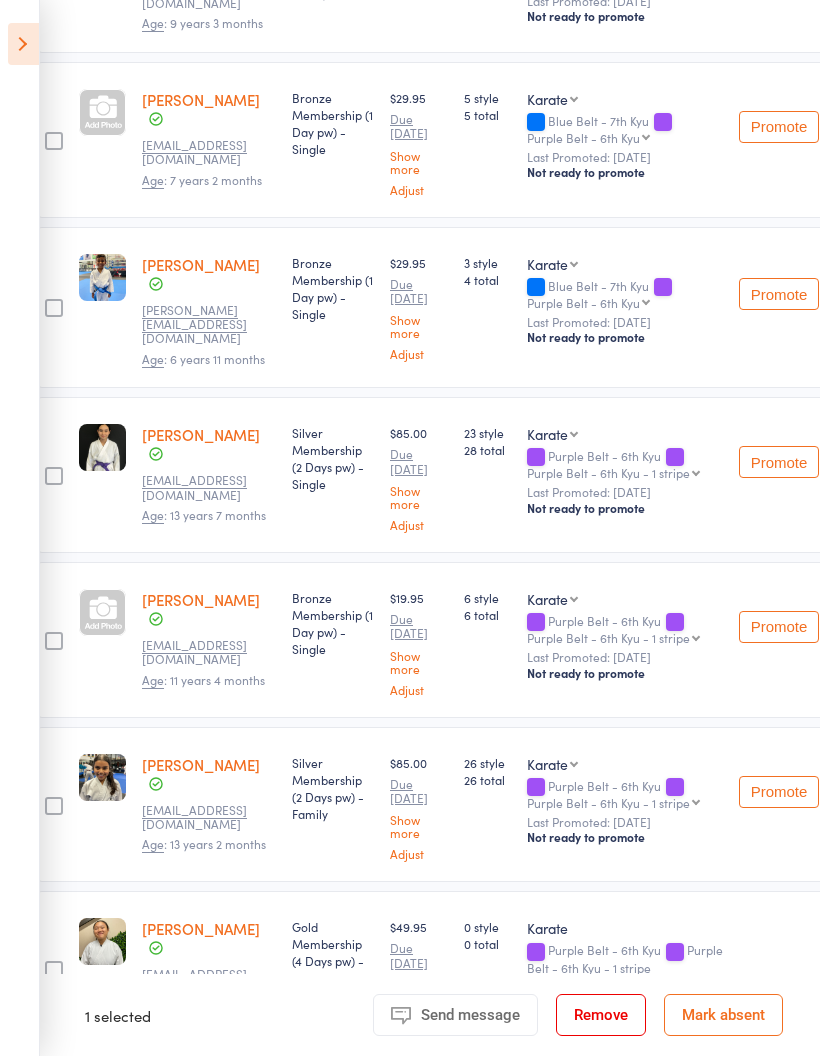 click at bounding box center [54, 970] 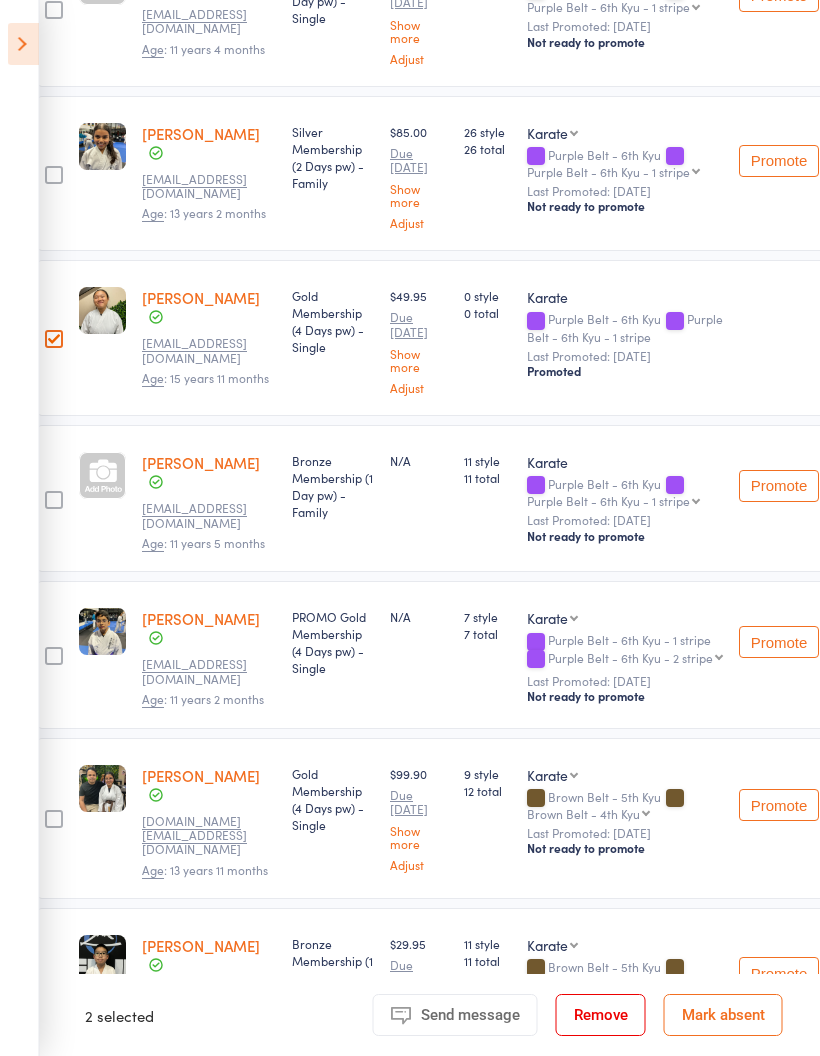scroll, scrollTop: 4243, scrollLeft: 34, axis: both 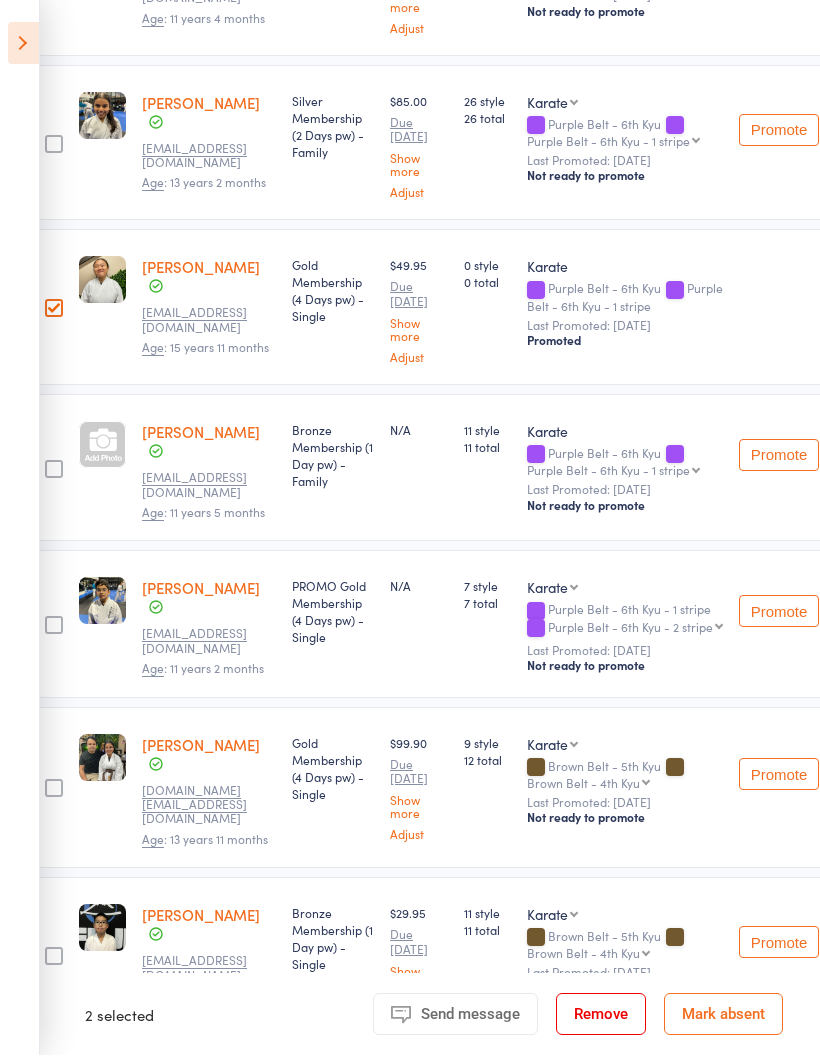 click at bounding box center [54, 1293] 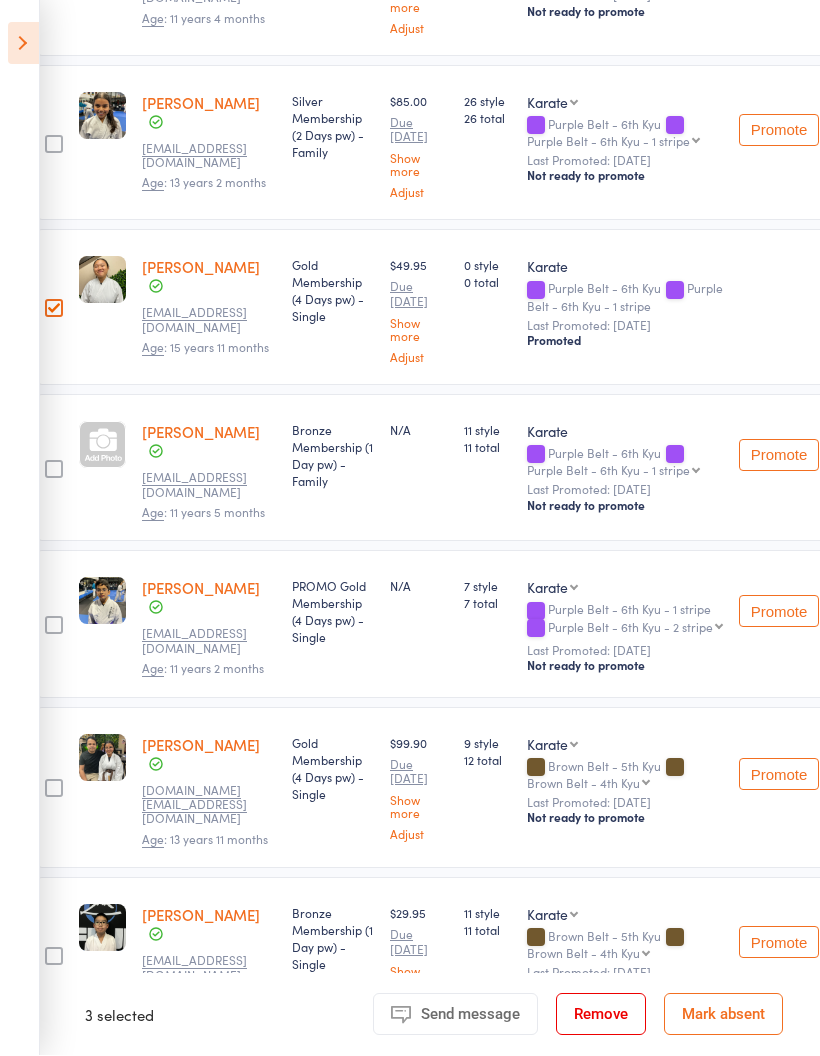 click at bounding box center [54, 789] 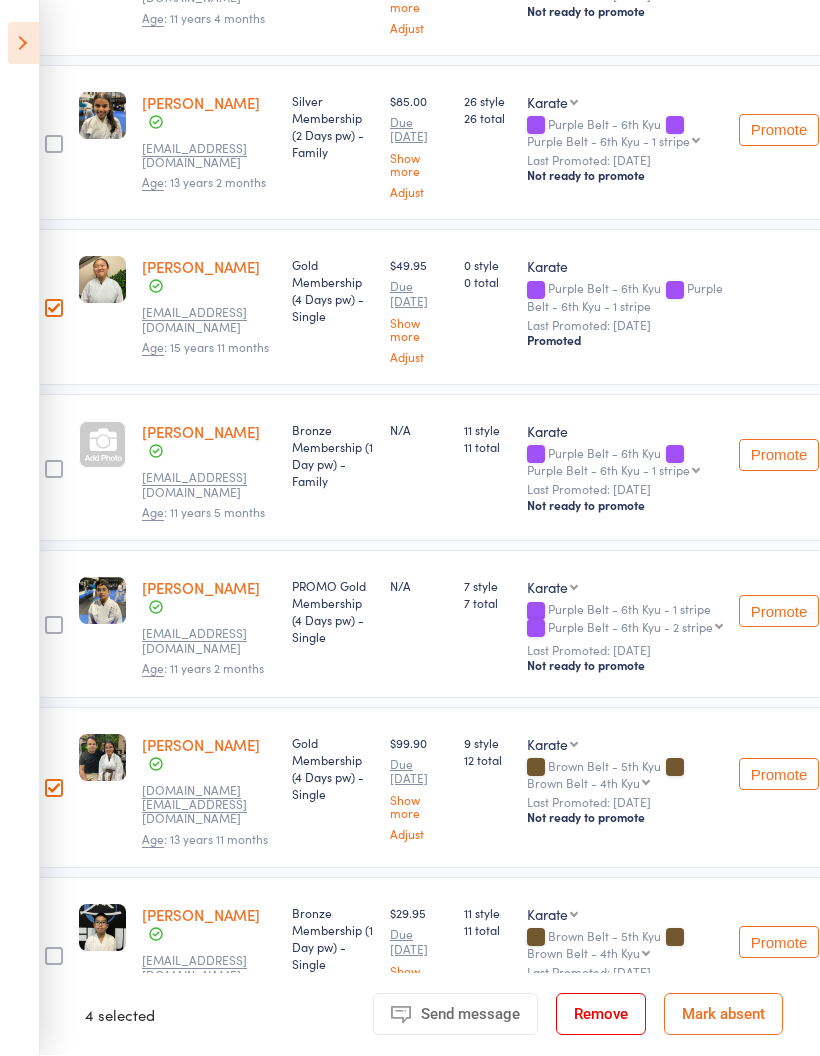 click at bounding box center (54, 1122) 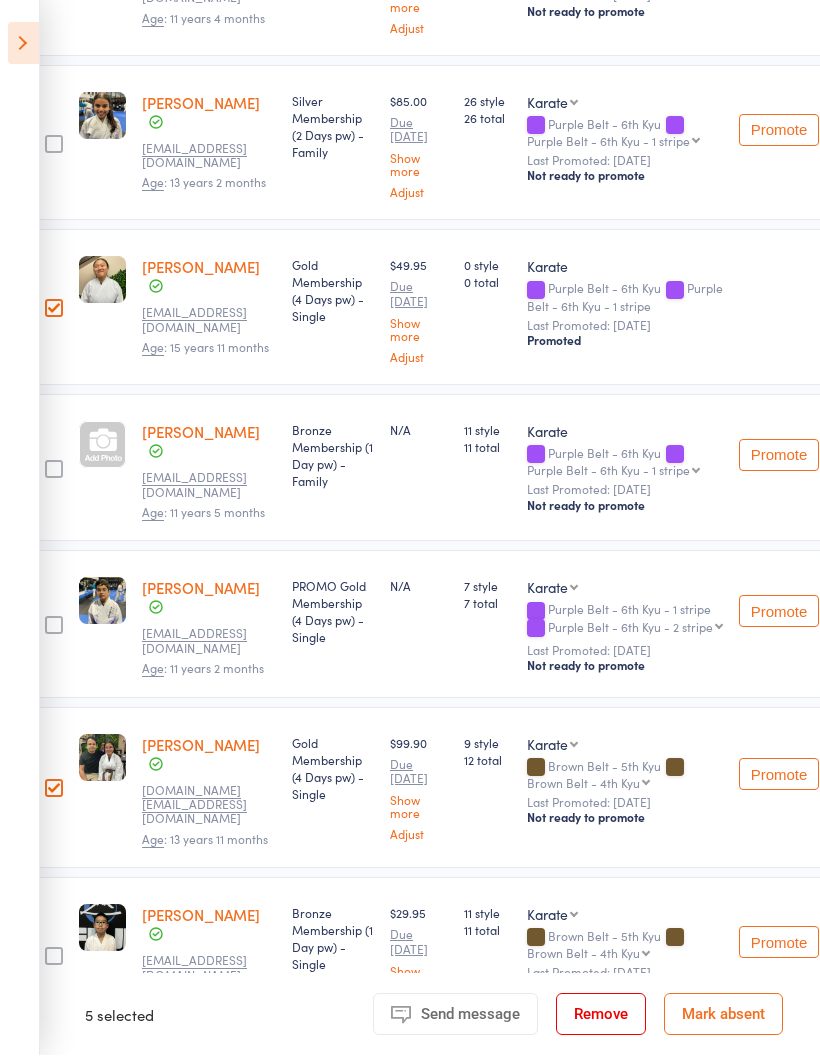 click at bounding box center [54, 957] 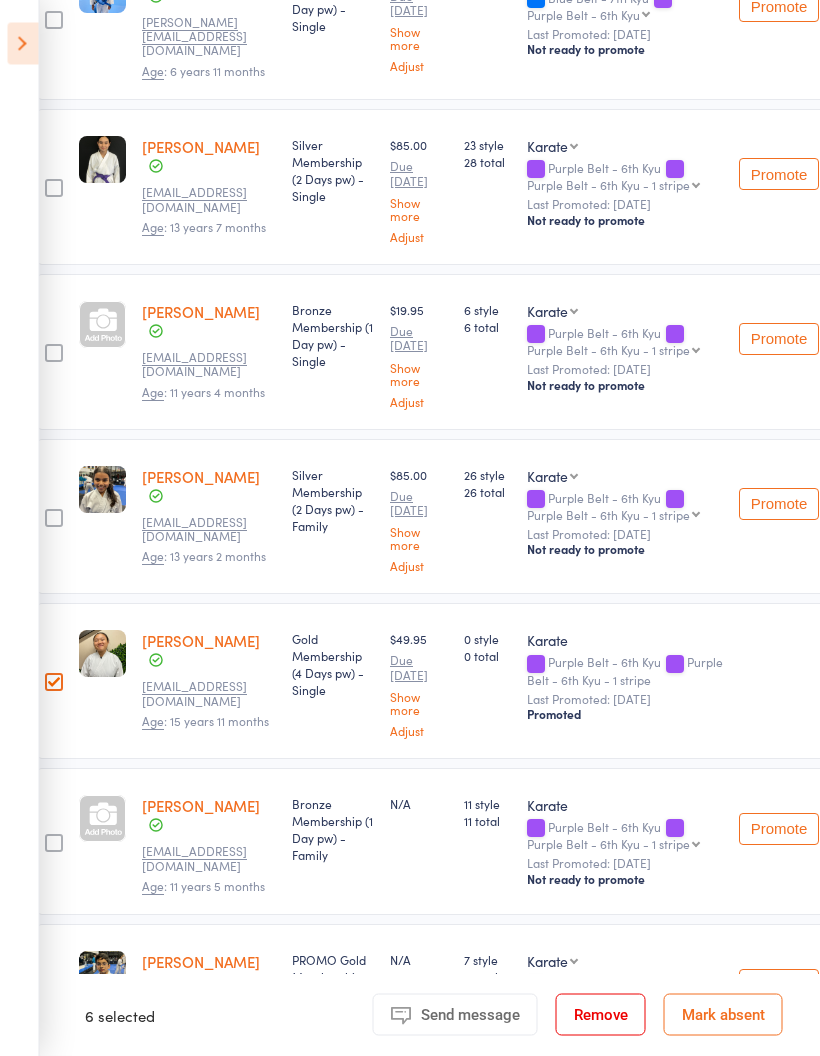 click at bounding box center [55, 844] 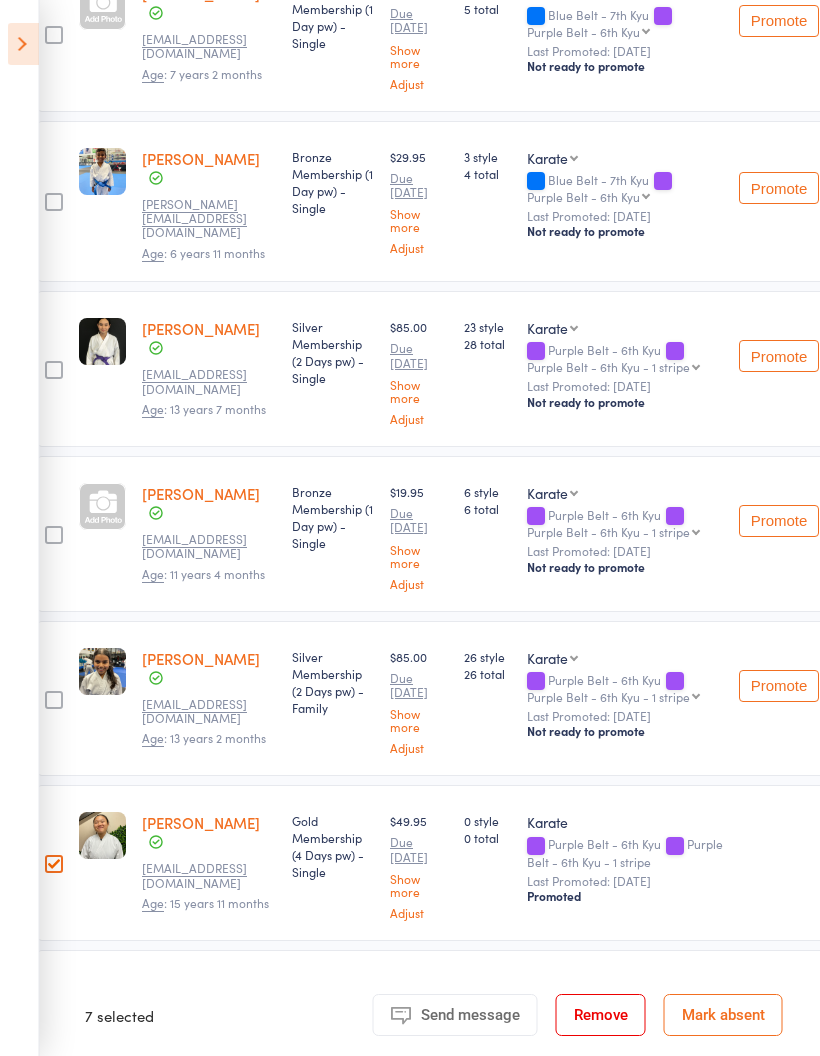 scroll, scrollTop: 3668, scrollLeft: 33, axis: both 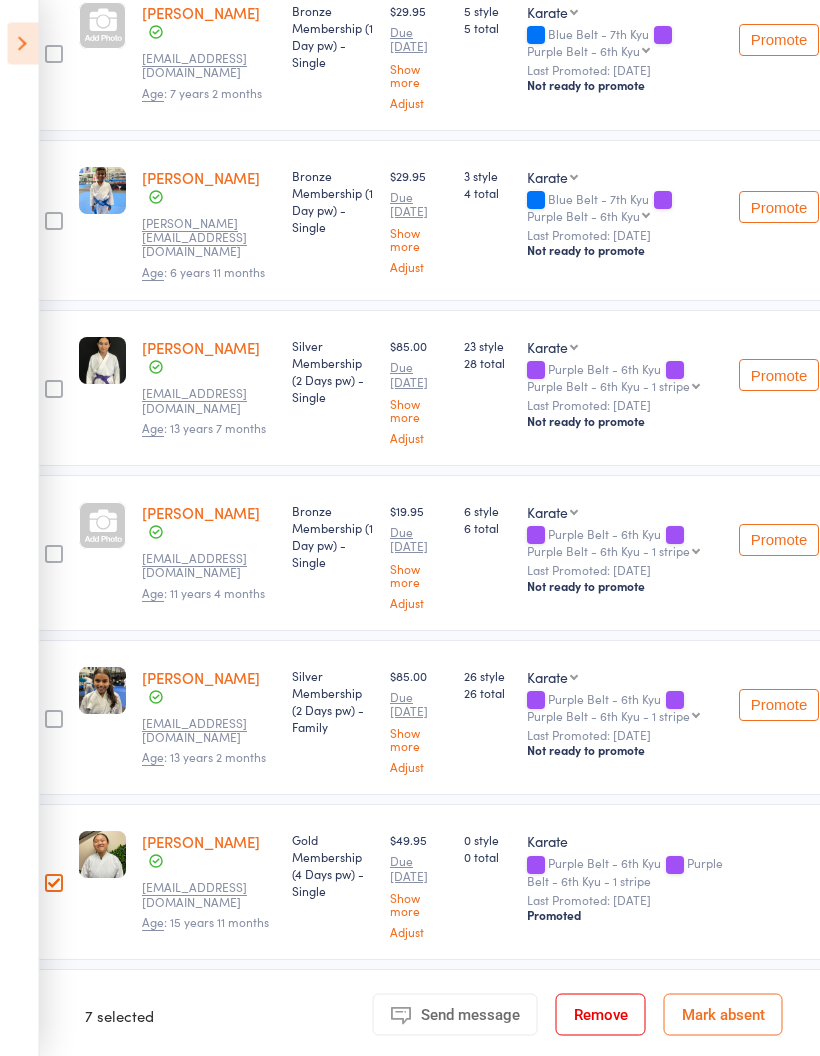 click at bounding box center (55, 555) 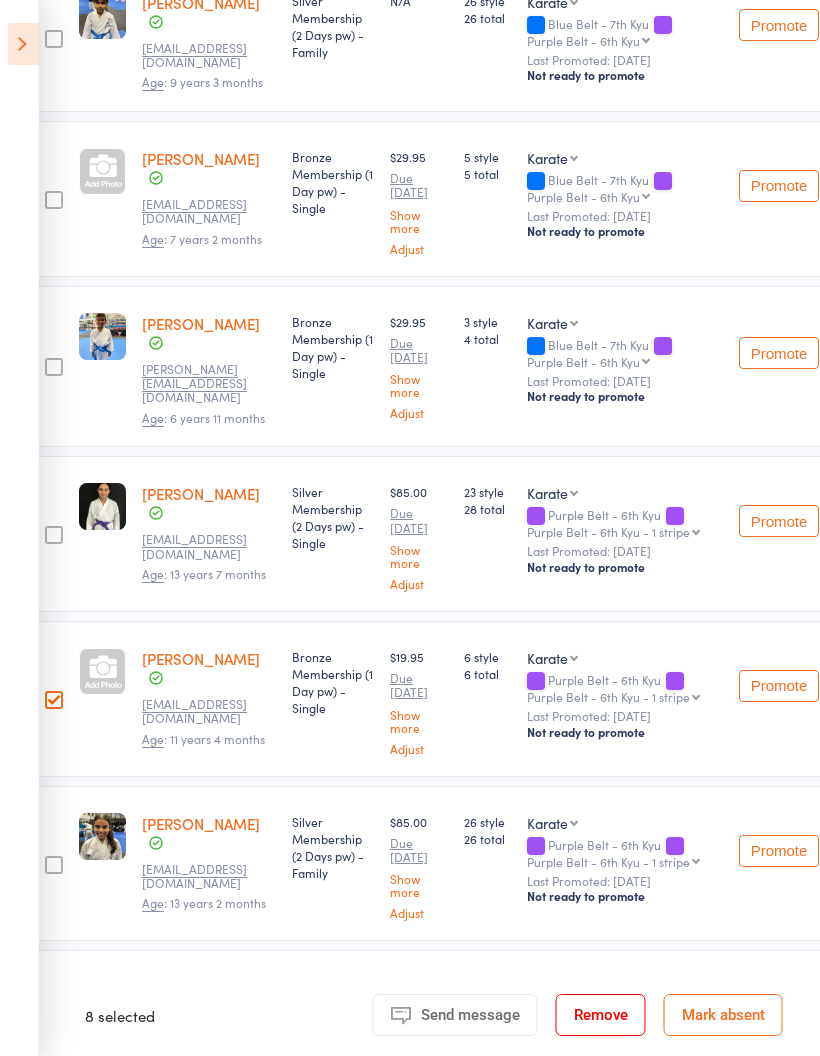 scroll, scrollTop: 3508, scrollLeft: 33, axis: both 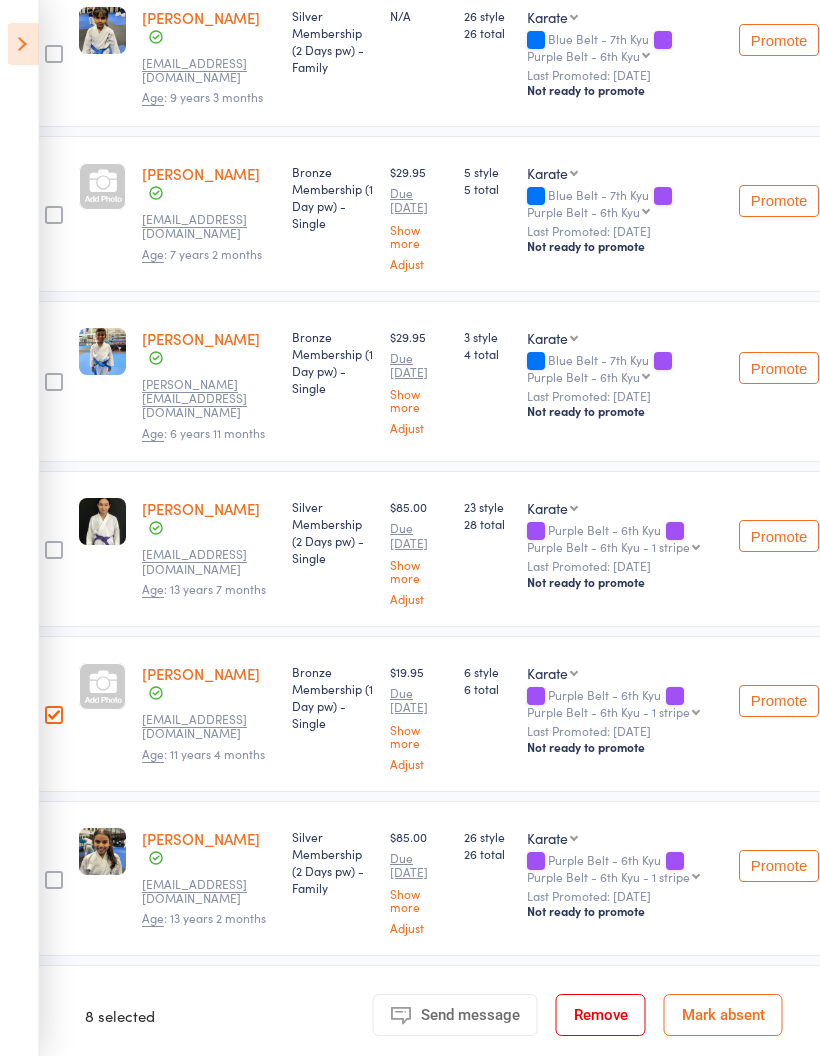 click at bounding box center [55, 550] 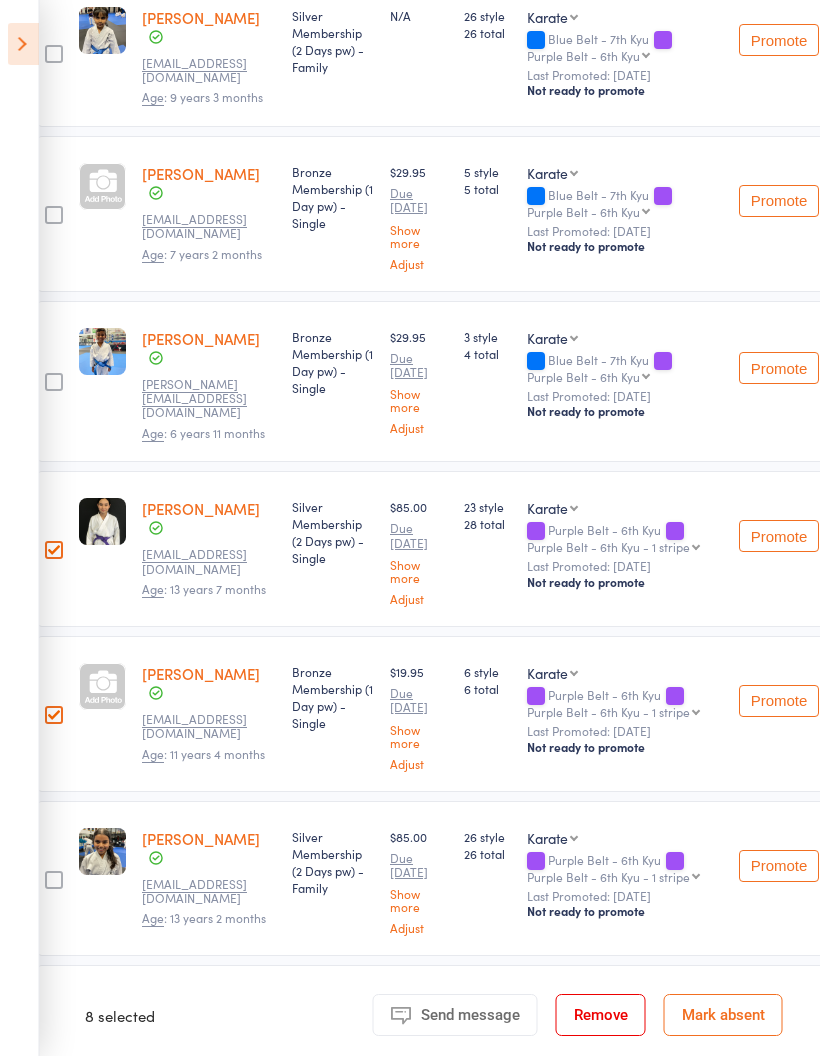 scroll, scrollTop: 3508, scrollLeft: 34, axis: both 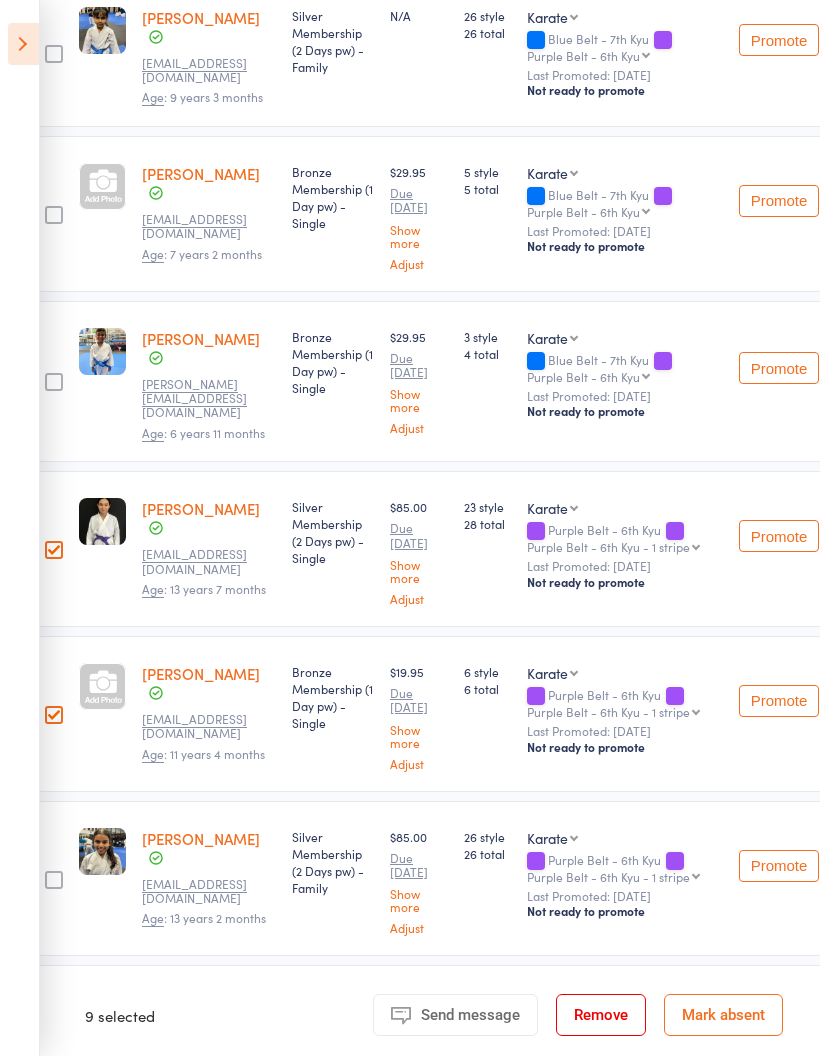 click at bounding box center [54, 880] 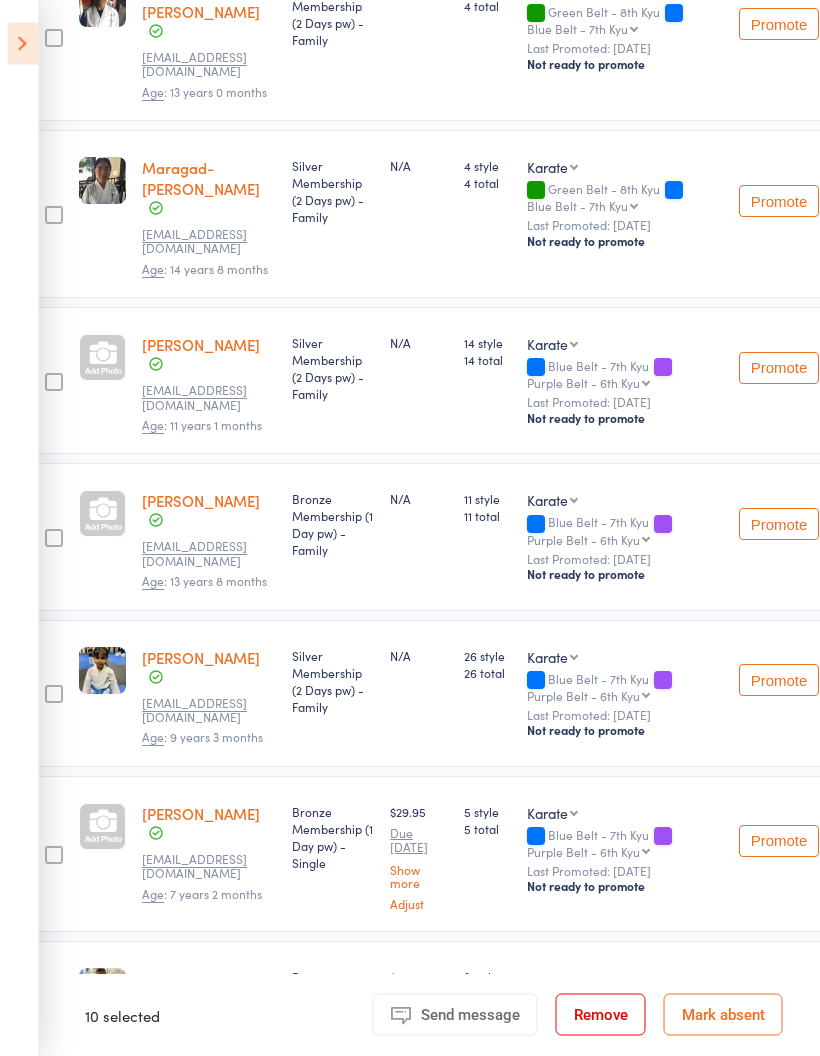 click at bounding box center (55, 539) 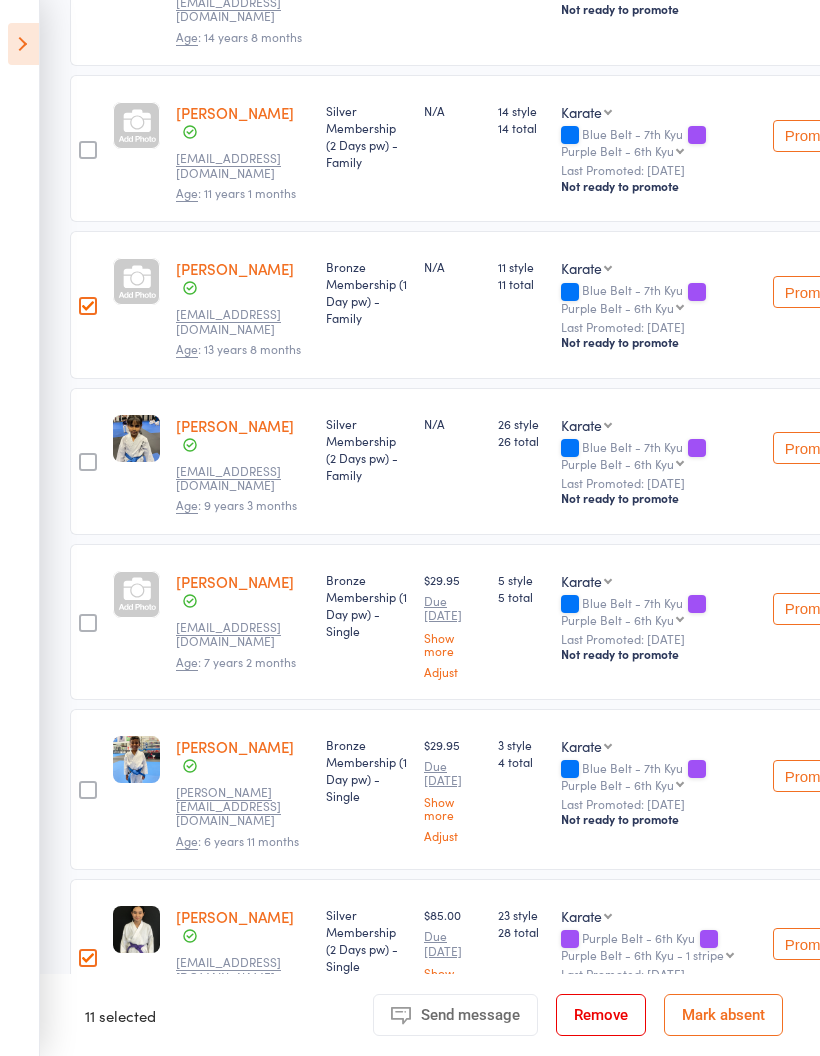 scroll, scrollTop: 3156, scrollLeft: 5, axis: both 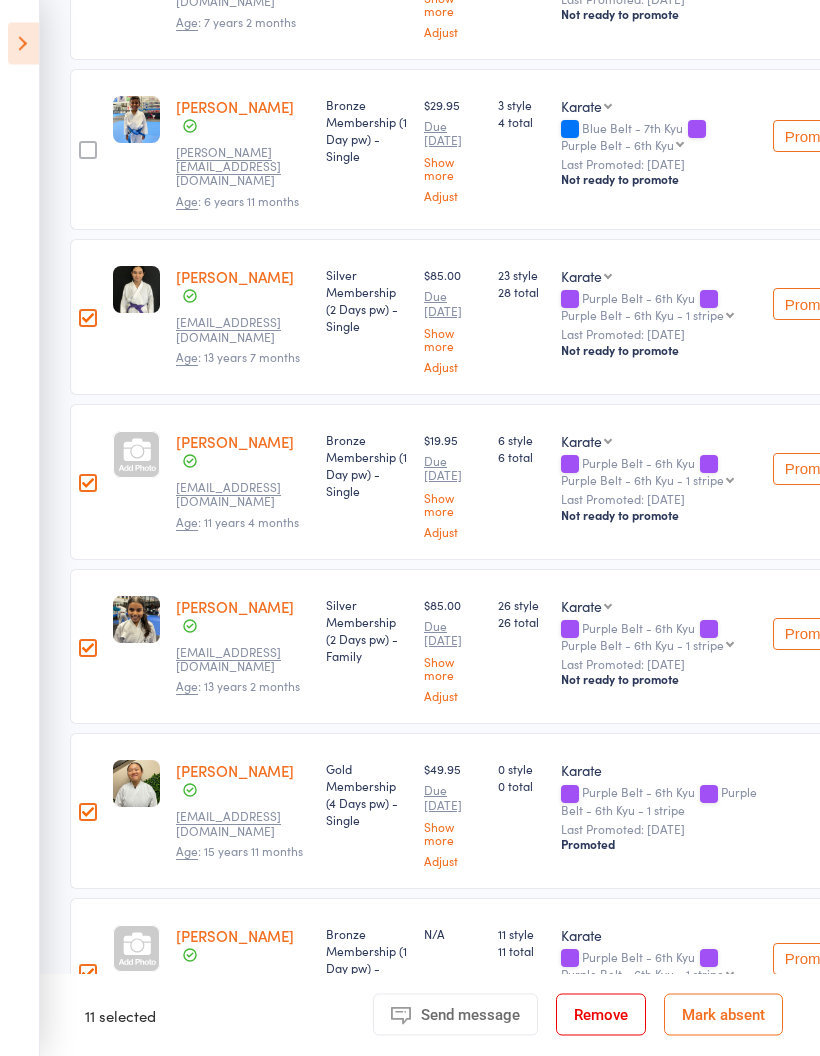 click at bounding box center (88, 1130) 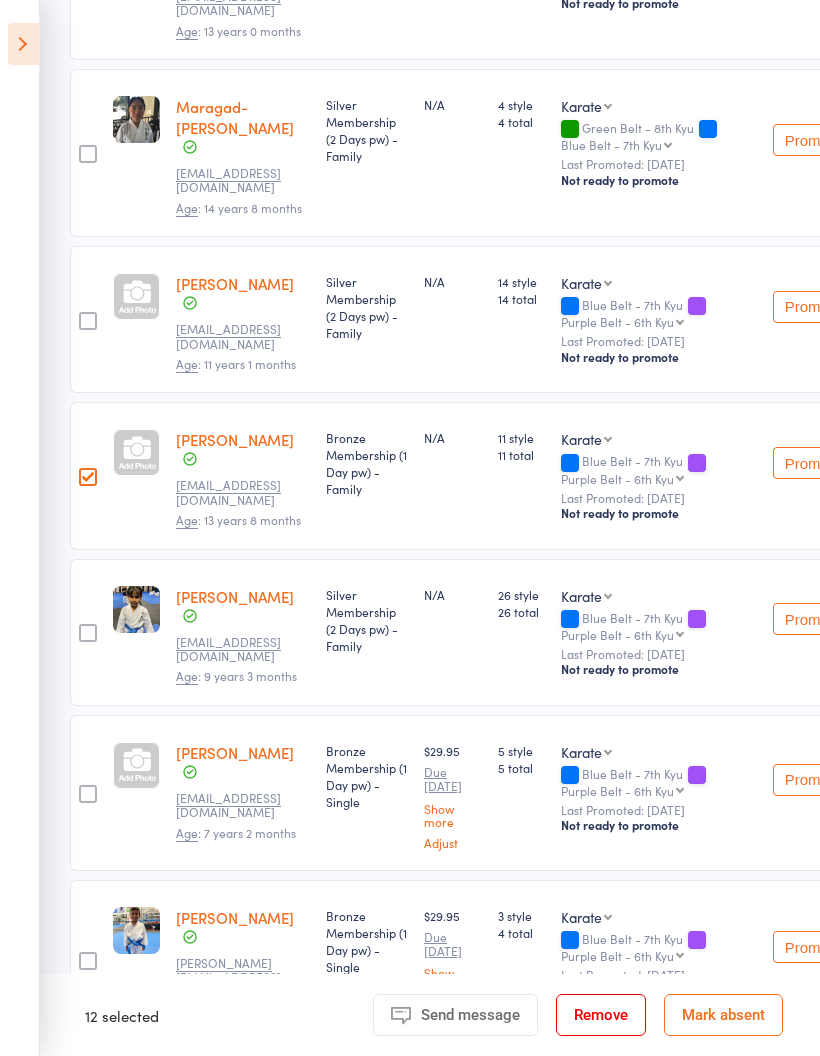 scroll, scrollTop: 2927, scrollLeft: 0, axis: vertical 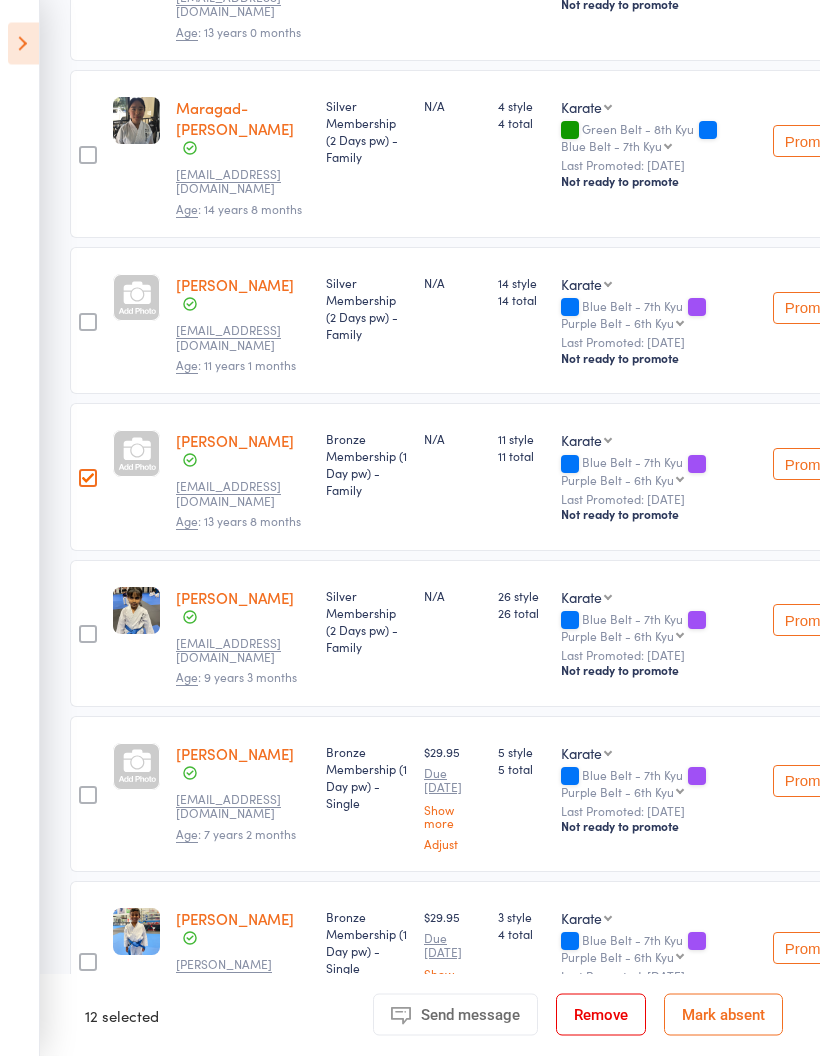 click at bounding box center (88, 635) 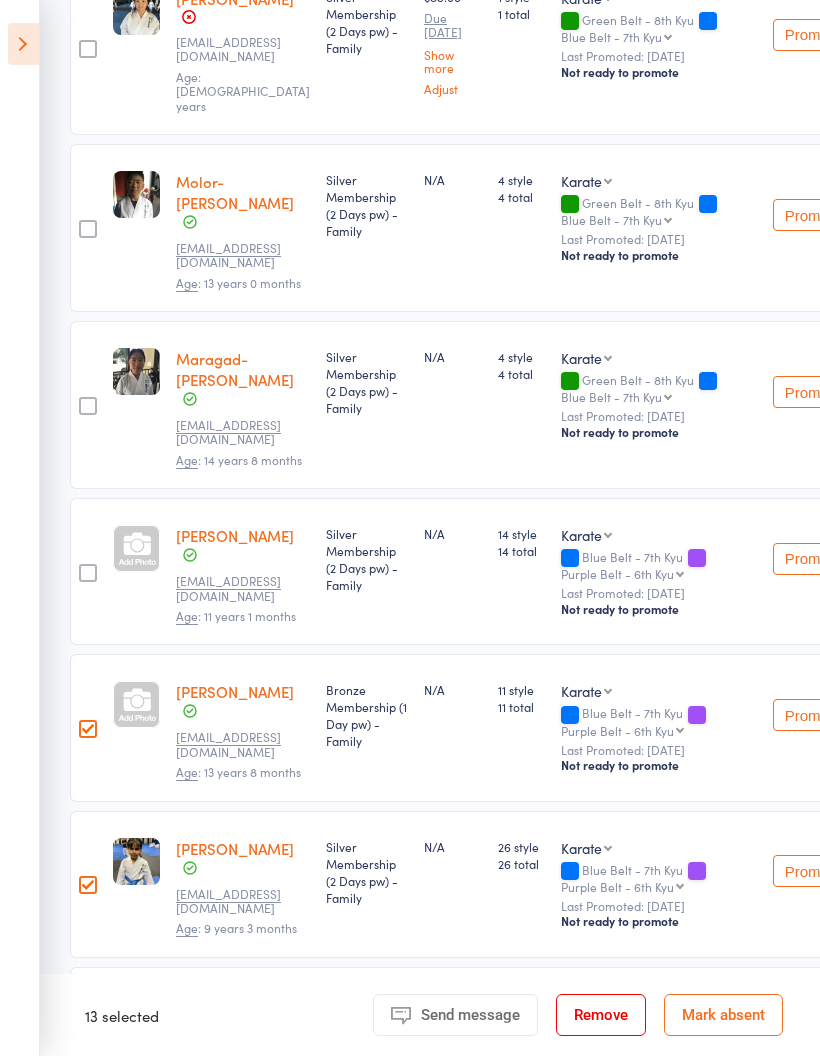 scroll, scrollTop: 2678, scrollLeft: 0, axis: vertical 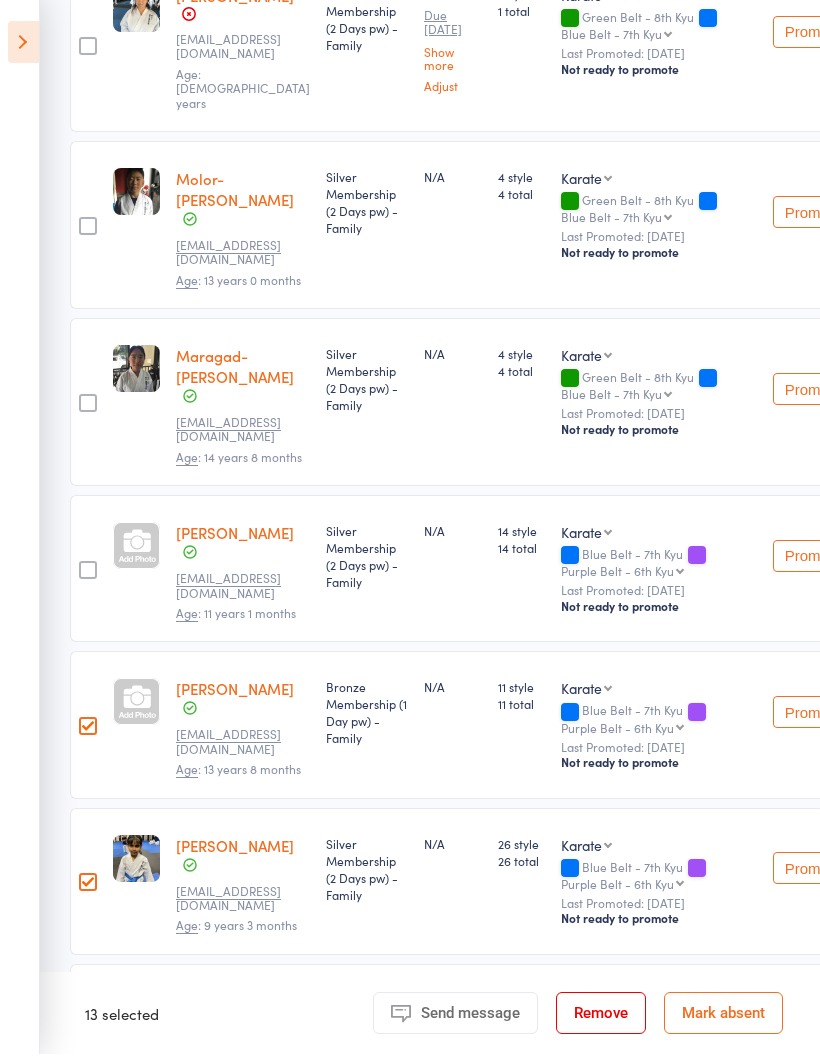 click at bounding box center (87, 570) 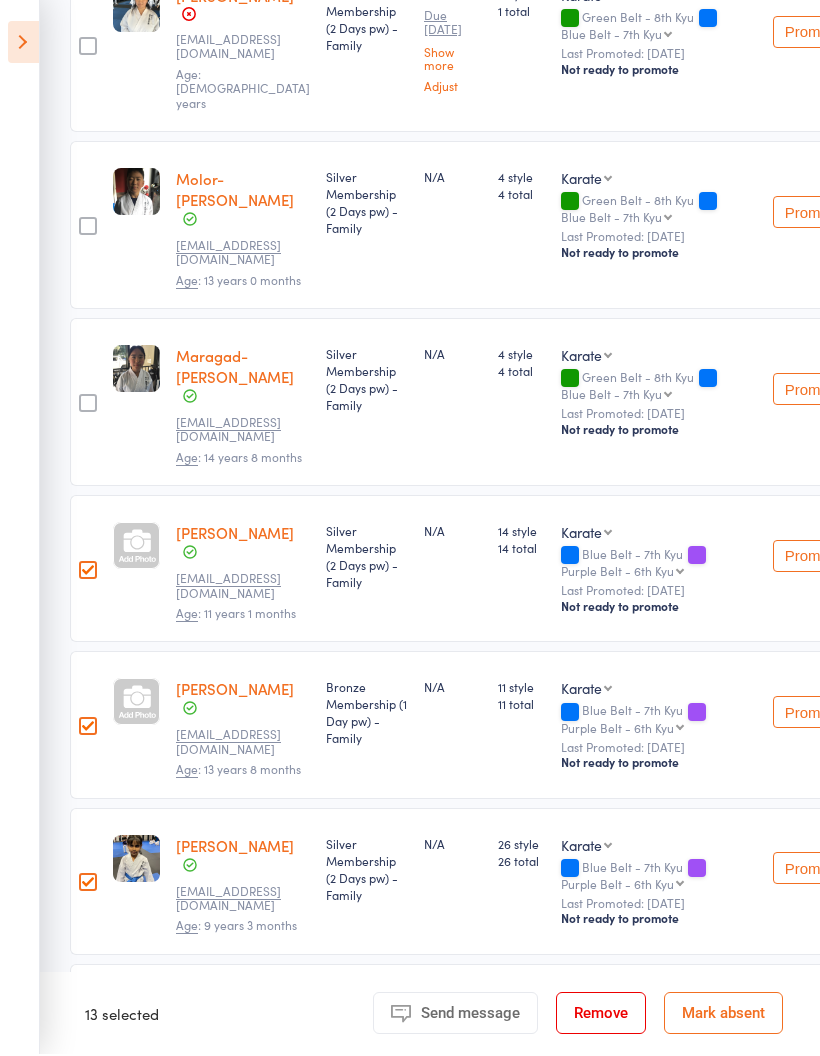 scroll, scrollTop: 2680, scrollLeft: 0, axis: vertical 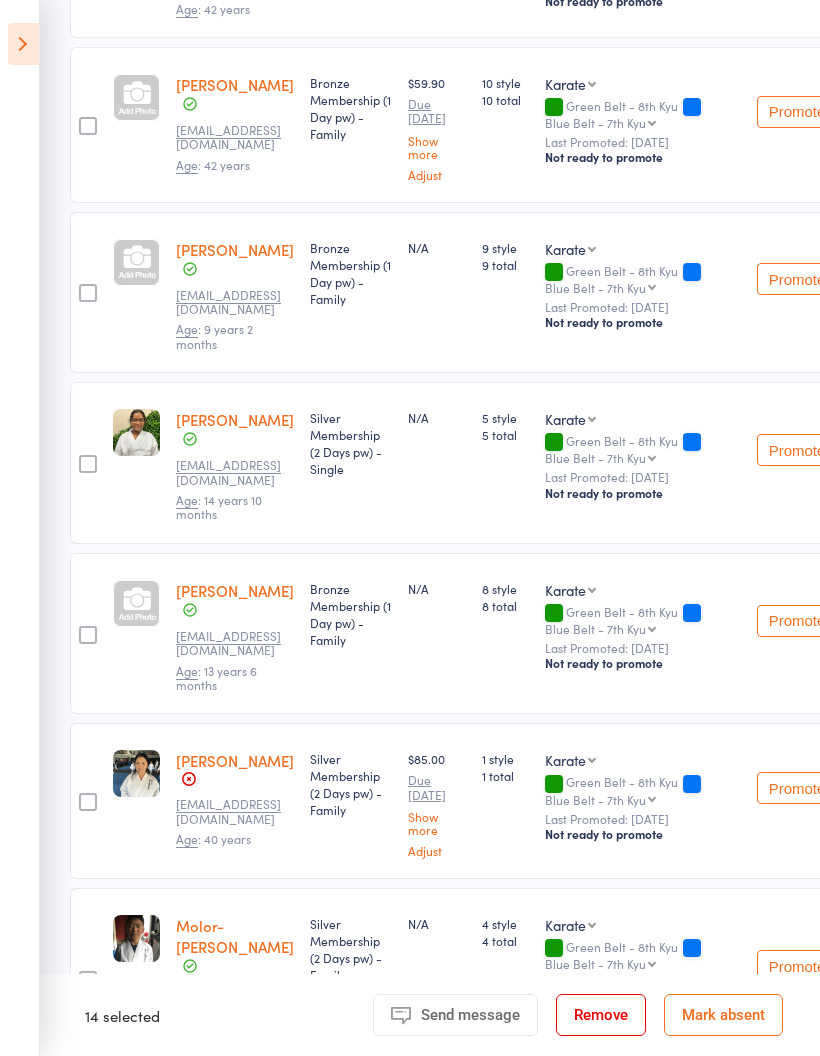 click at bounding box center [88, 464] 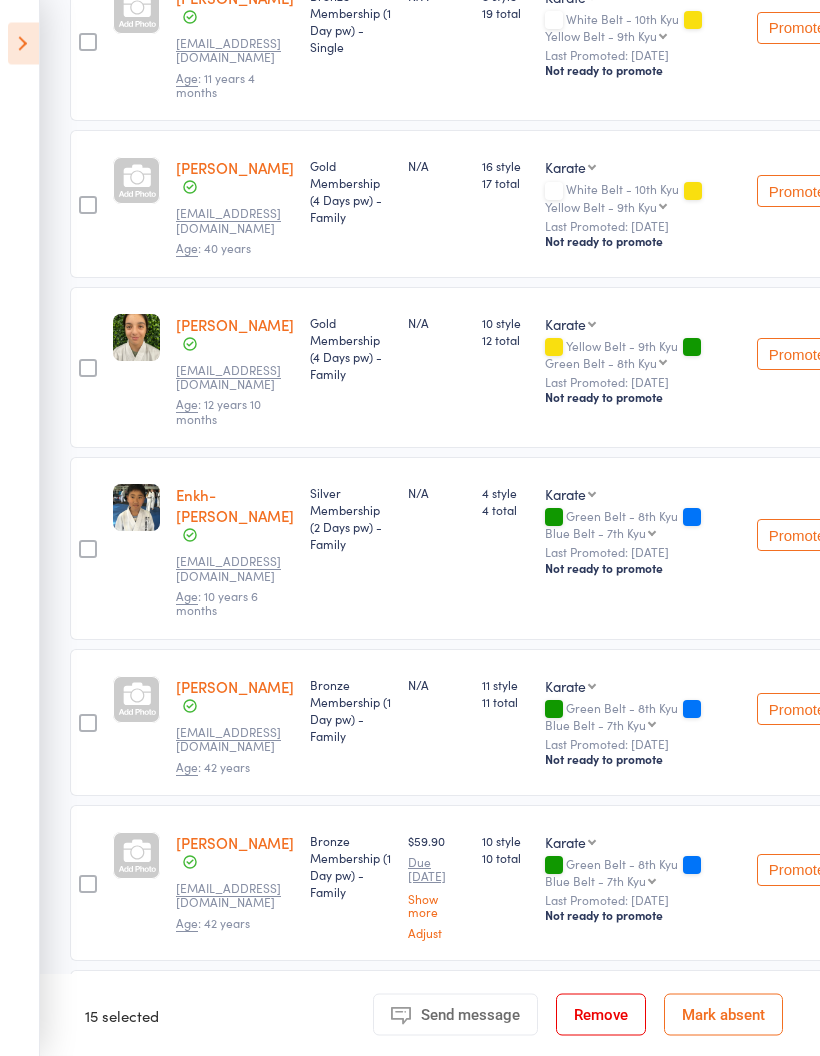 scroll, scrollTop: 1170, scrollLeft: 0, axis: vertical 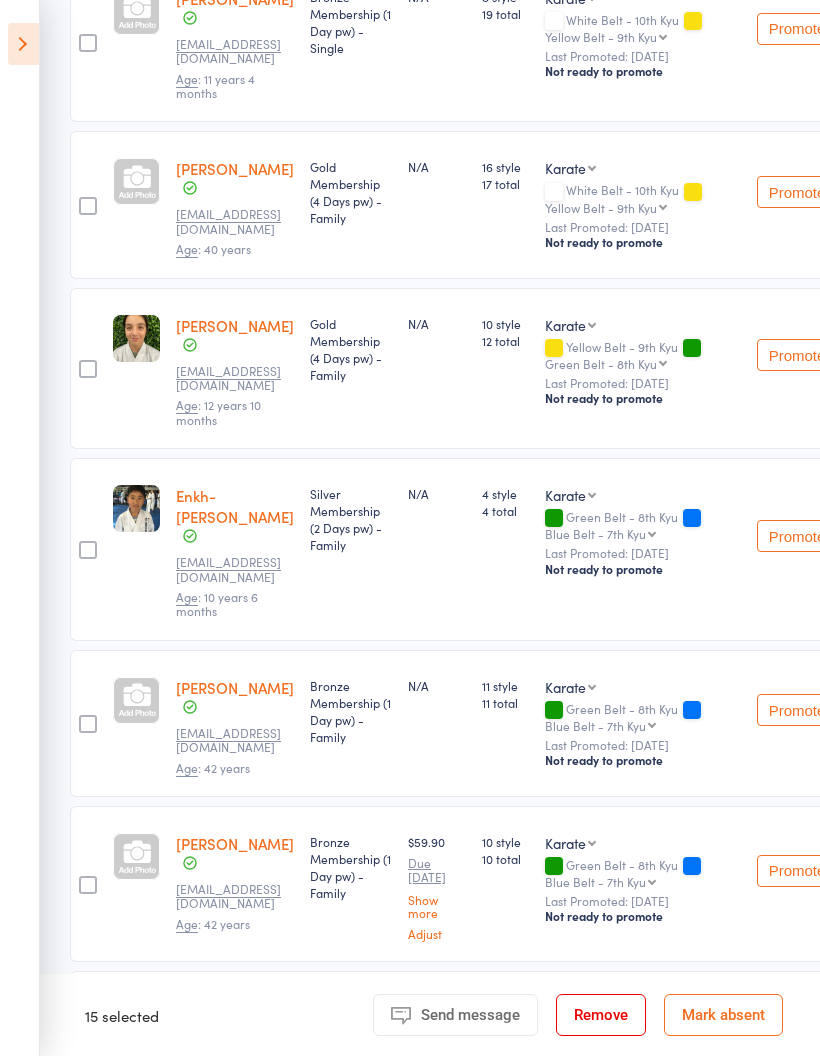 click at bounding box center (88, 369) 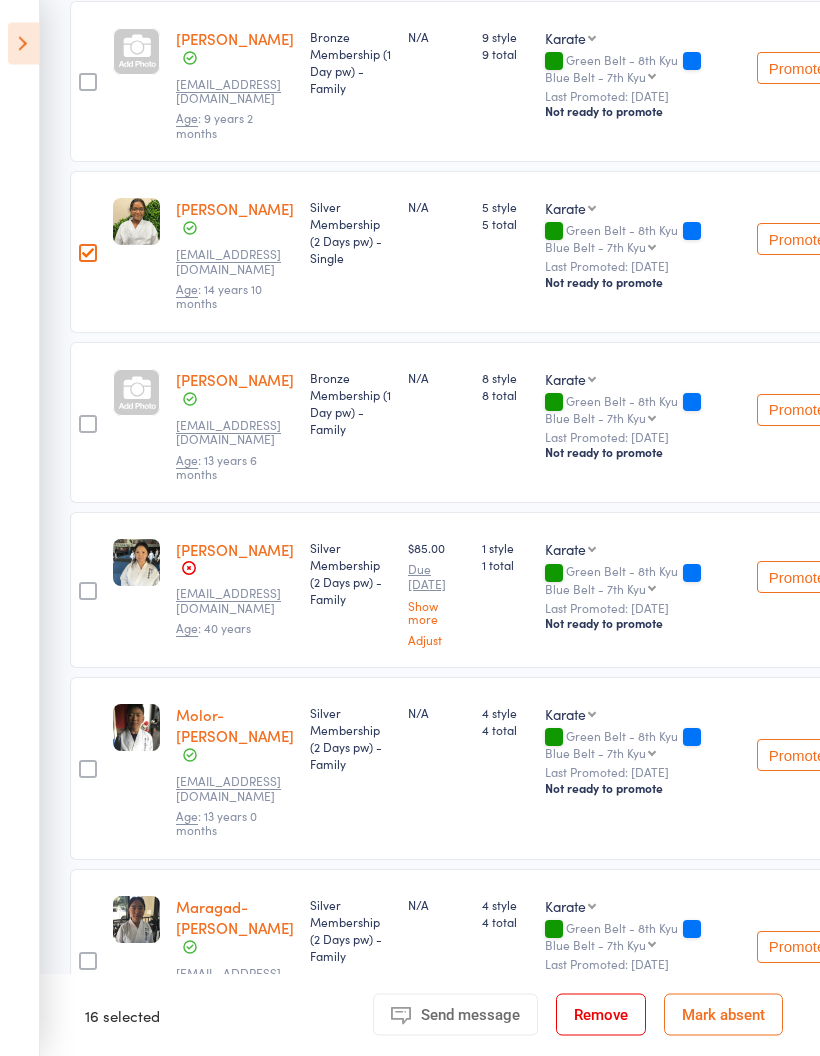 scroll, scrollTop: 2140, scrollLeft: 0, axis: vertical 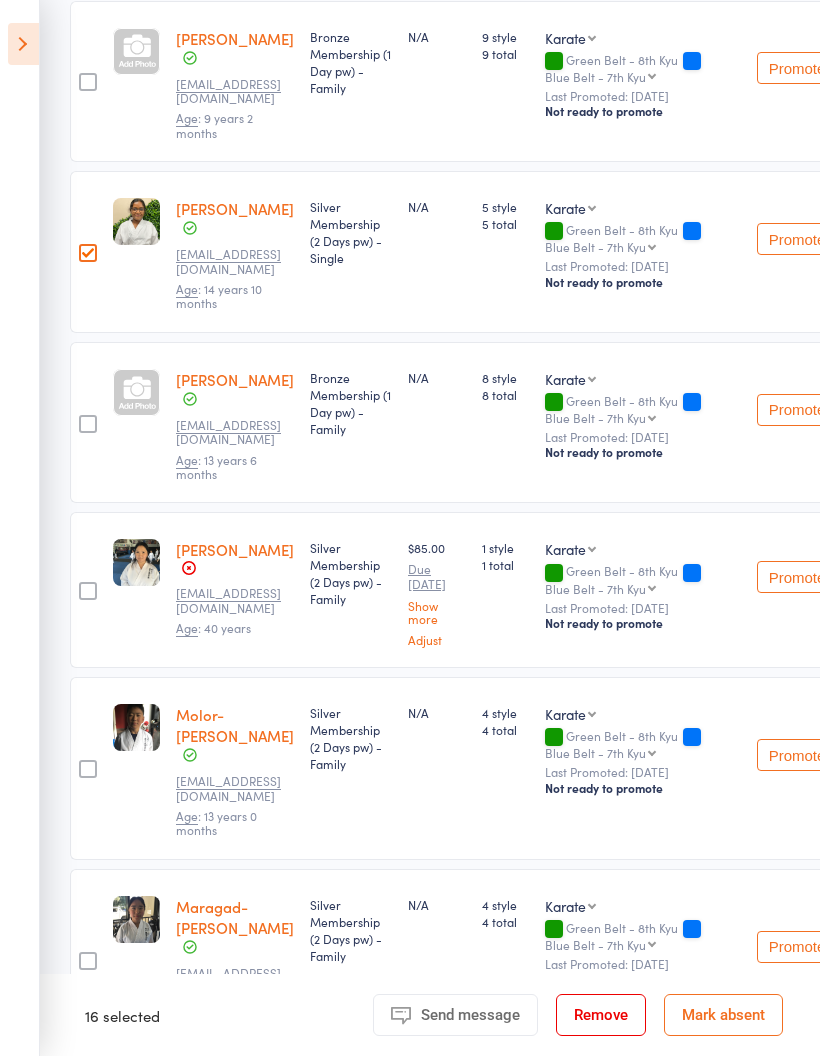 click at bounding box center (88, 961) 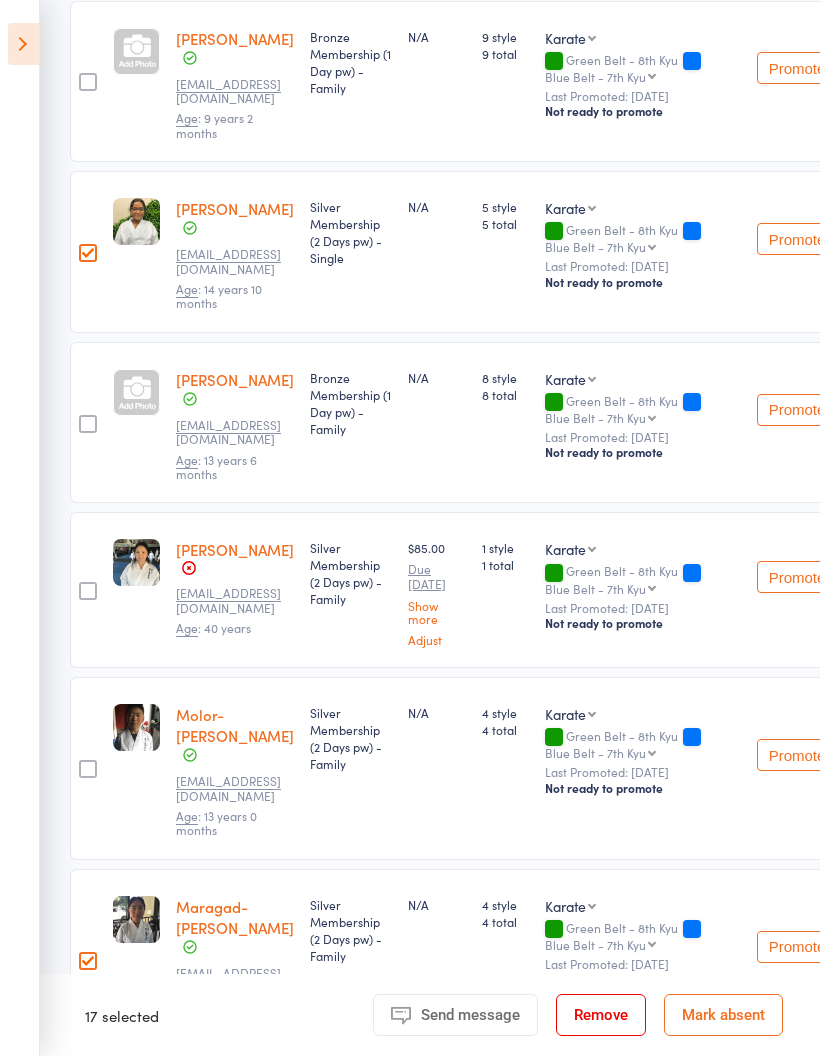click at bounding box center [88, 591] 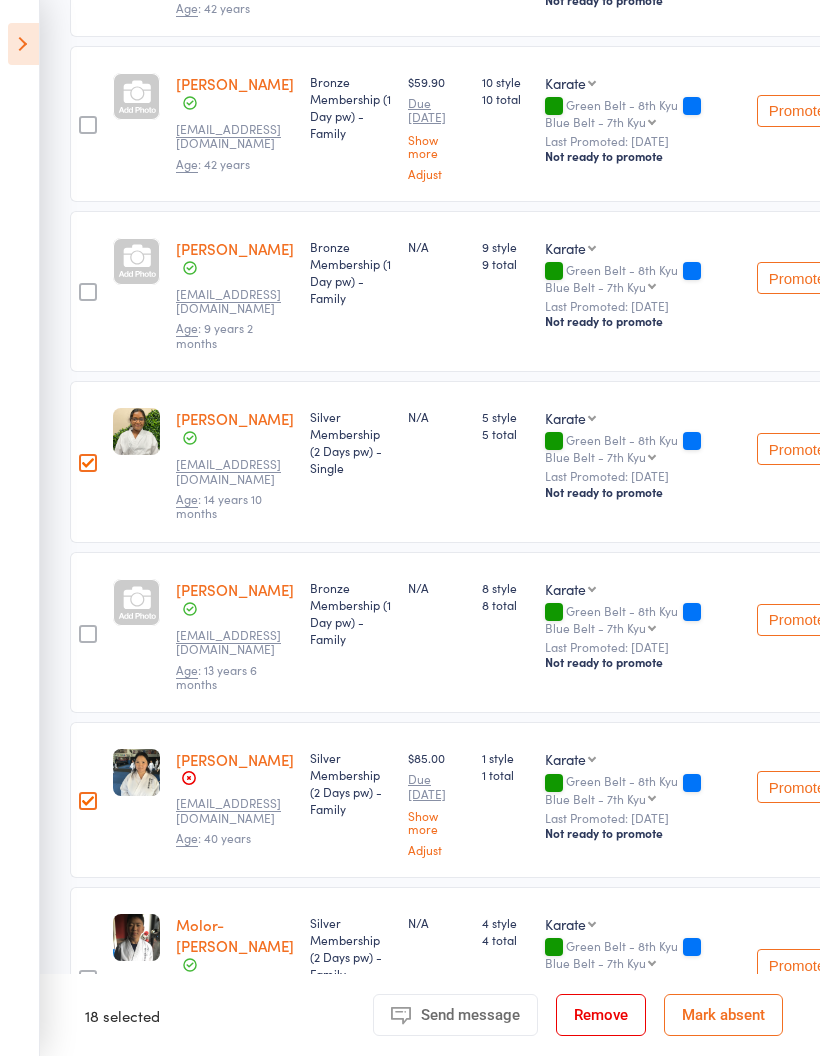 scroll, scrollTop: 1897, scrollLeft: 0, axis: vertical 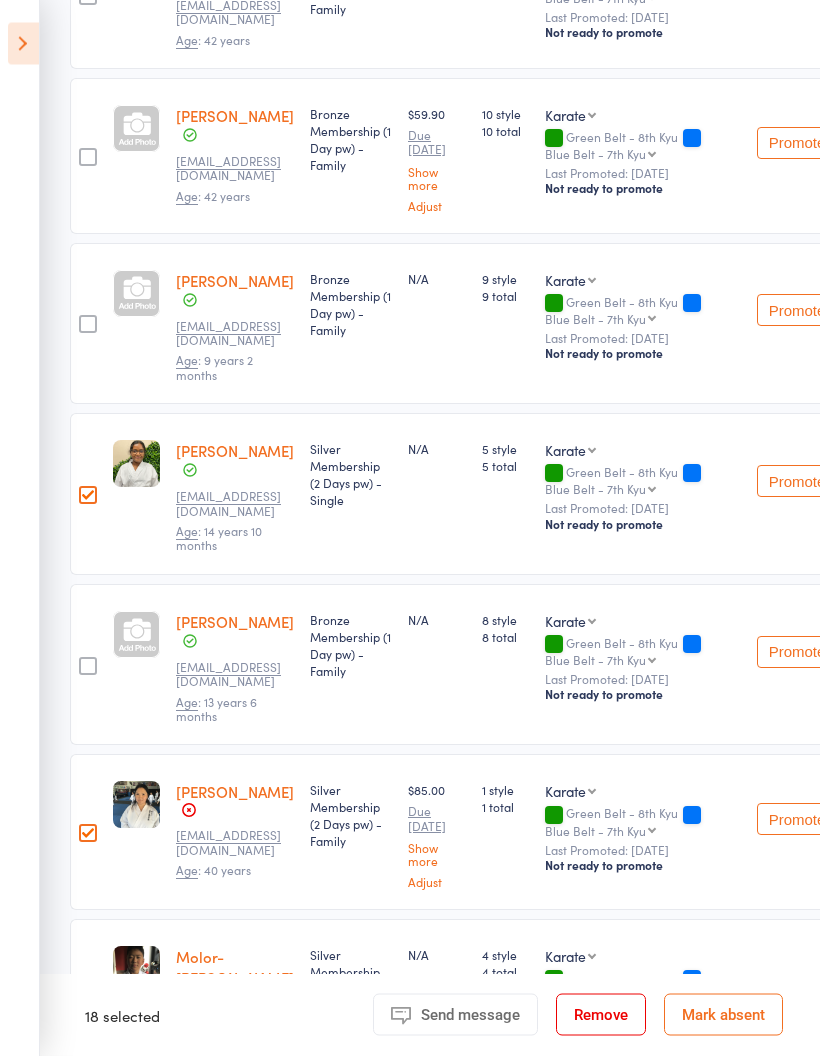 click at bounding box center [88, 668] 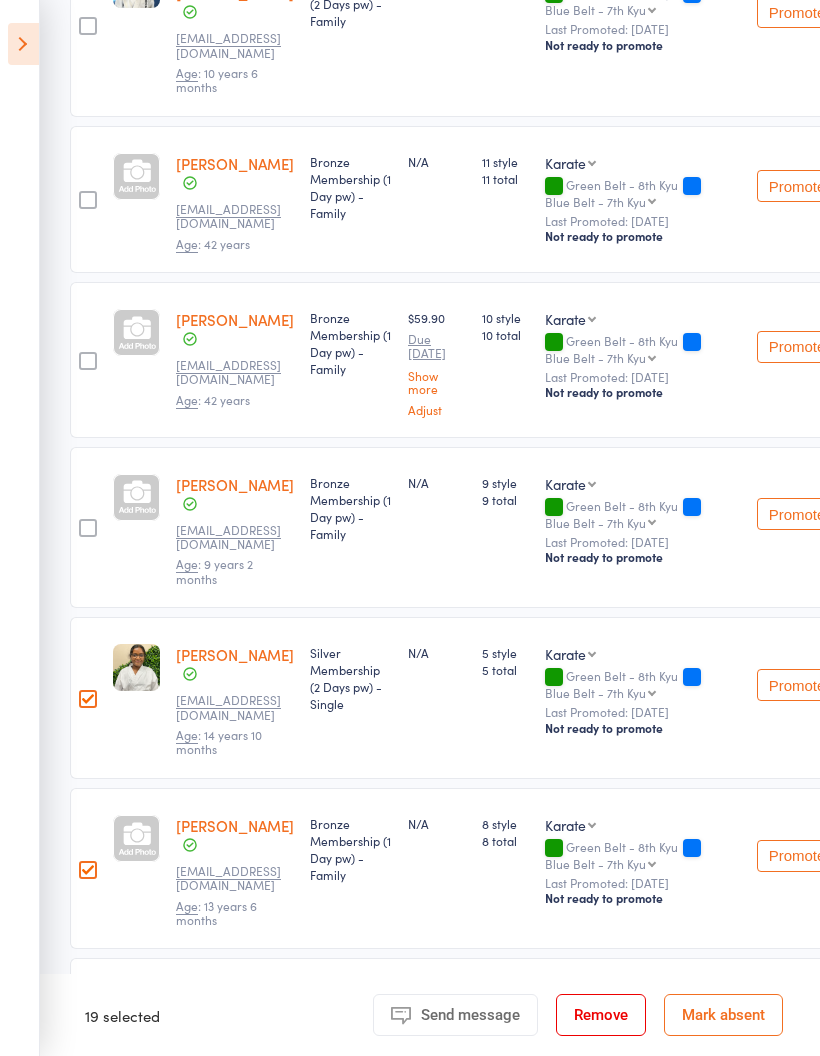 scroll, scrollTop: 1695, scrollLeft: 0, axis: vertical 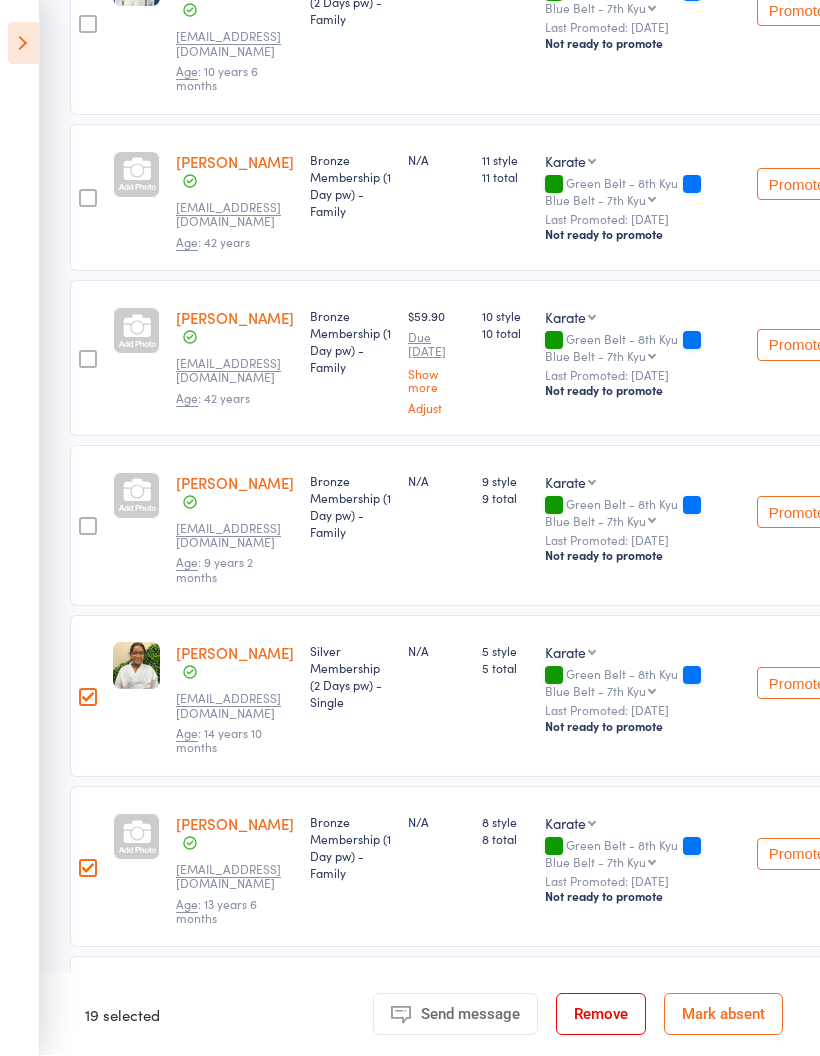 click at bounding box center (88, 527) 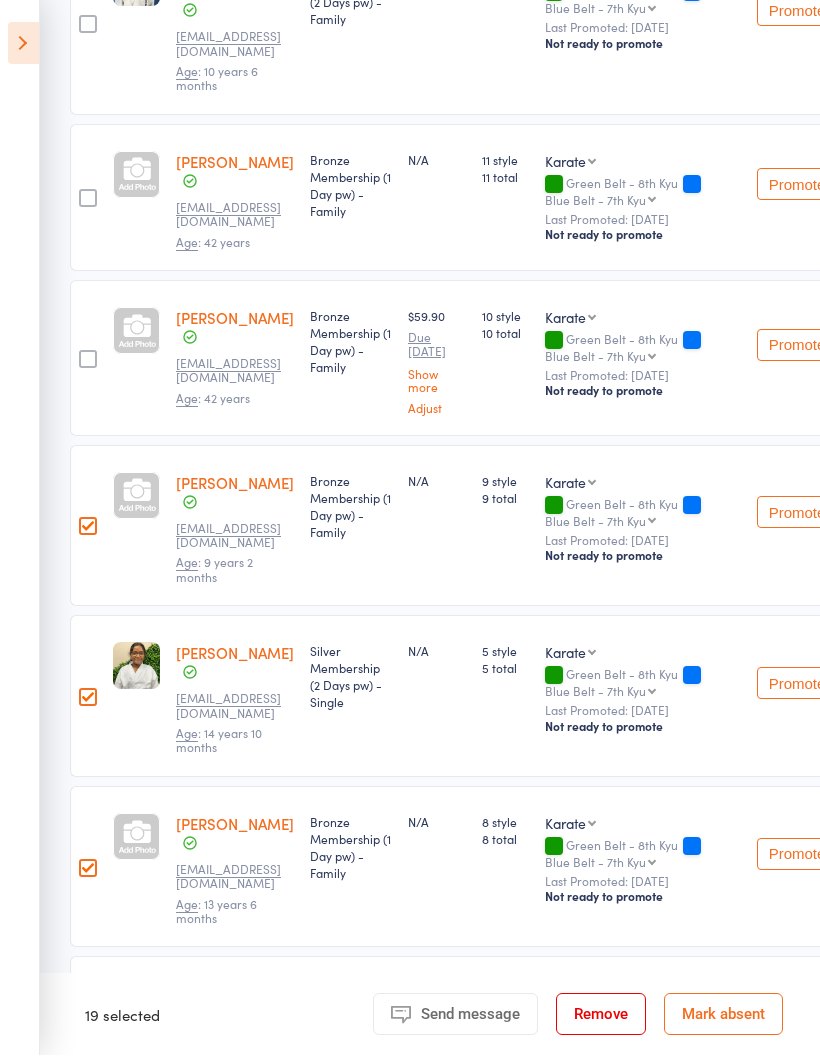 scroll, scrollTop: 1696, scrollLeft: 0, axis: vertical 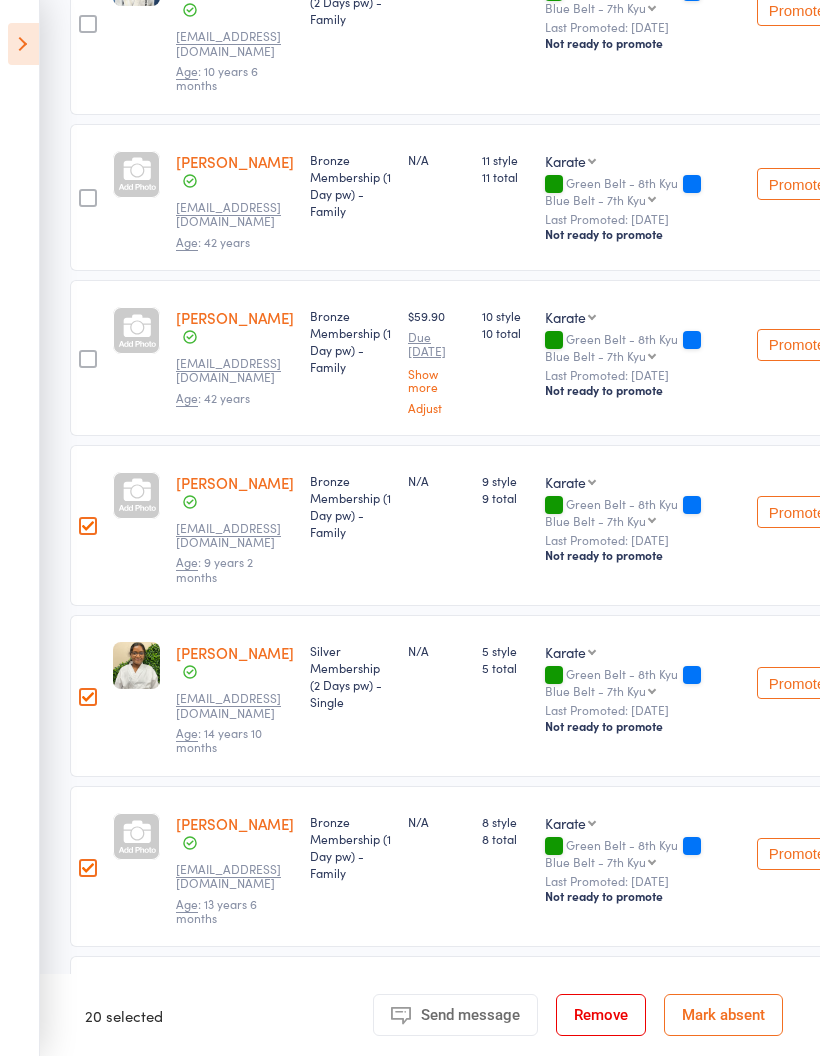 click at bounding box center (88, 360) 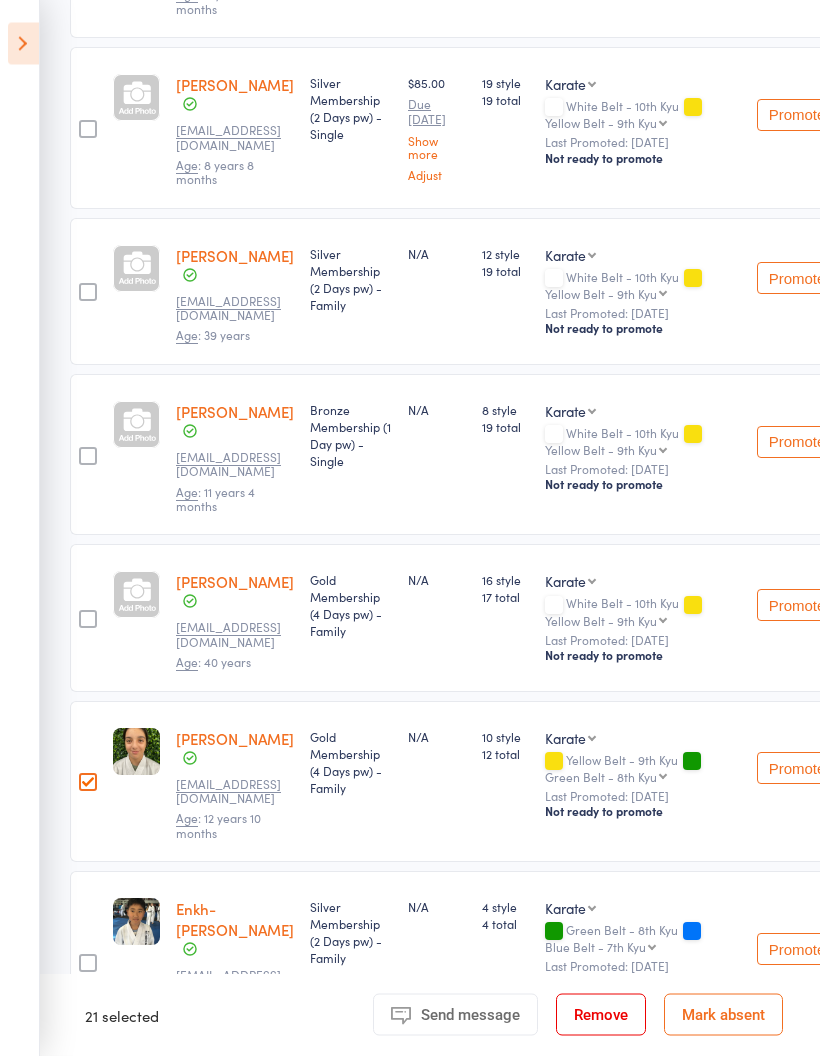 scroll, scrollTop: 757, scrollLeft: 0, axis: vertical 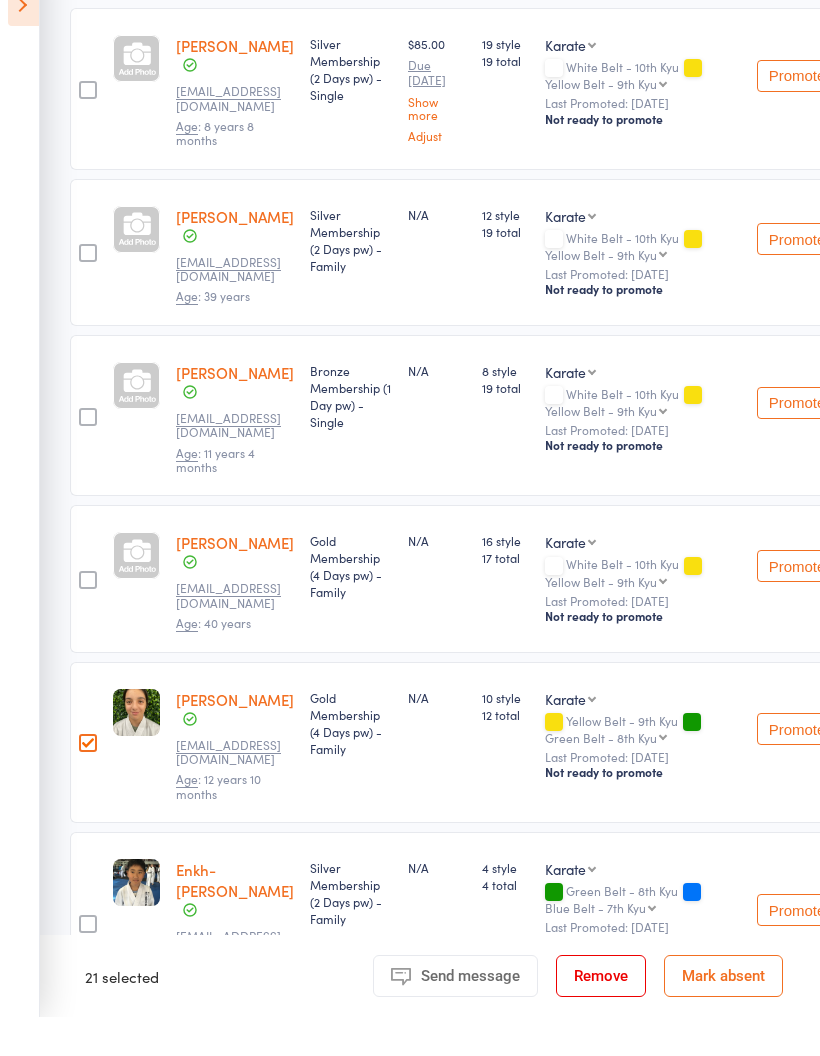 click at bounding box center [88, 292] 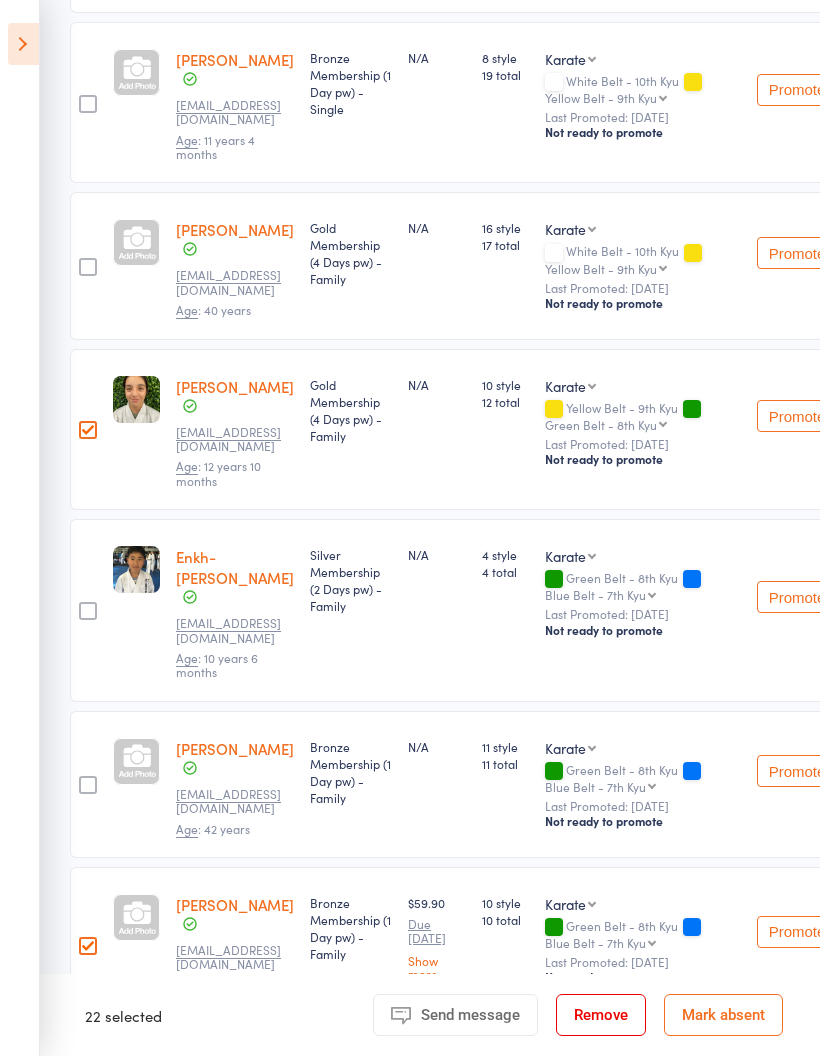 scroll, scrollTop: 1113, scrollLeft: 0, axis: vertical 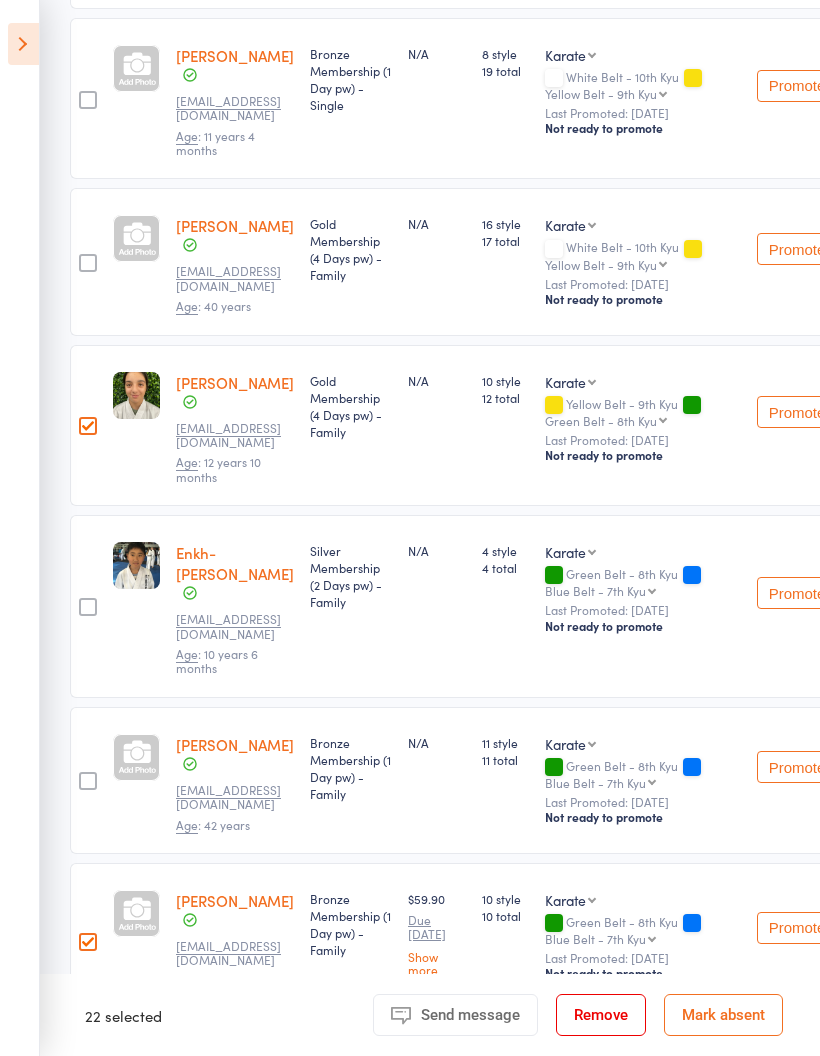 click at bounding box center (88, 607) 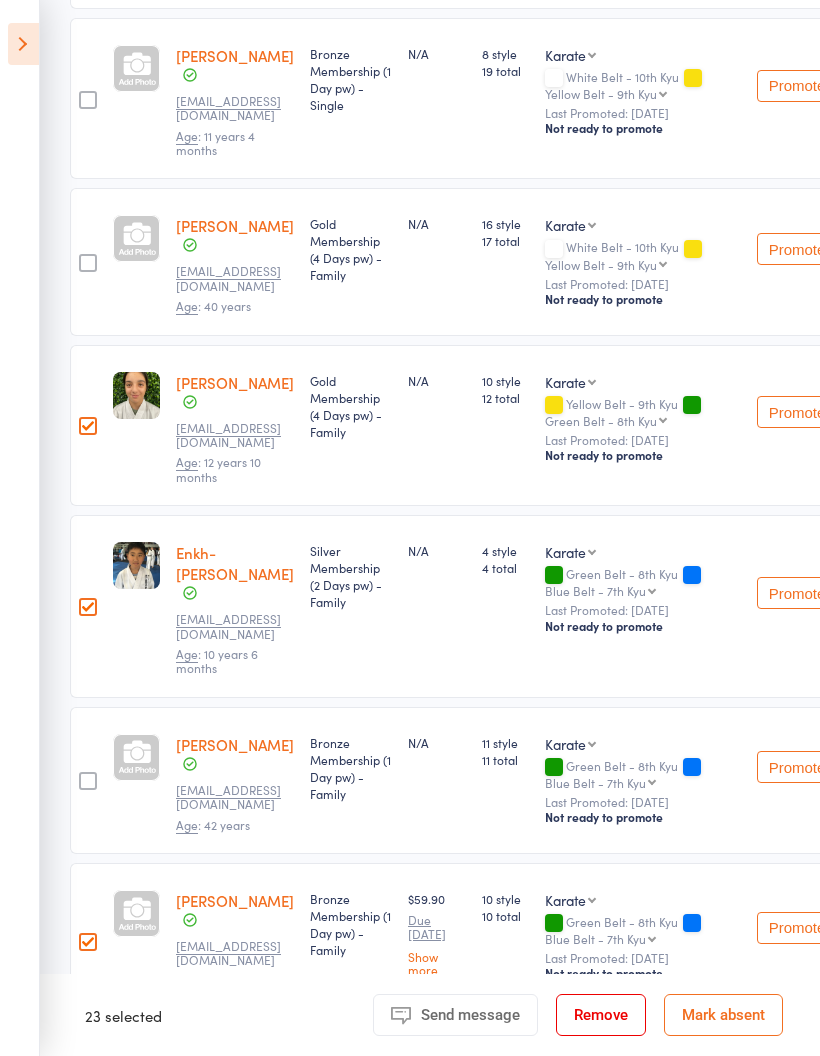 click at bounding box center [88, 781] 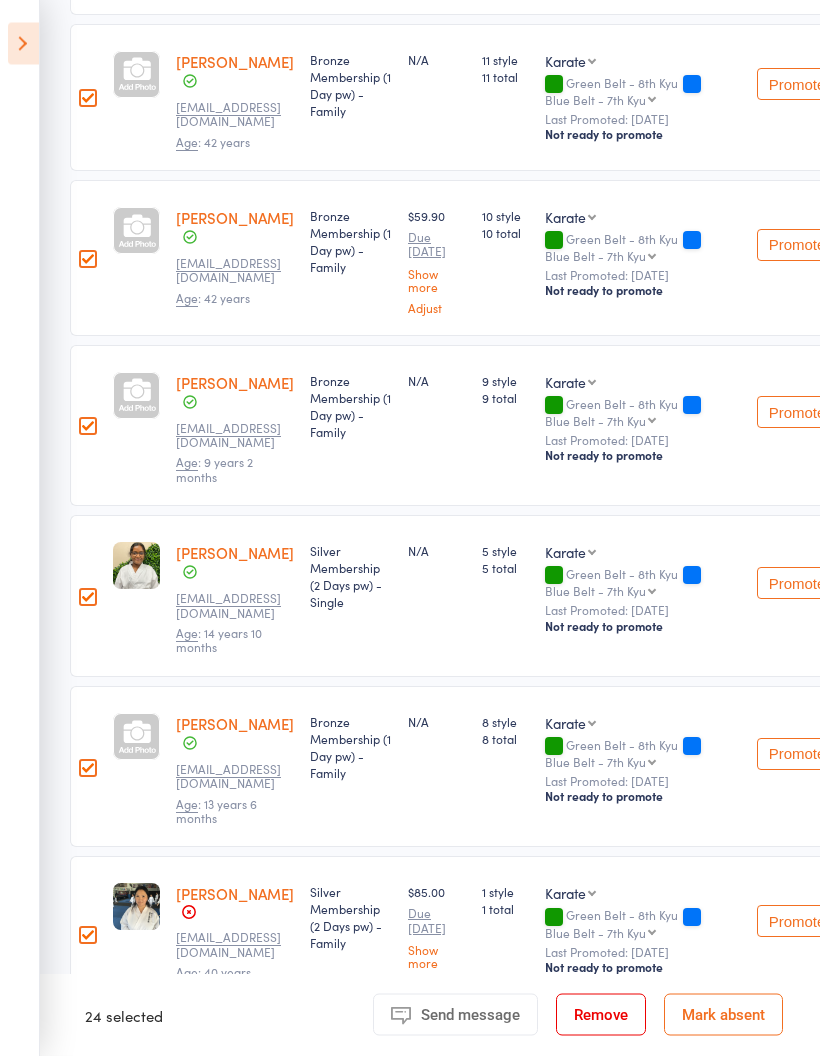 click at bounding box center [88, 1114] 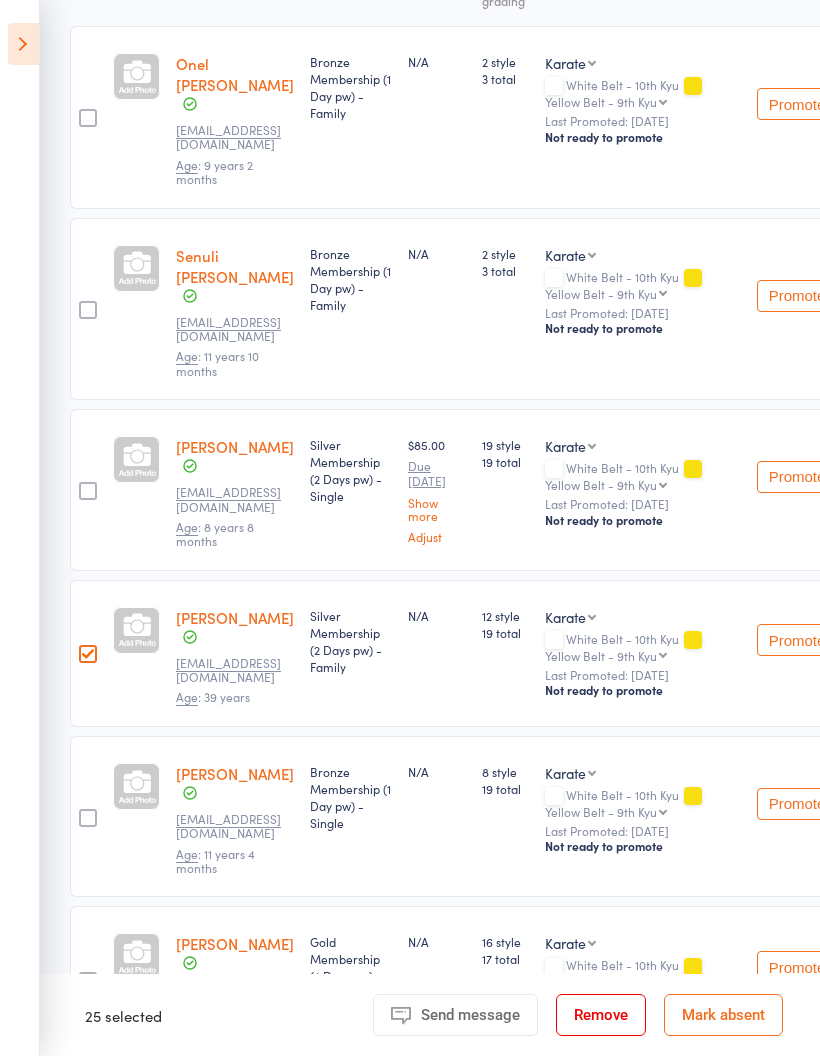 scroll, scrollTop: 387, scrollLeft: 0, axis: vertical 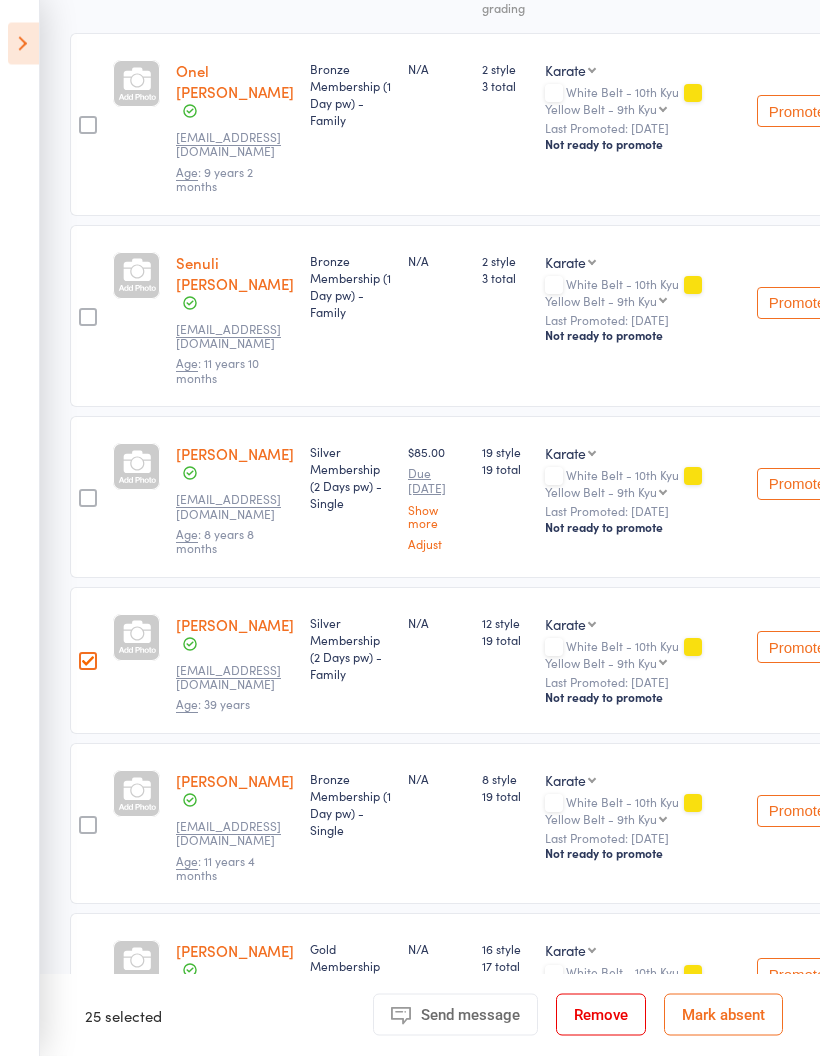 click at bounding box center [88, 318] 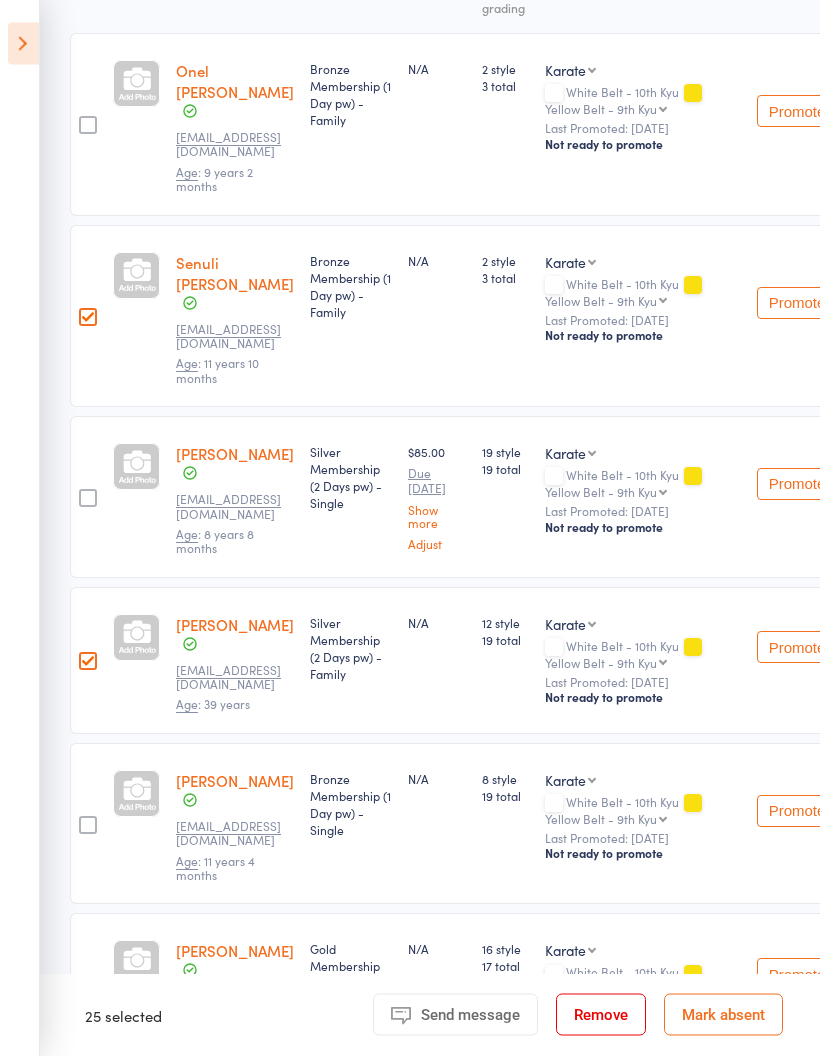 scroll, scrollTop: 388, scrollLeft: 0, axis: vertical 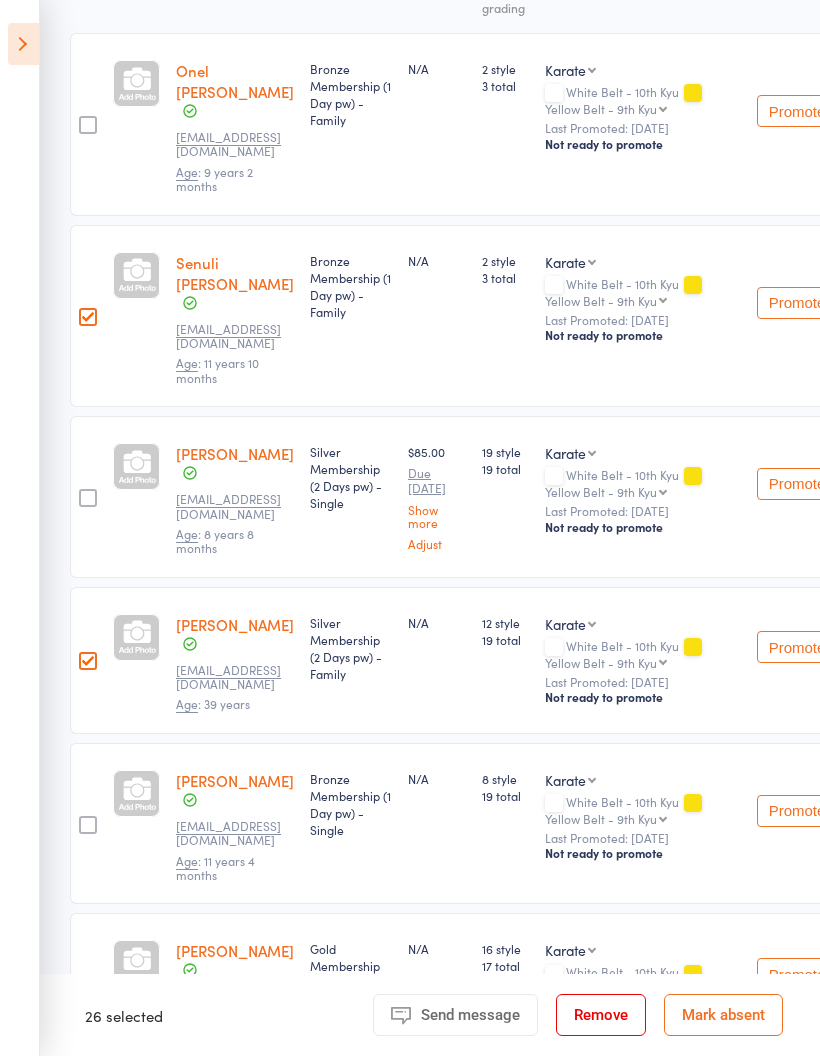 click at bounding box center (88, 125) 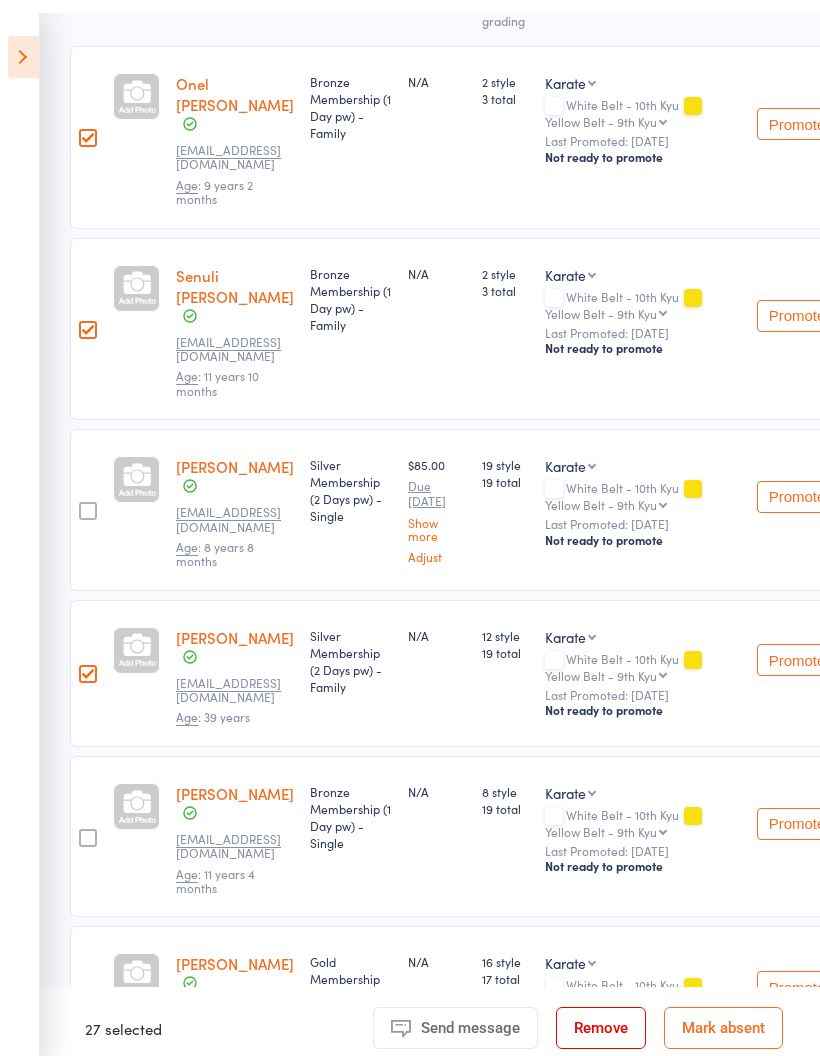 click at bounding box center (88, 825) 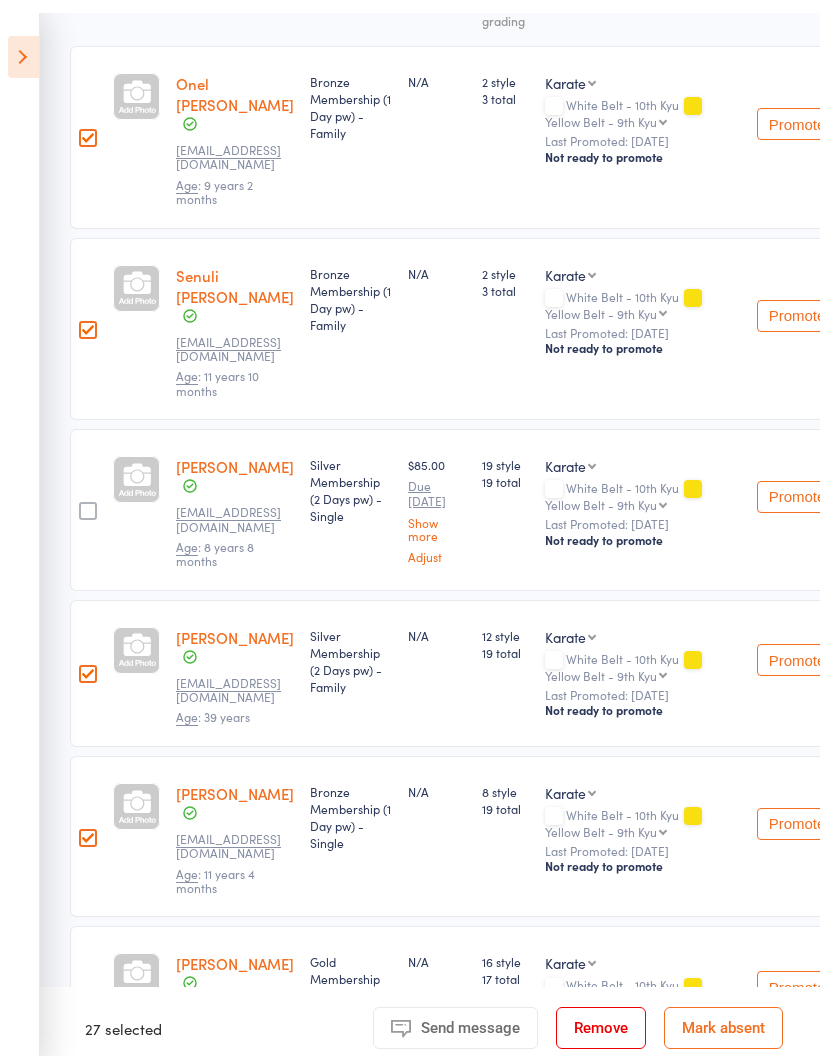 scroll, scrollTop: 375, scrollLeft: 0, axis: vertical 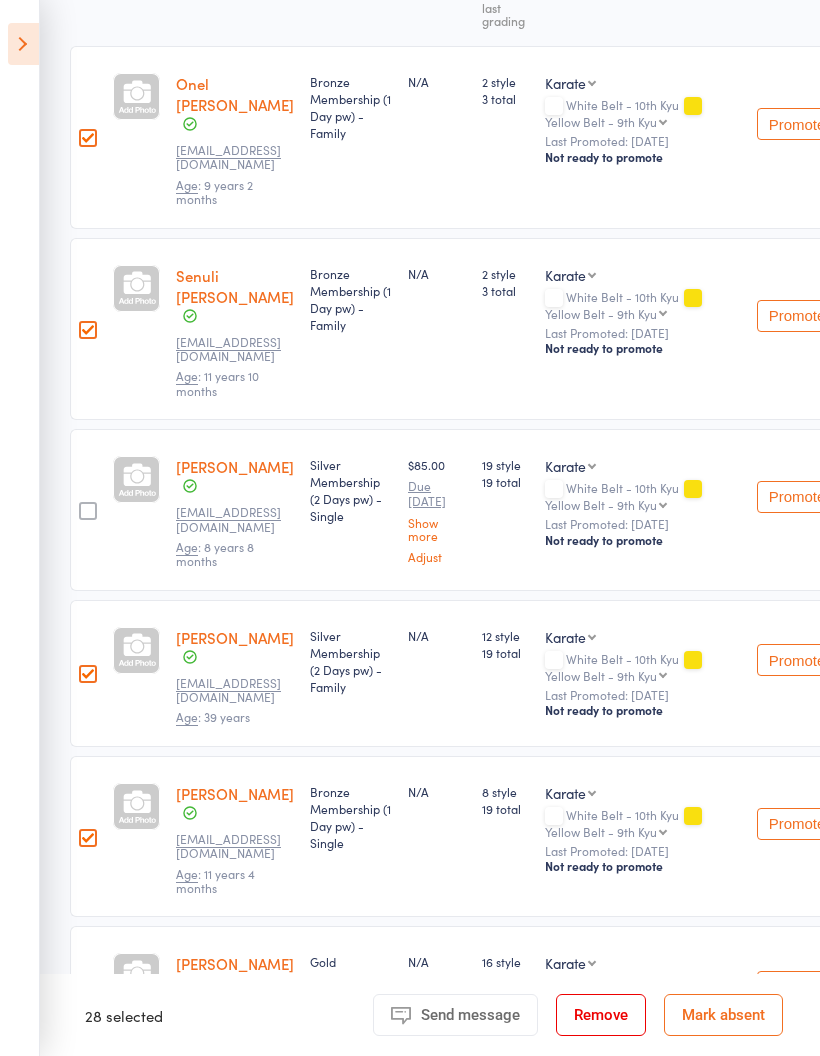 click at bounding box center [88, 1002] 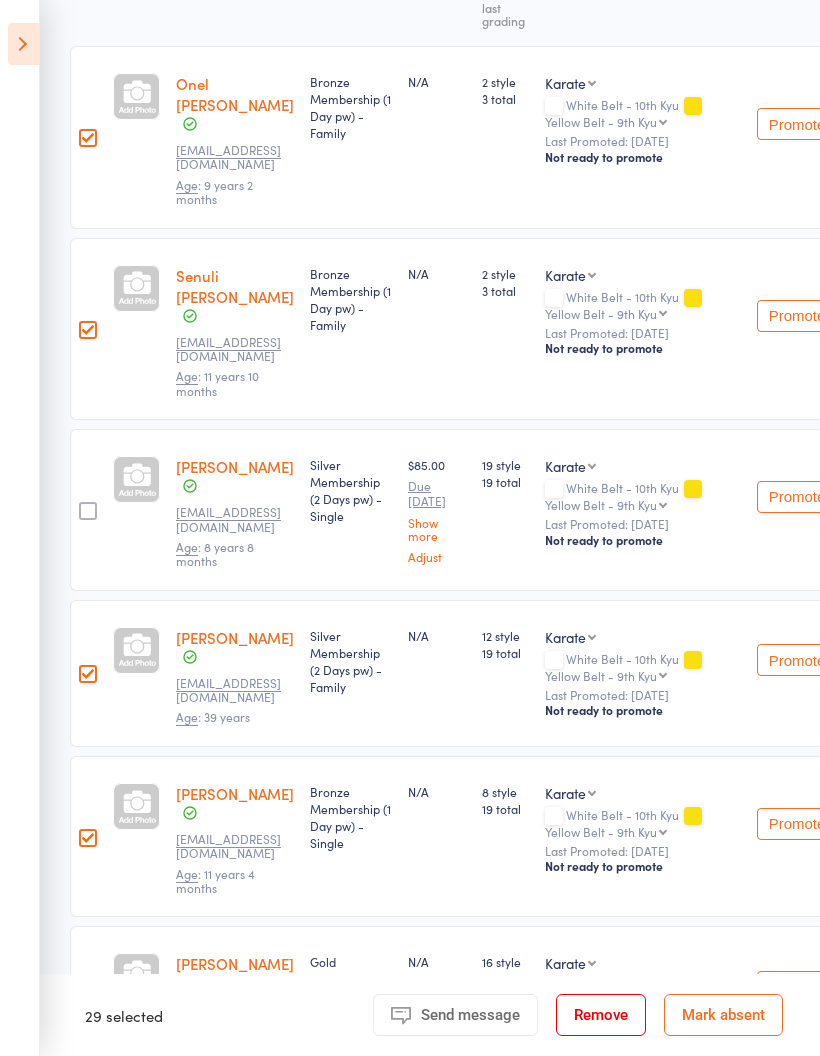 click at bounding box center (88, 511) 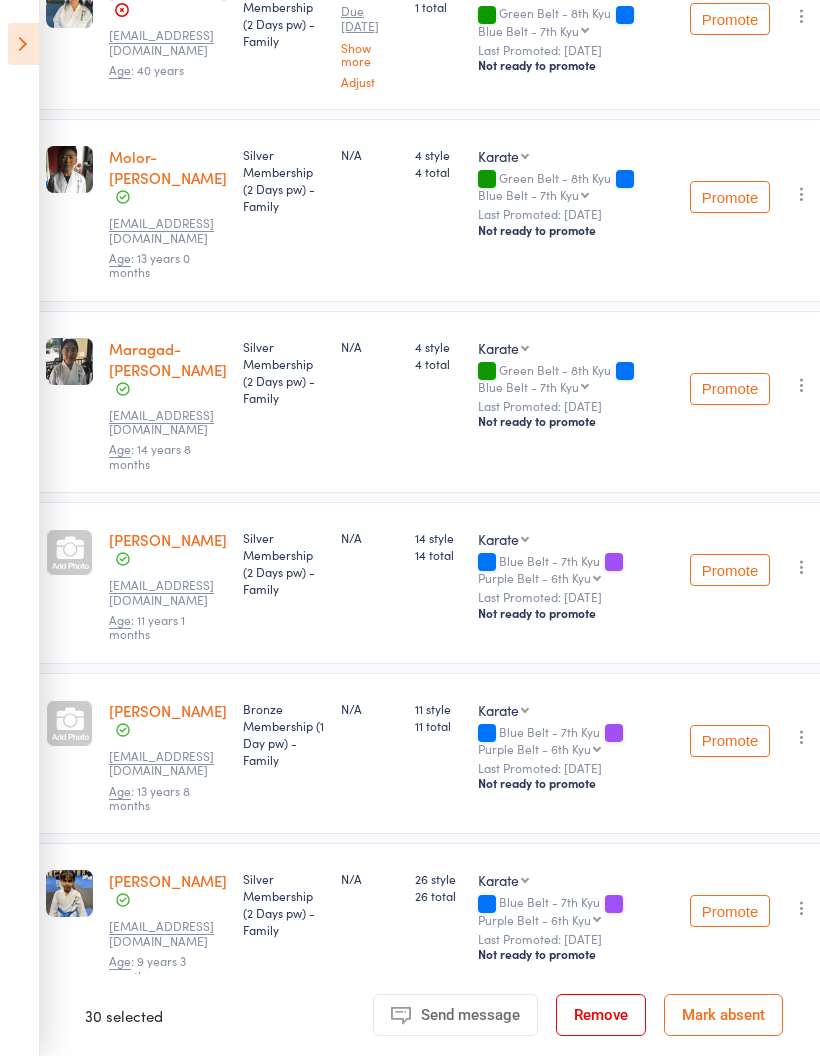 scroll, scrollTop: 2698, scrollLeft: 68, axis: both 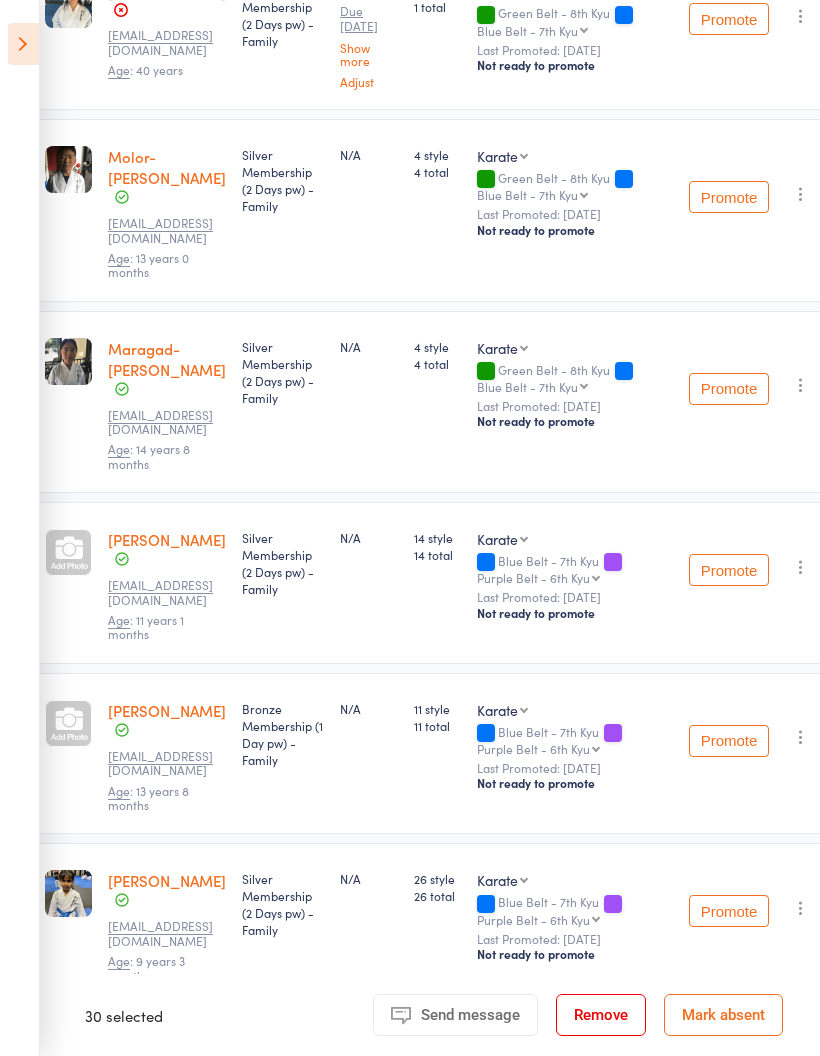 click at bounding box center (801, 1078) 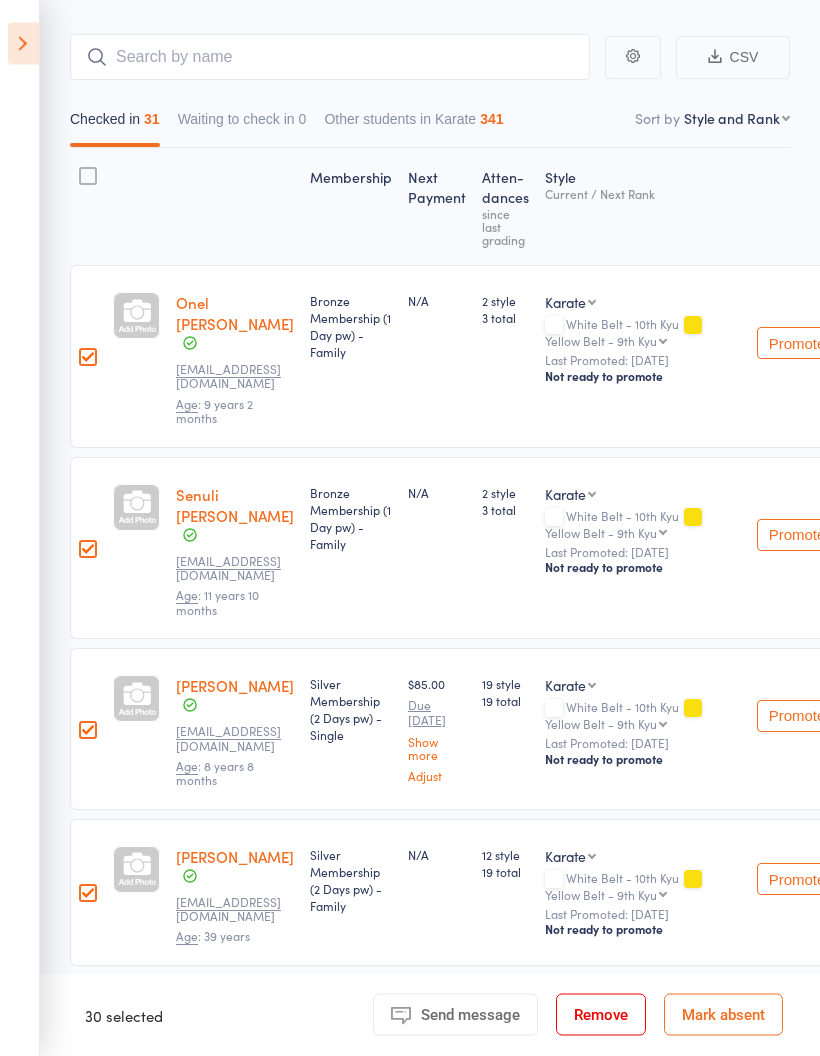scroll, scrollTop: 0, scrollLeft: 0, axis: both 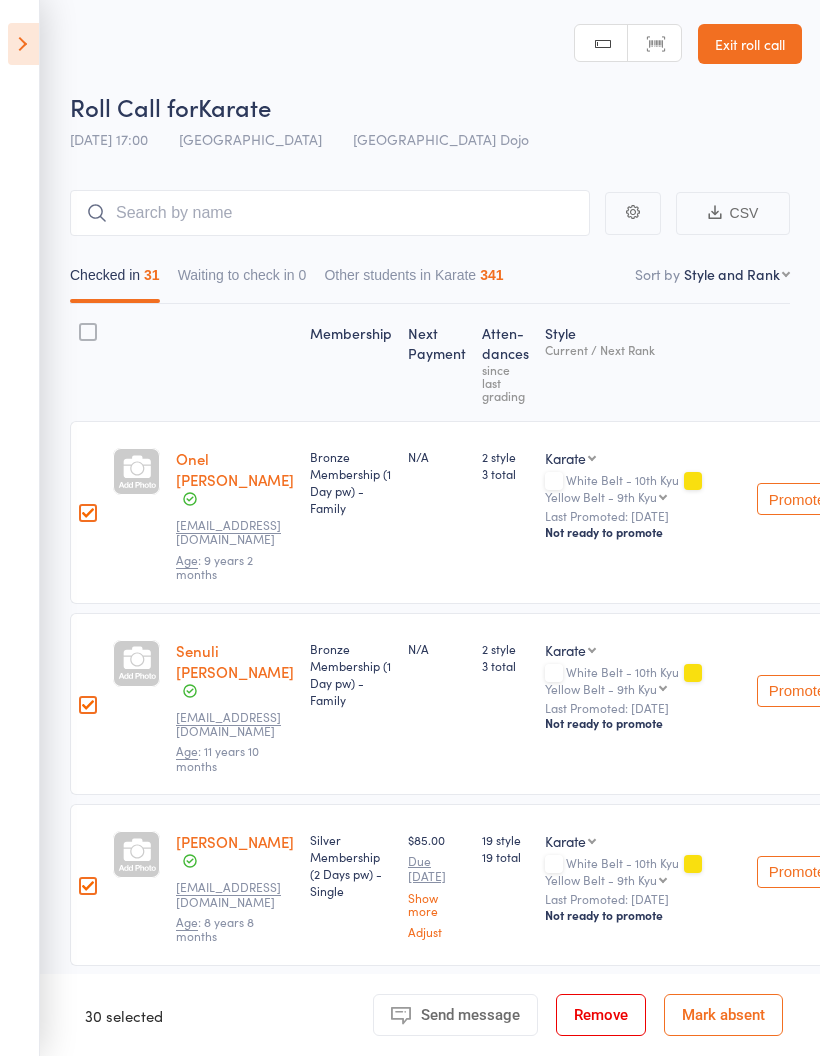 click at bounding box center [88, 332] 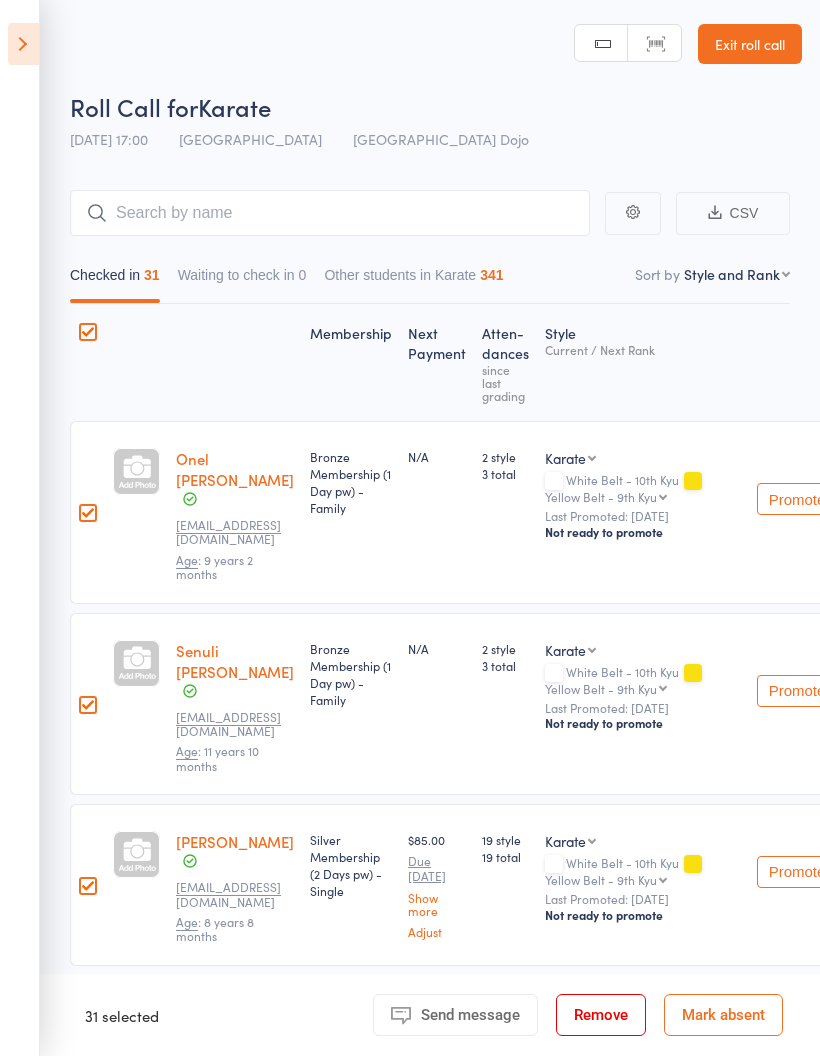 click at bounding box center (88, 332) 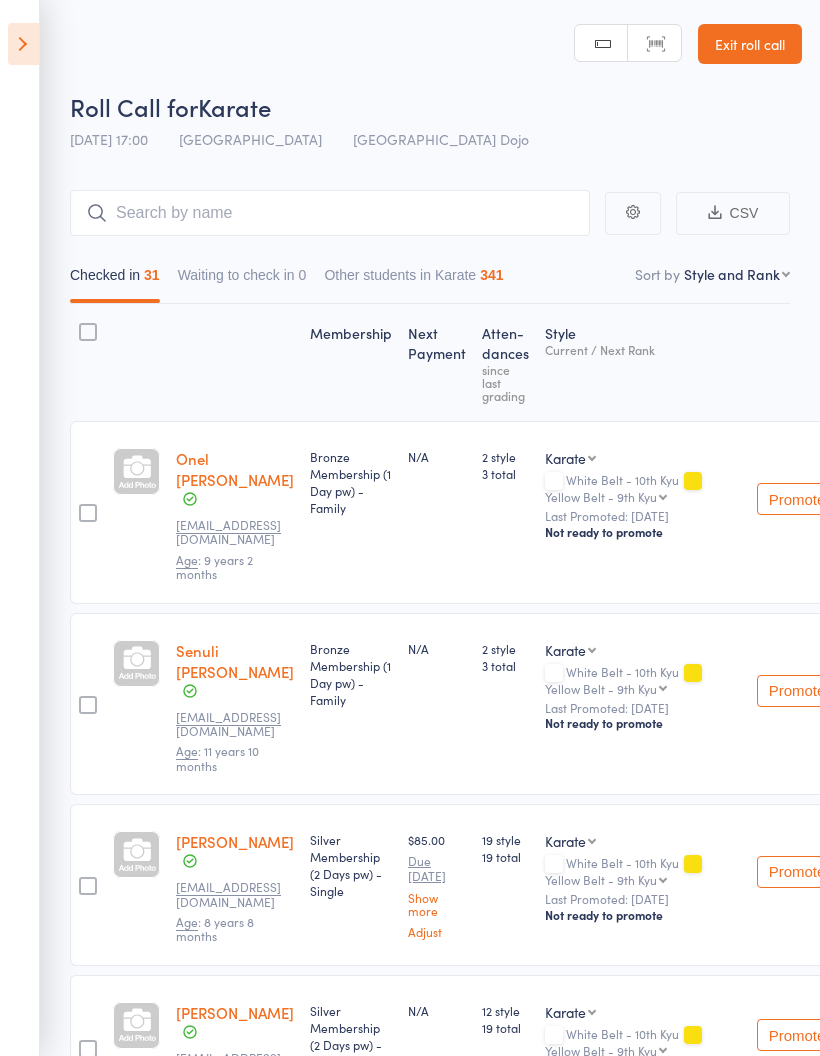 click at bounding box center (23, 44) 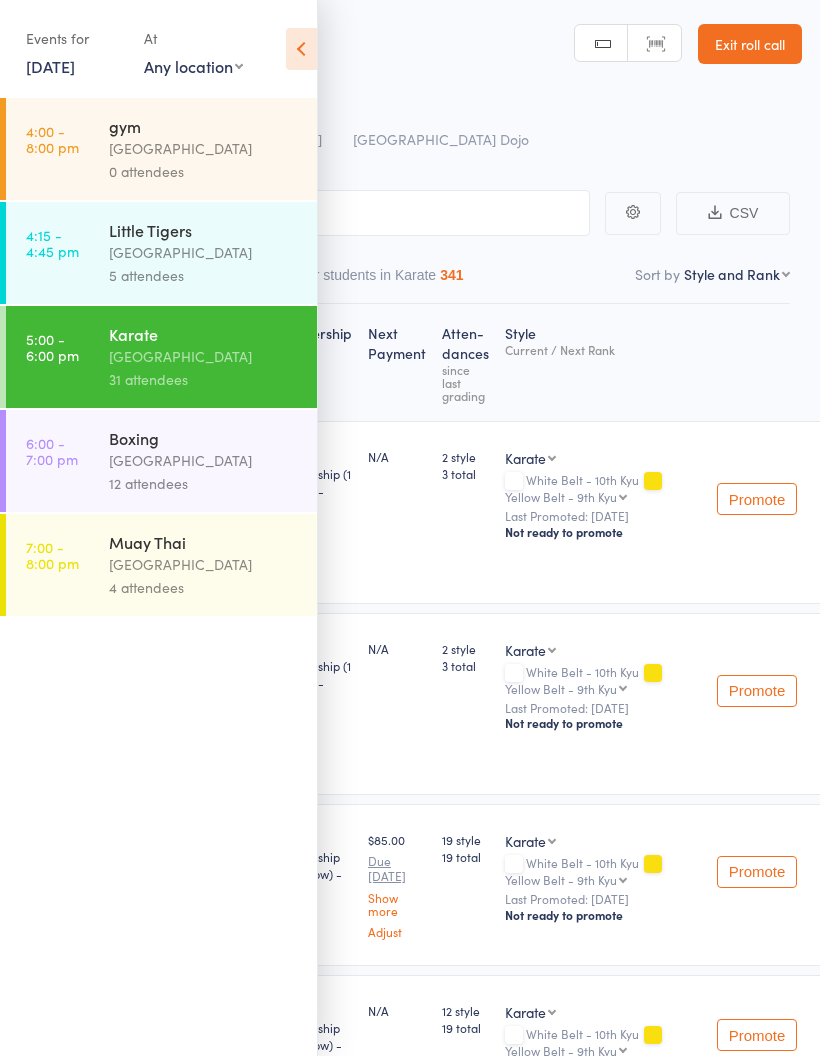click on "[GEOGRAPHIC_DATA]" at bounding box center (204, 460) 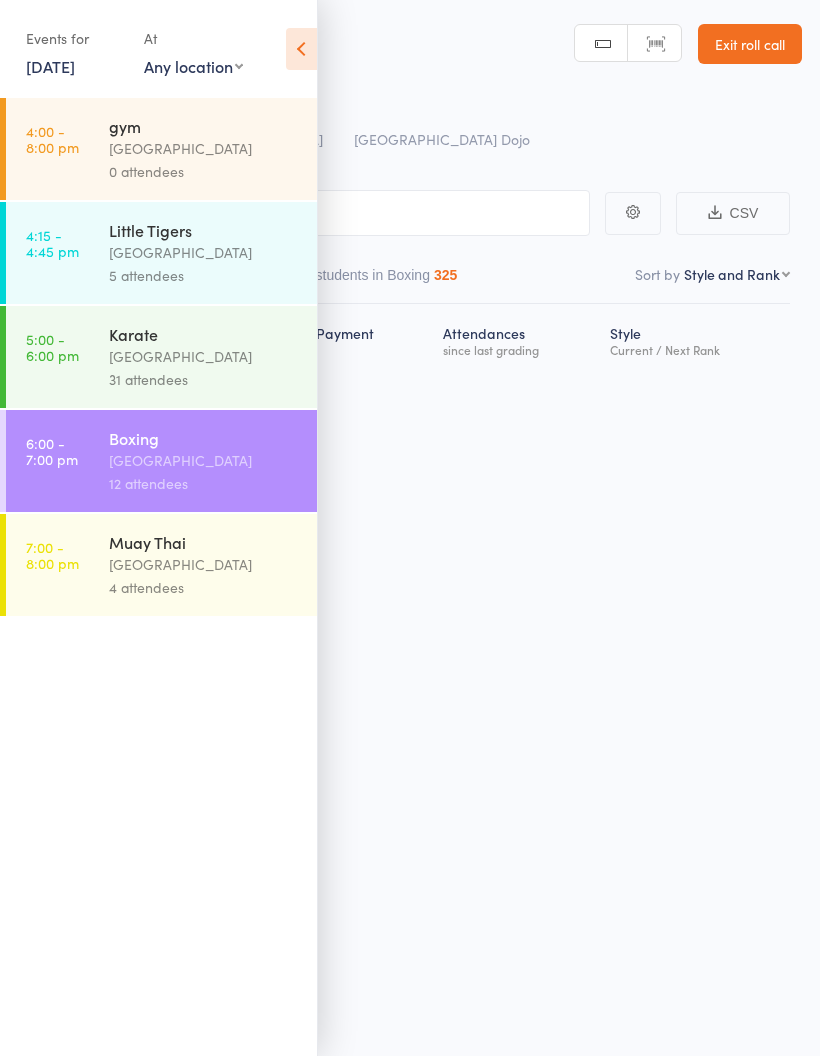 click at bounding box center (301, 49) 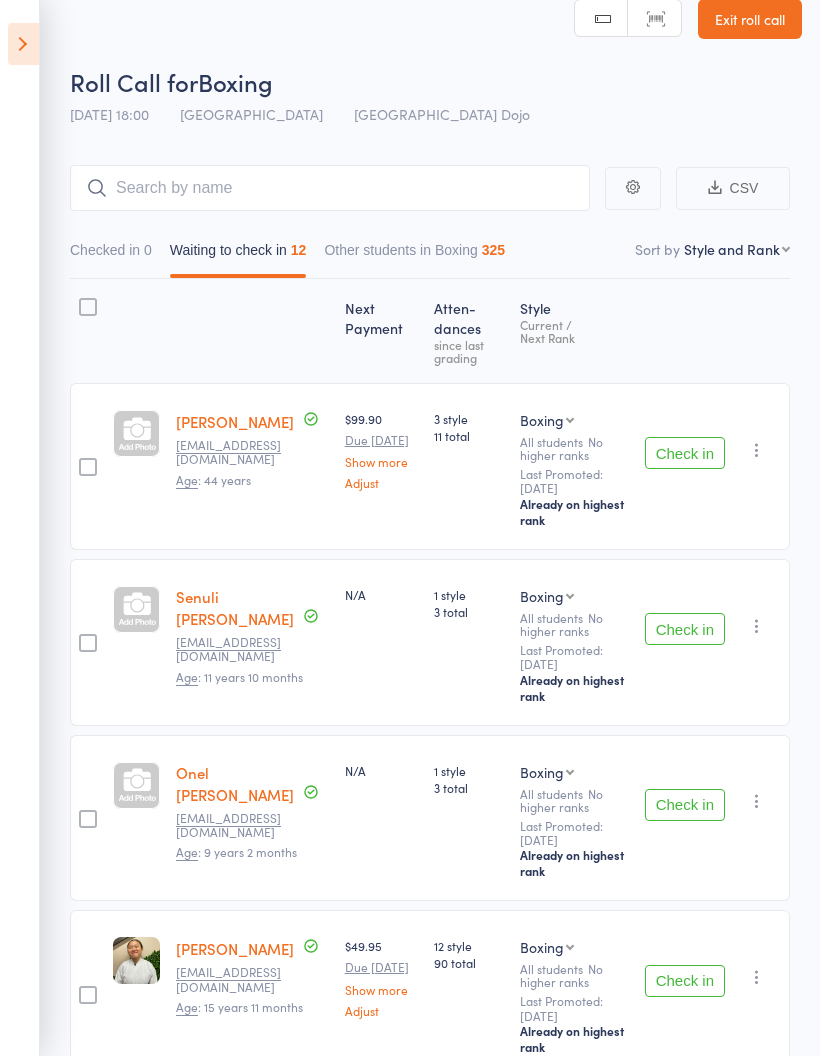 scroll, scrollTop: 0, scrollLeft: 0, axis: both 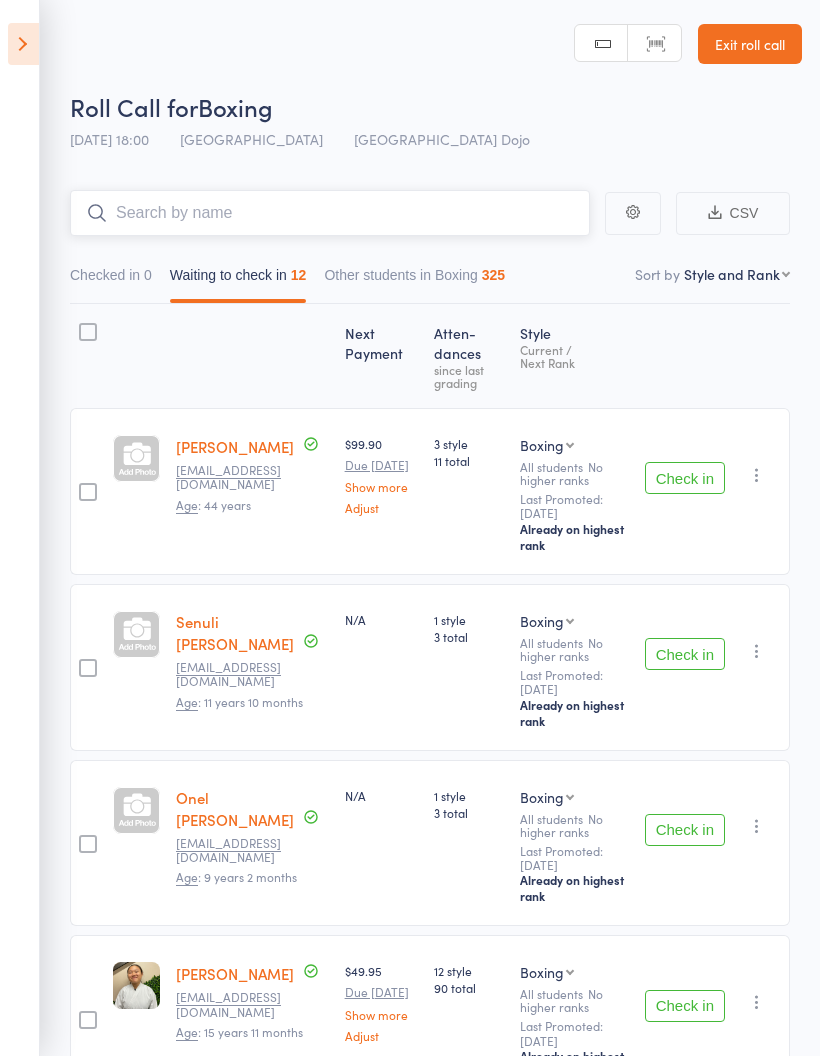 click at bounding box center (330, 213) 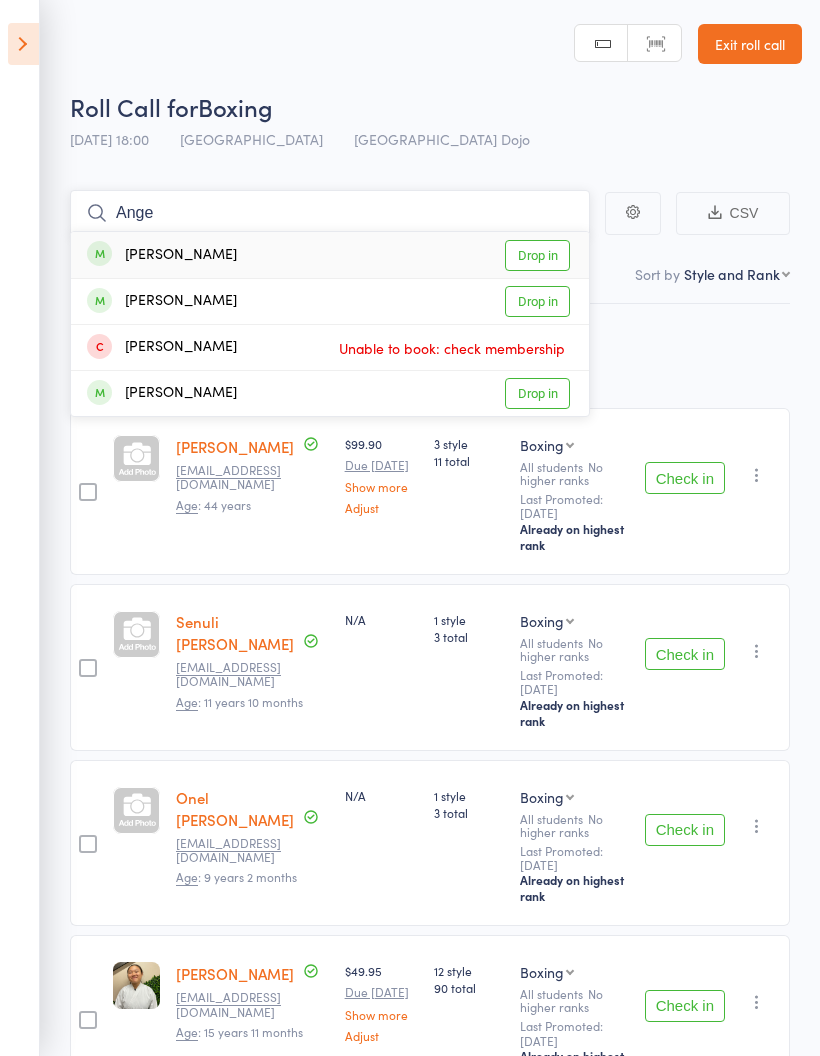 type on "Ange" 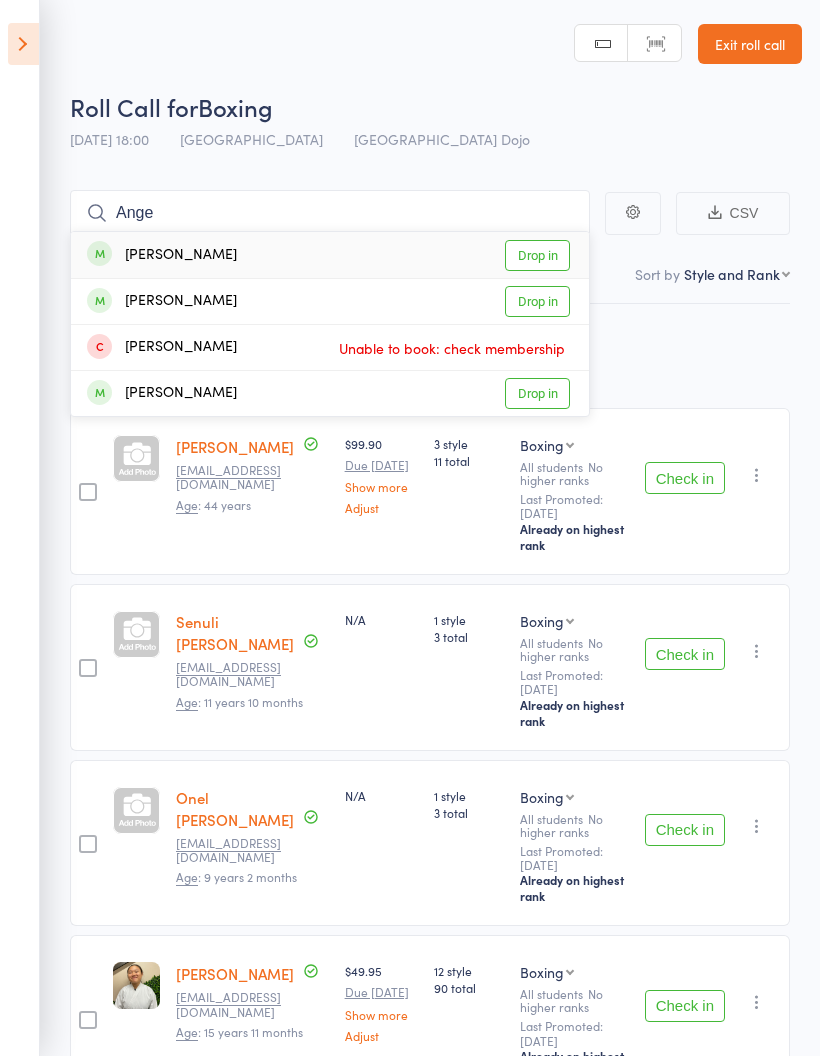 click on "Drop in" at bounding box center (537, 255) 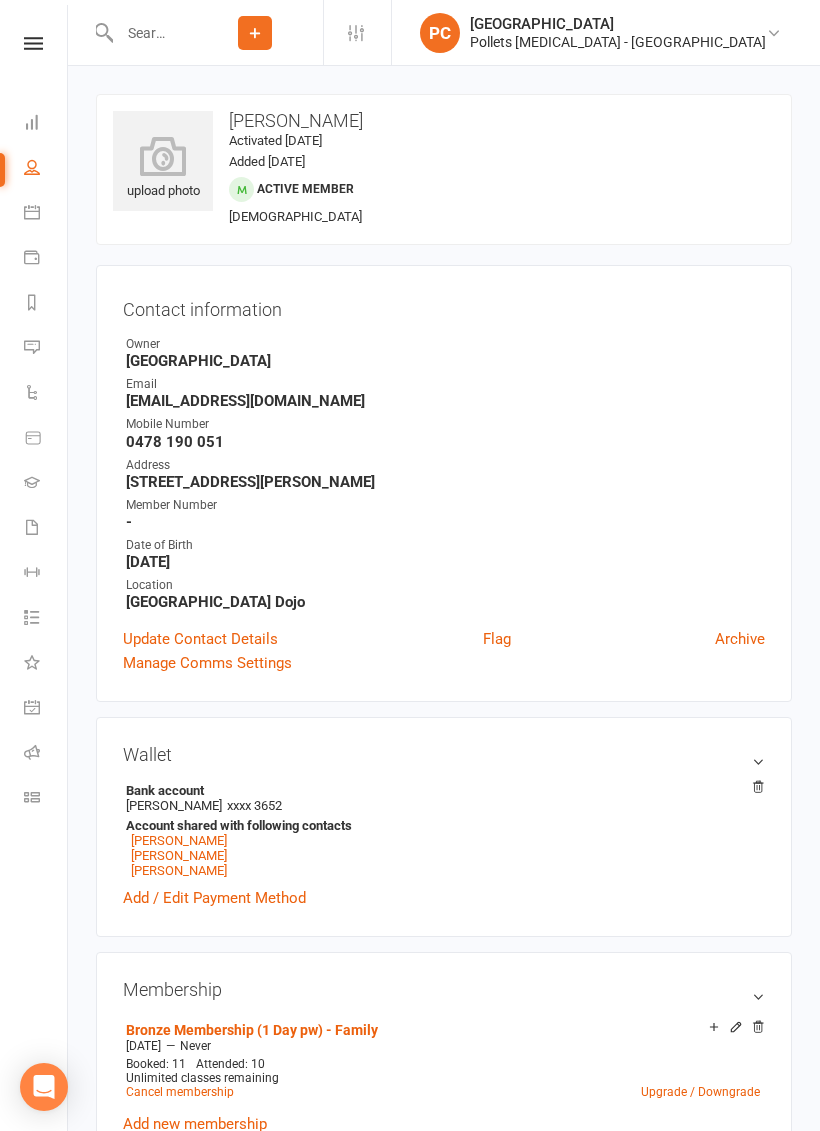 scroll, scrollTop: 0, scrollLeft: 0, axis: both 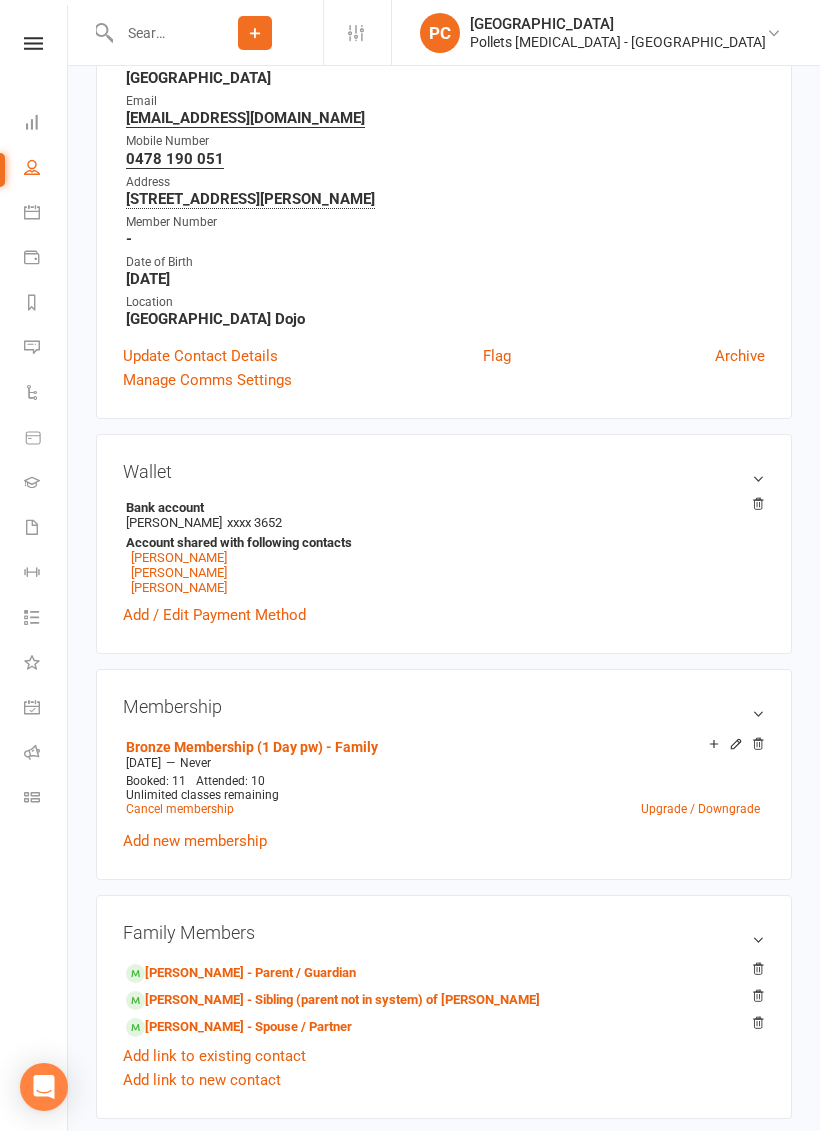 click at bounding box center [150, 33] 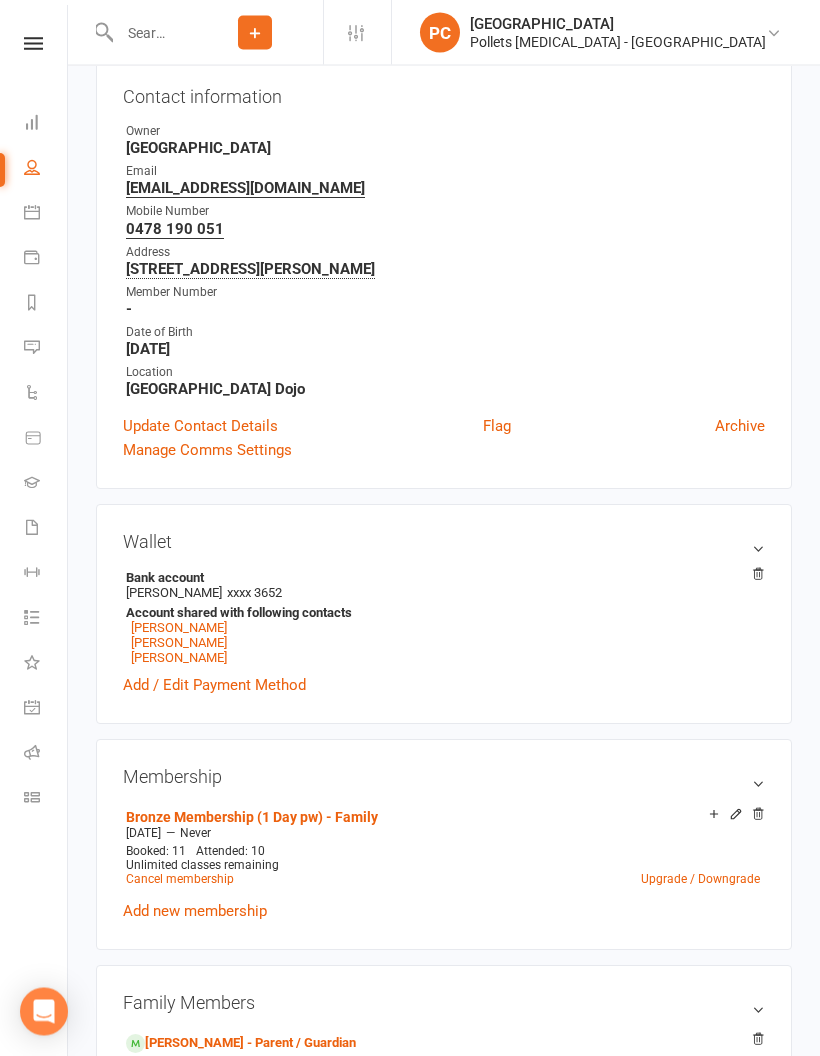 scroll, scrollTop: 0, scrollLeft: 0, axis: both 